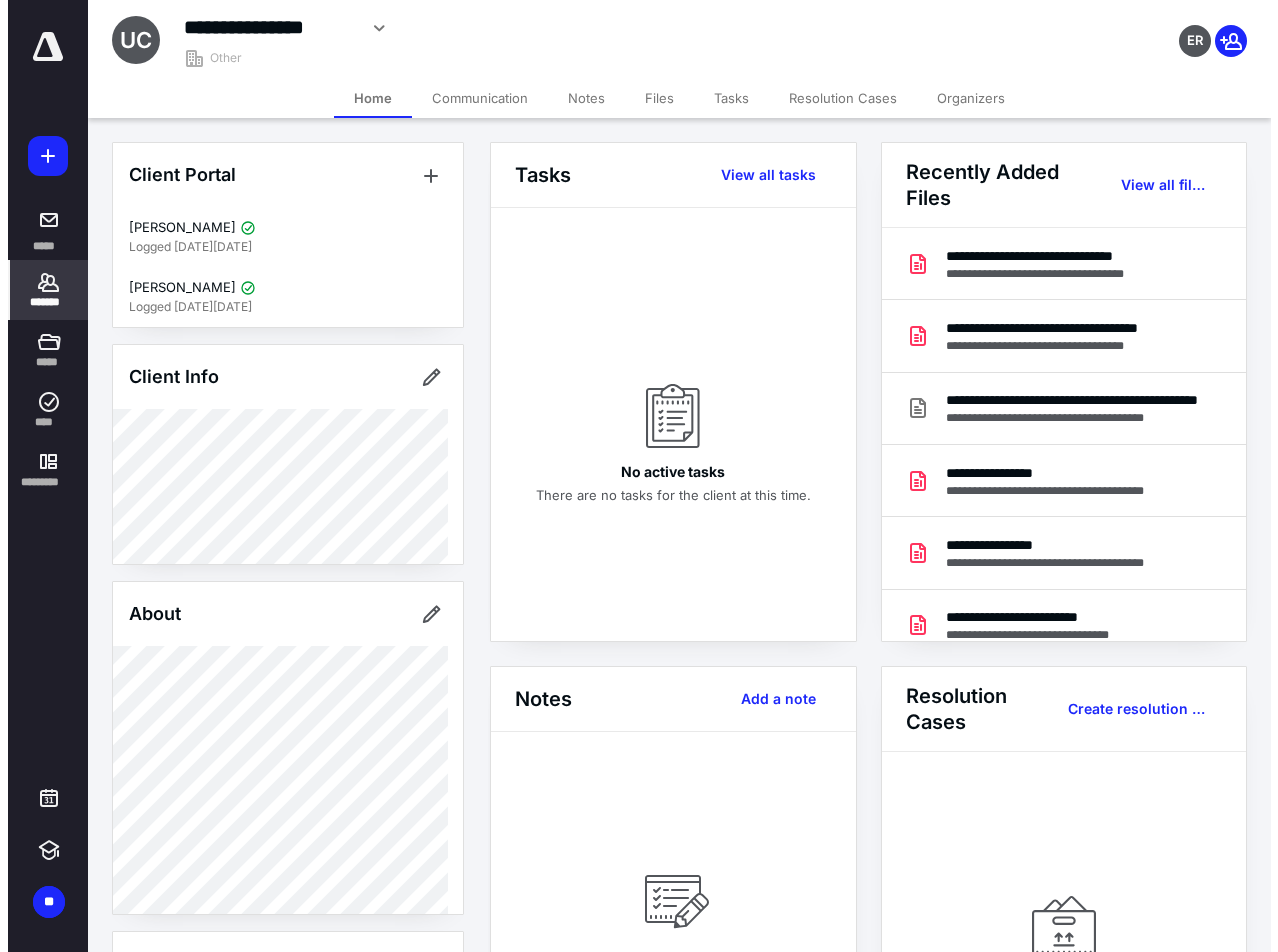 scroll, scrollTop: 0, scrollLeft: 0, axis: both 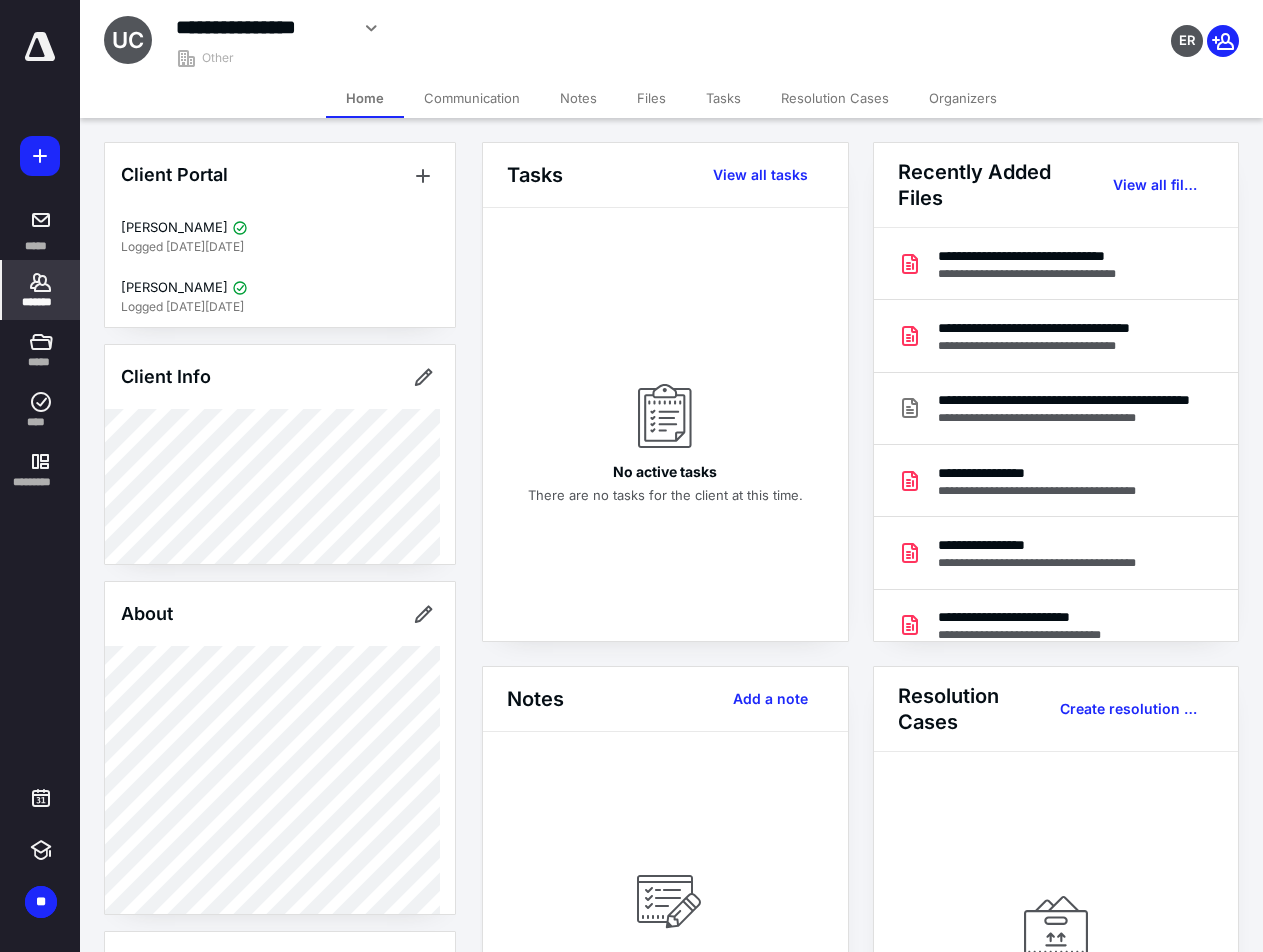 click on "*******" at bounding box center (41, 302) 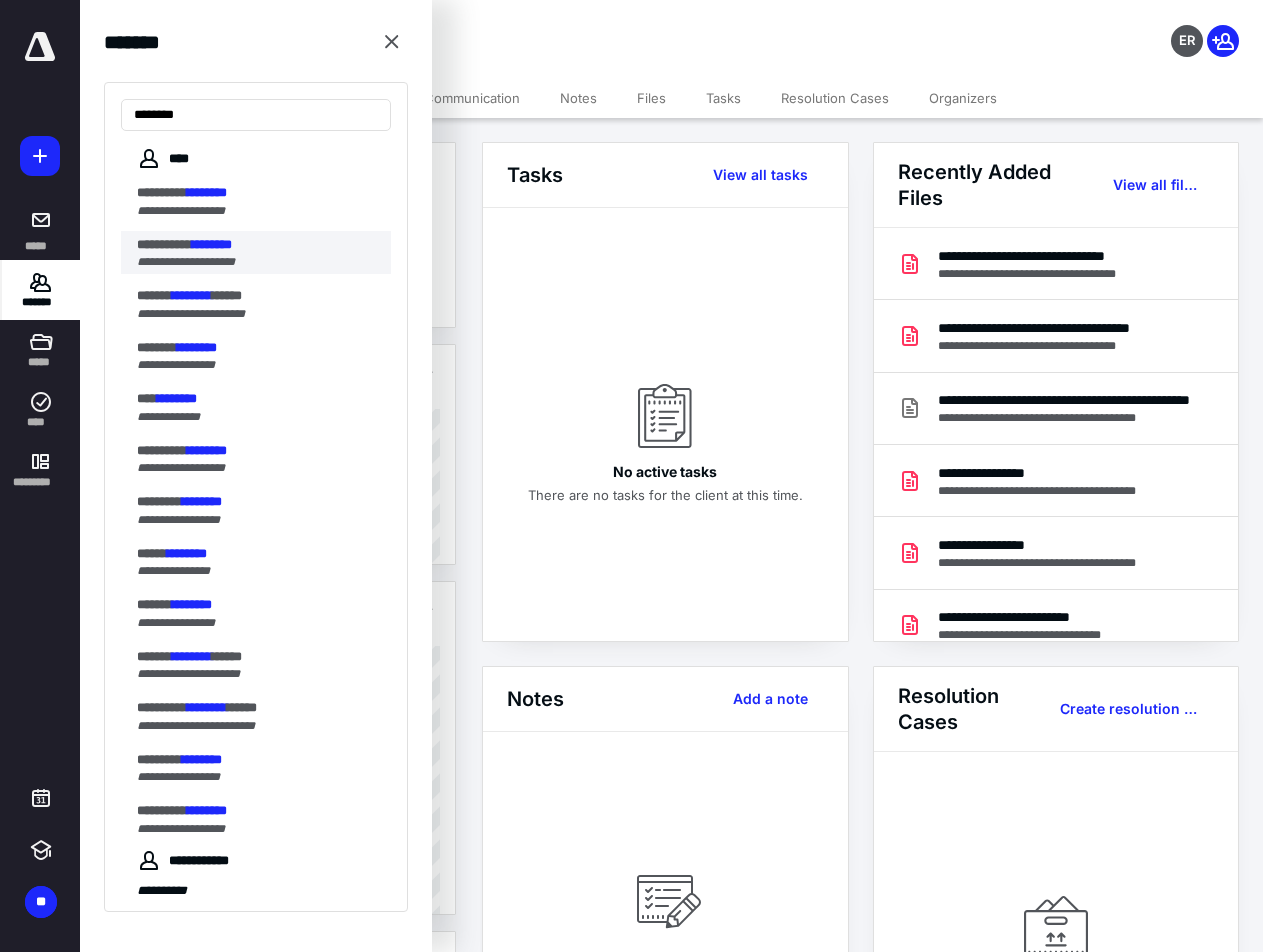 type on "********" 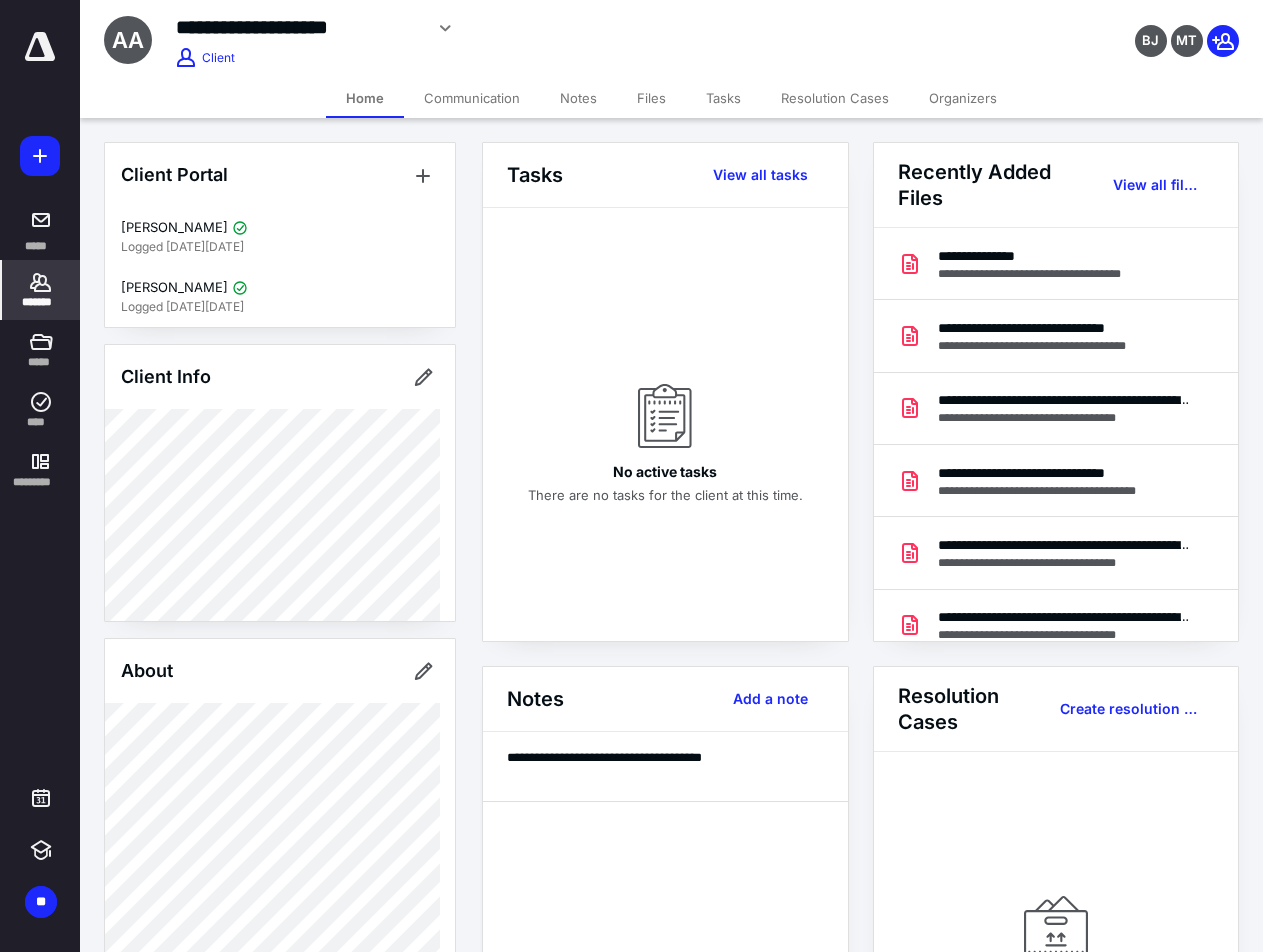 click on "Files" at bounding box center [651, 98] 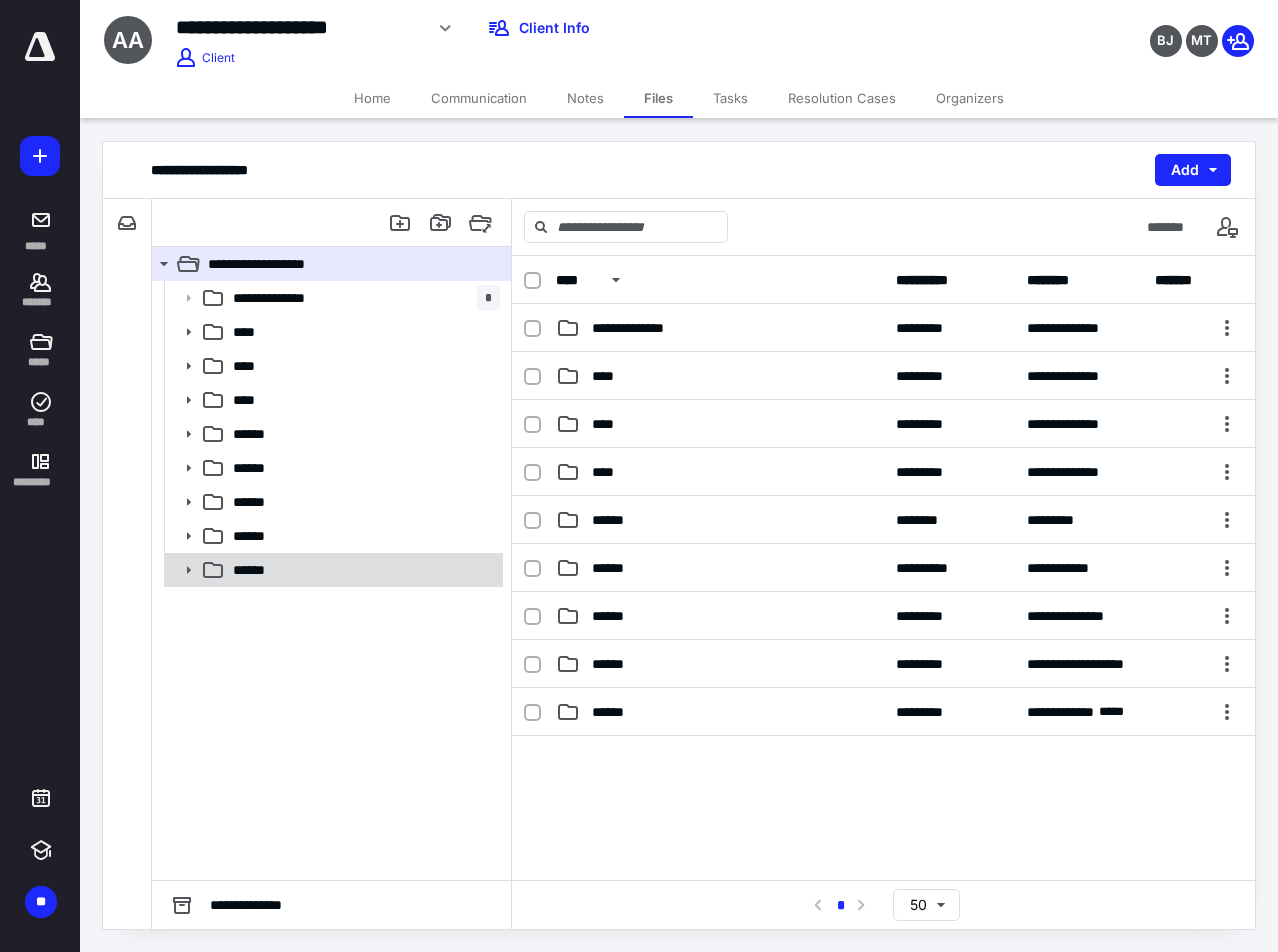 click on "******" at bounding box center (259, 570) 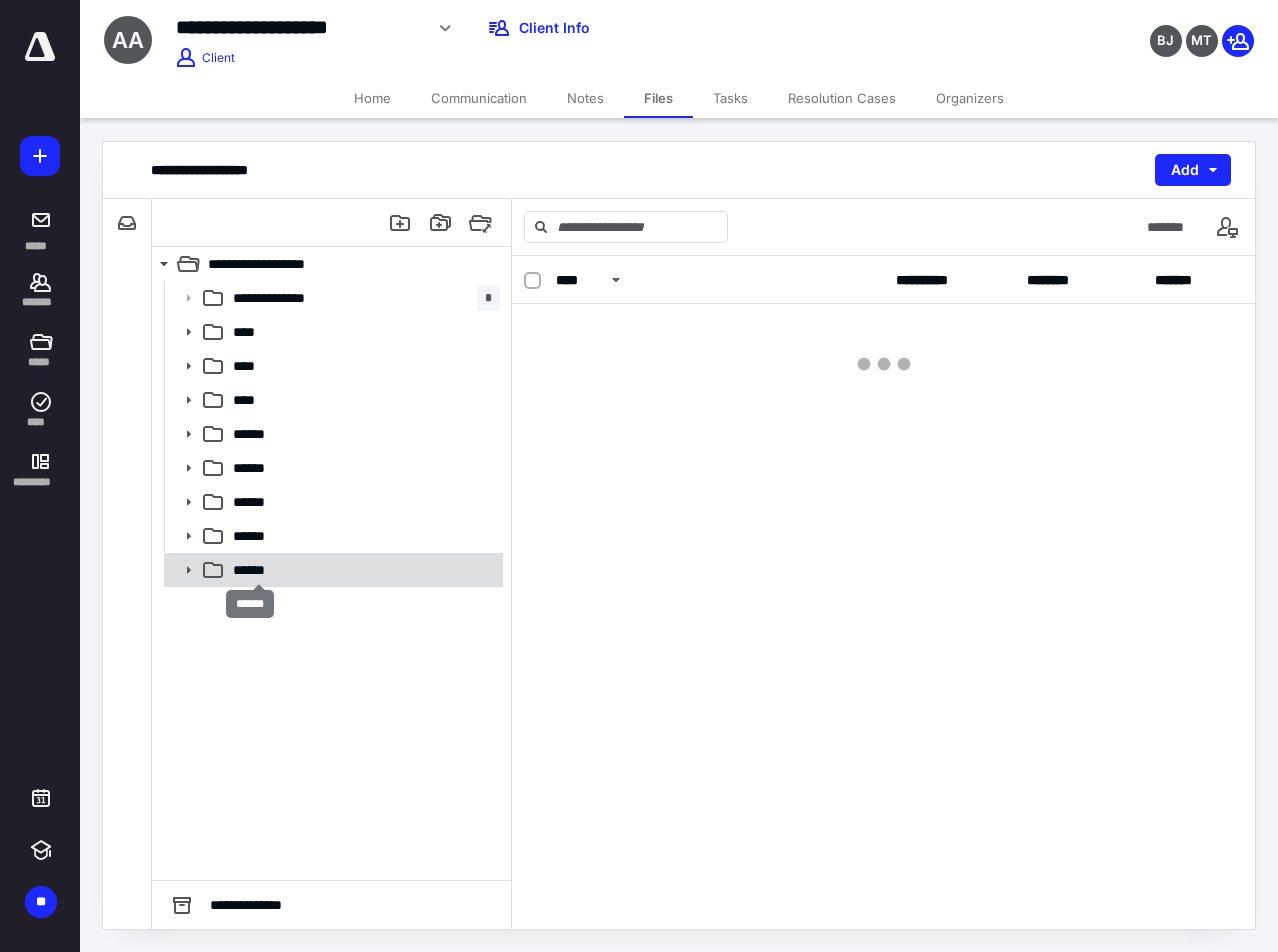click on "******" at bounding box center [259, 570] 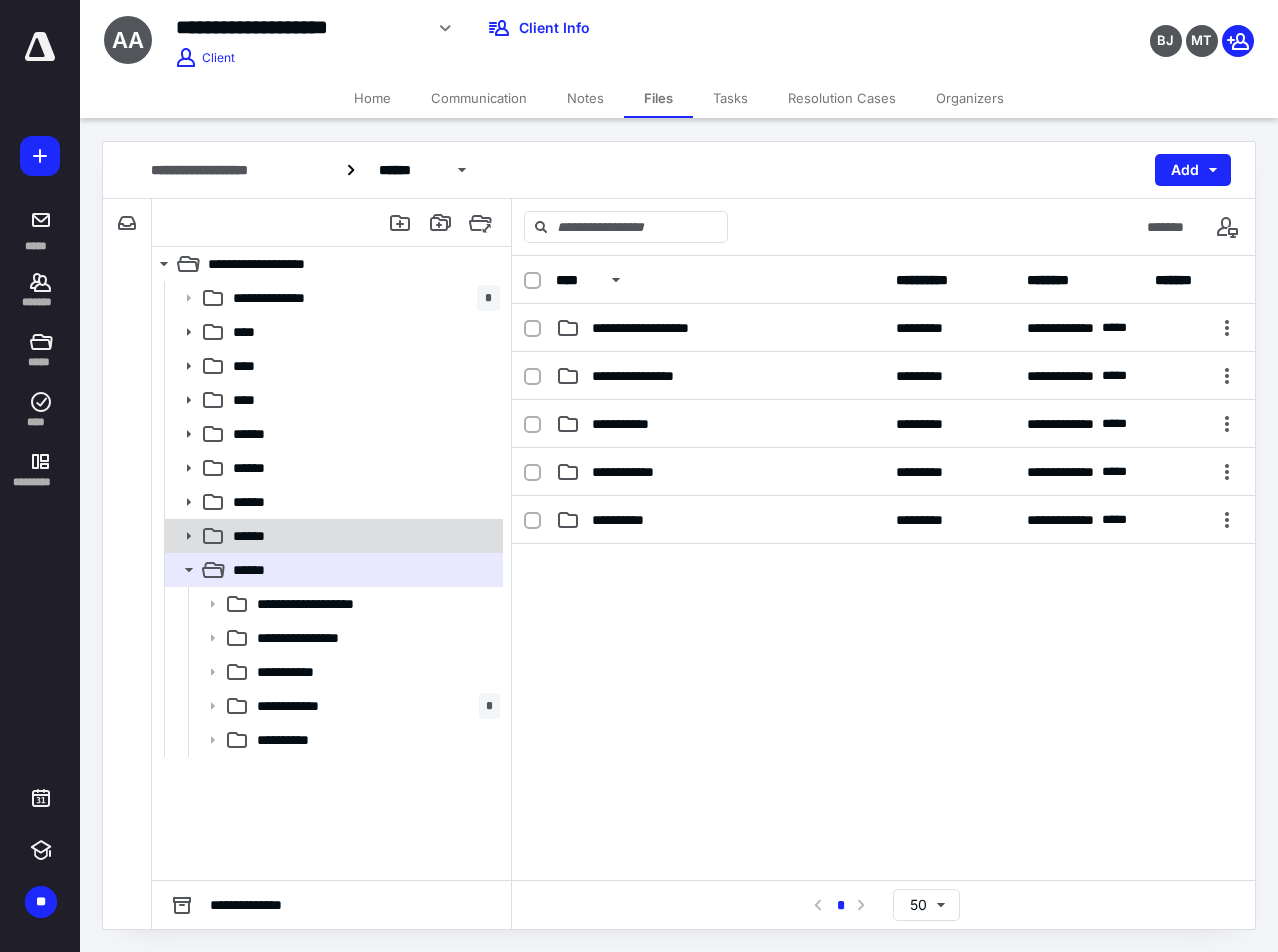 click on "******" at bounding box center [362, 536] 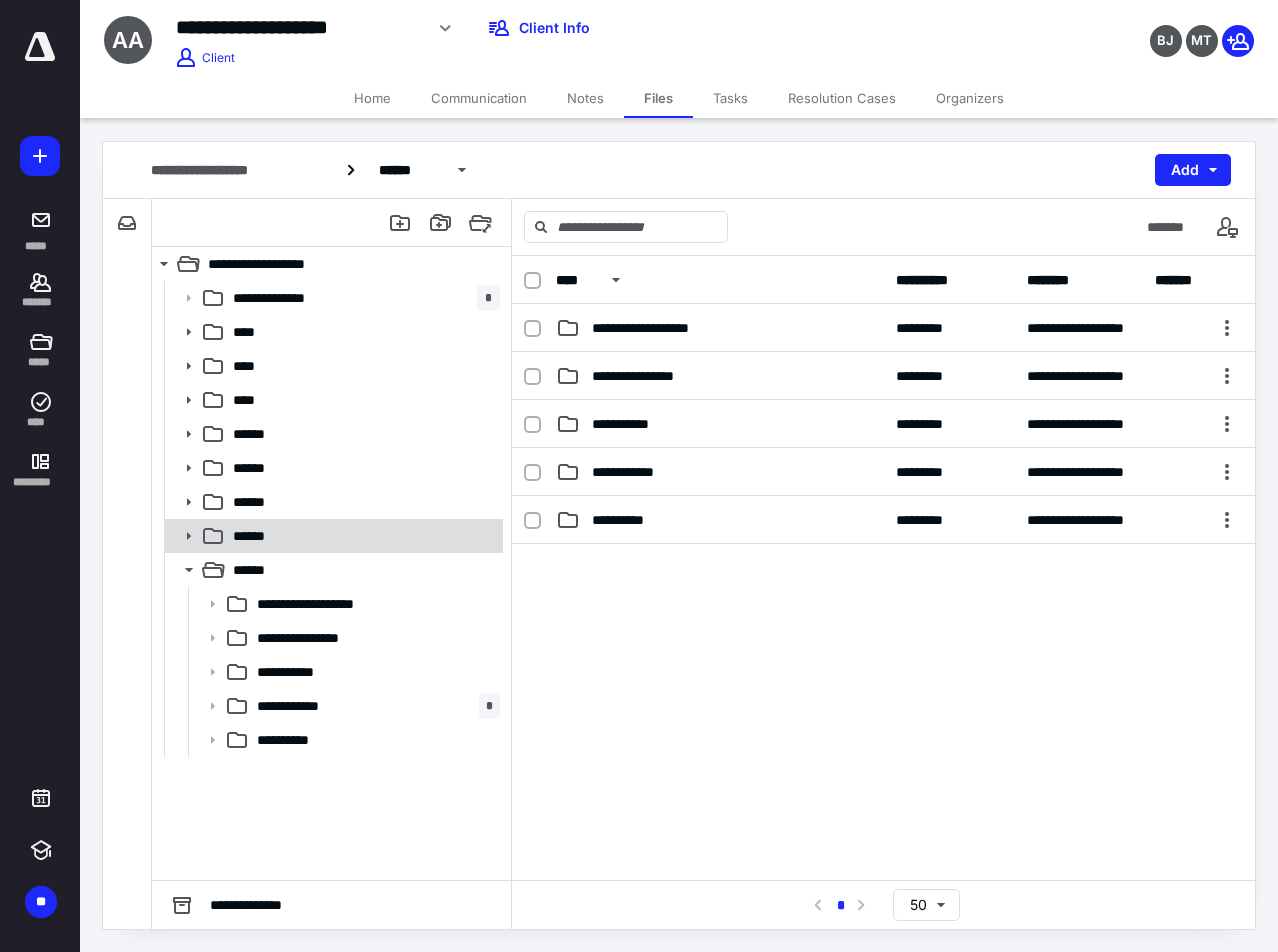 click on "******" at bounding box center (362, 536) 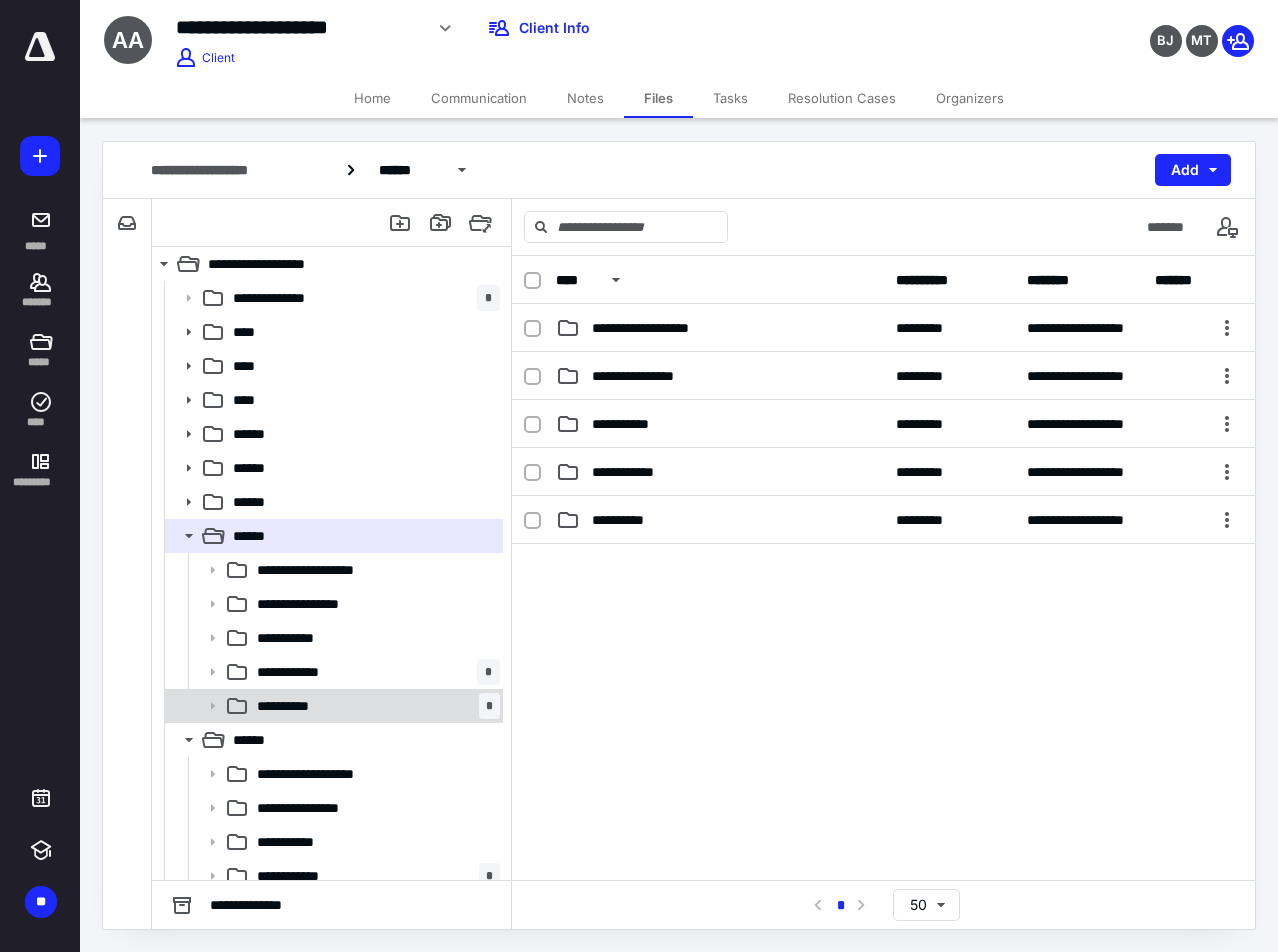click on "**********" at bounding box center (292, 706) 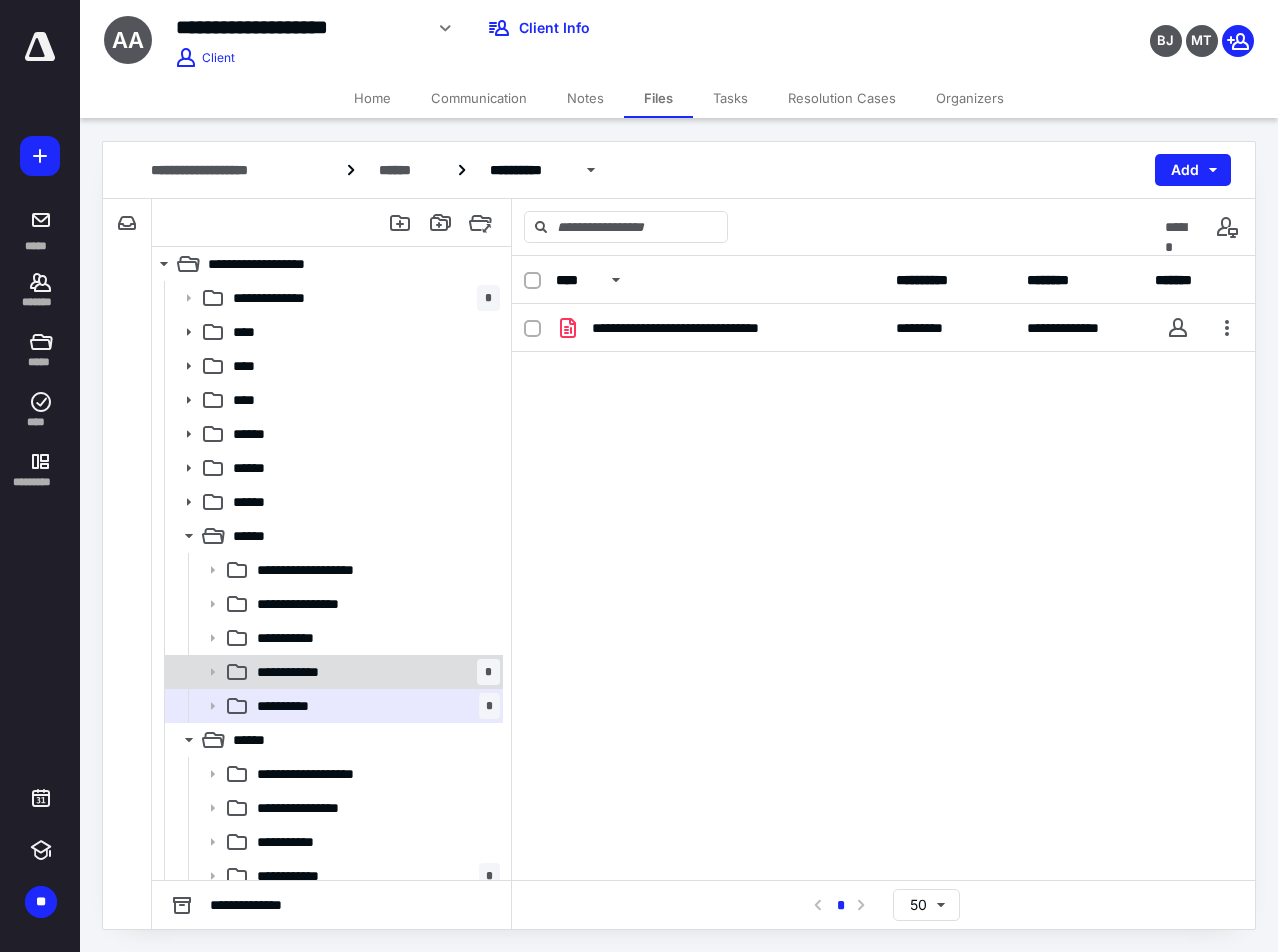 click on "**********" at bounding box center (374, 672) 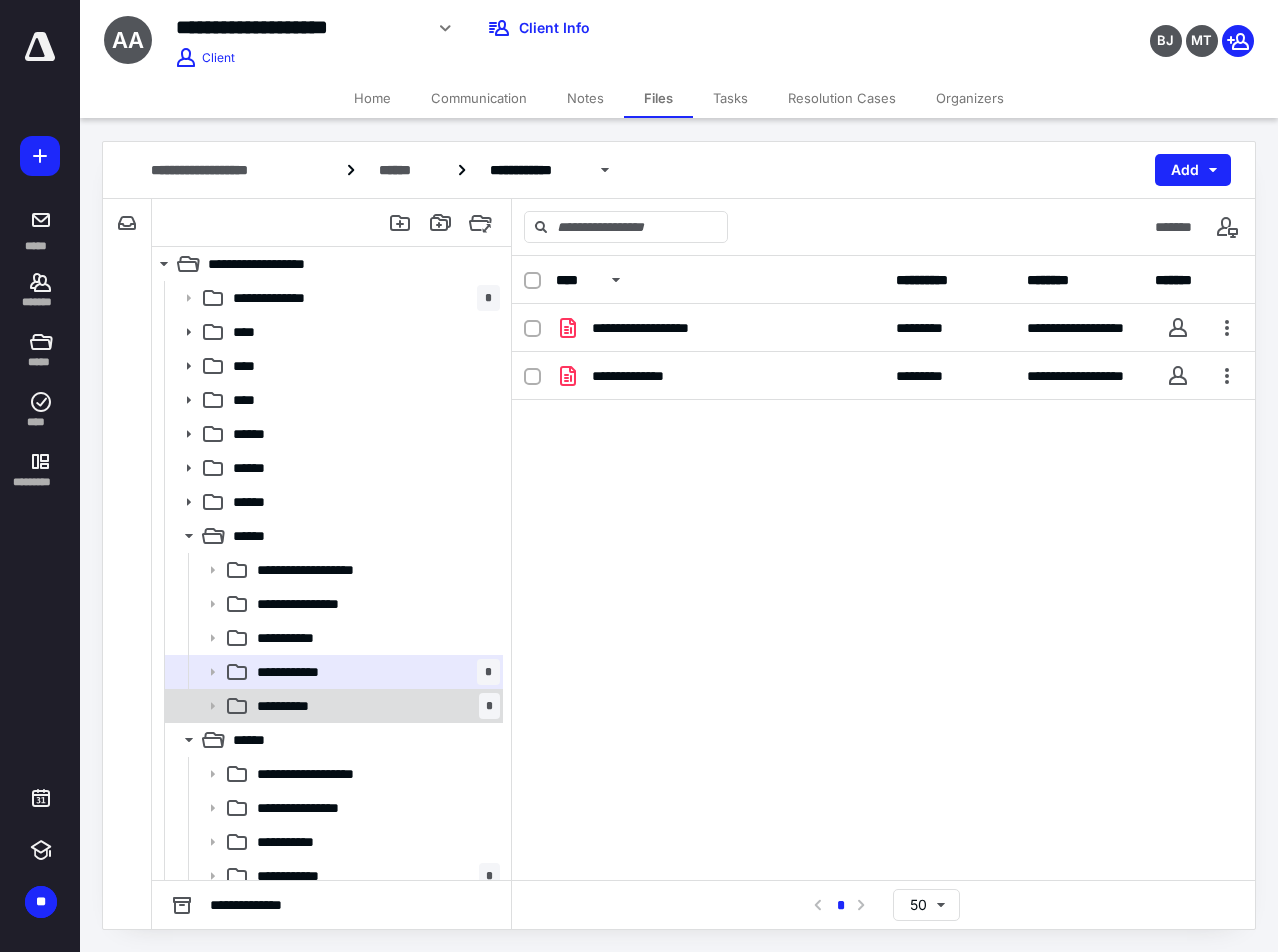 click on "**********" at bounding box center [292, 706] 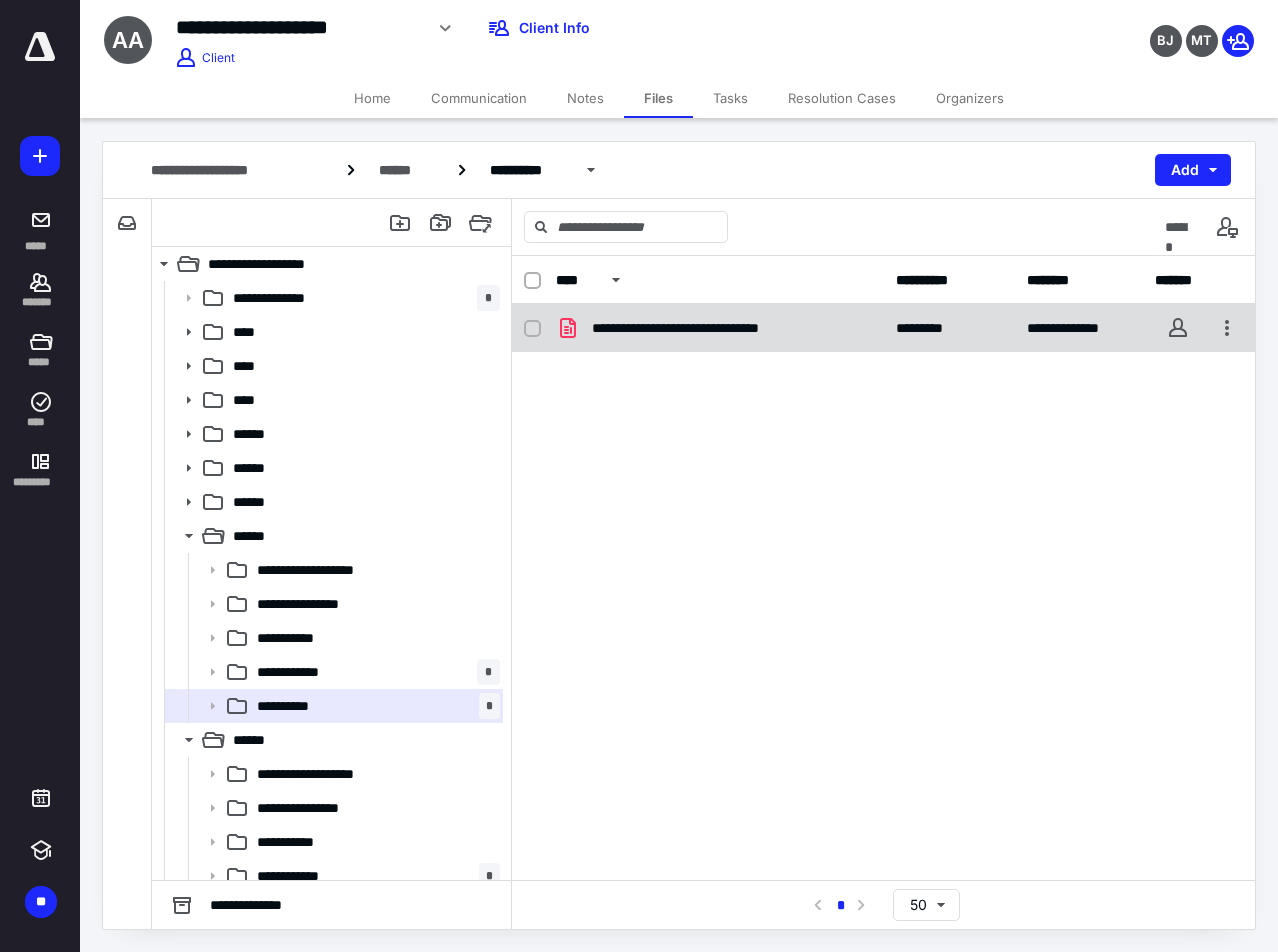 click on "**********" at bounding box center (883, 328) 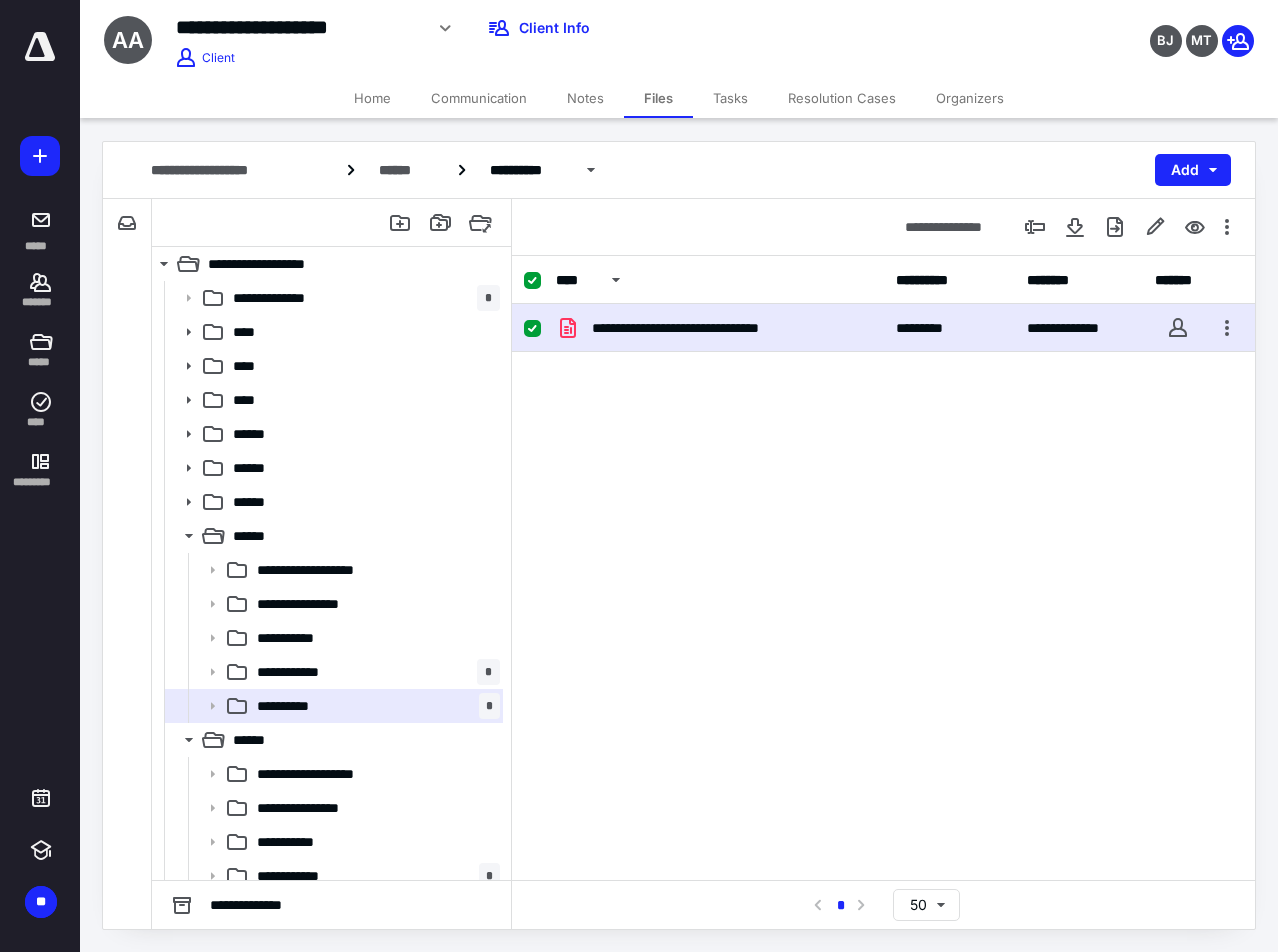 click on "**********" at bounding box center [883, 328] 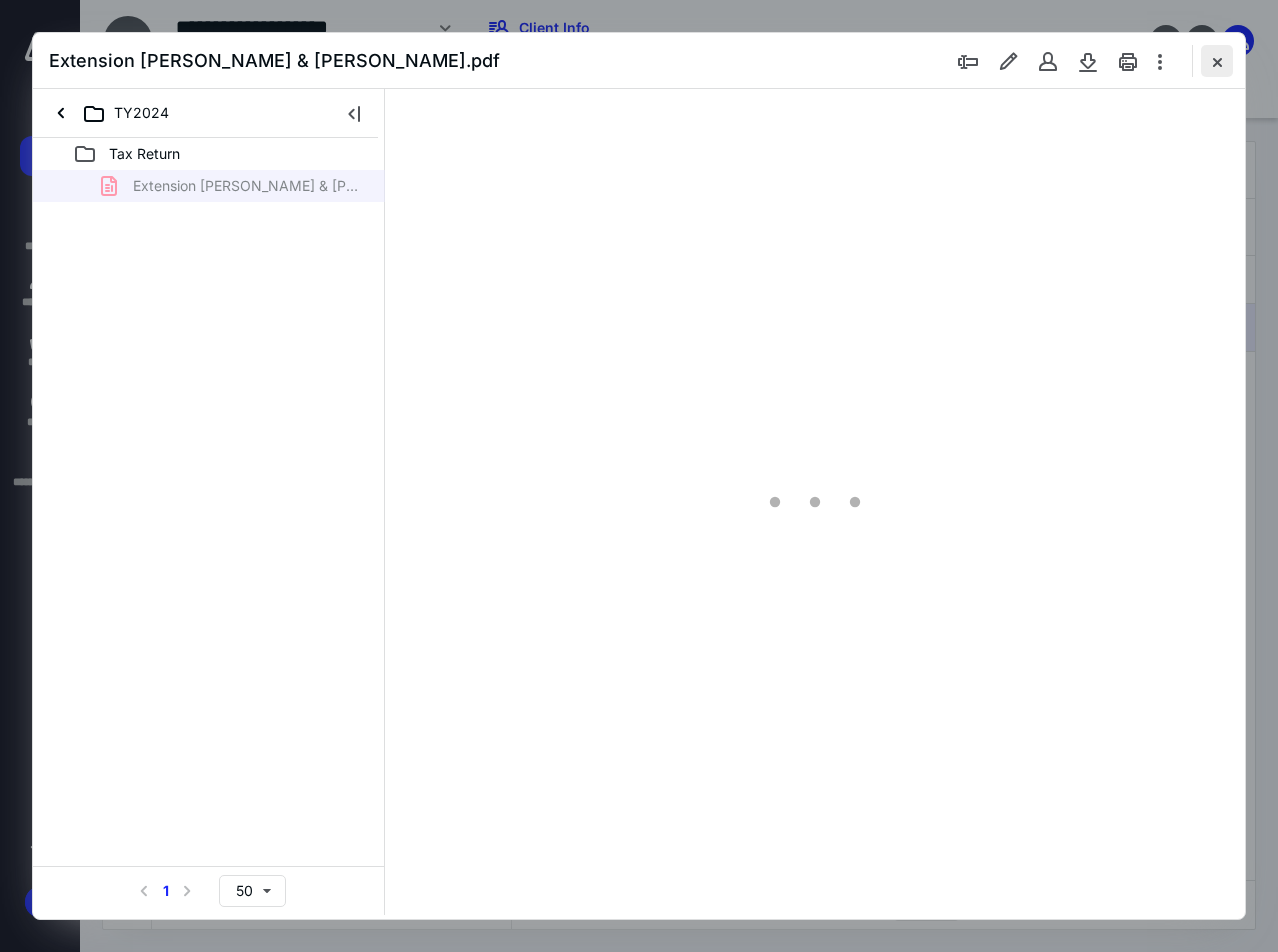 click at bounding box center [1217, 61] 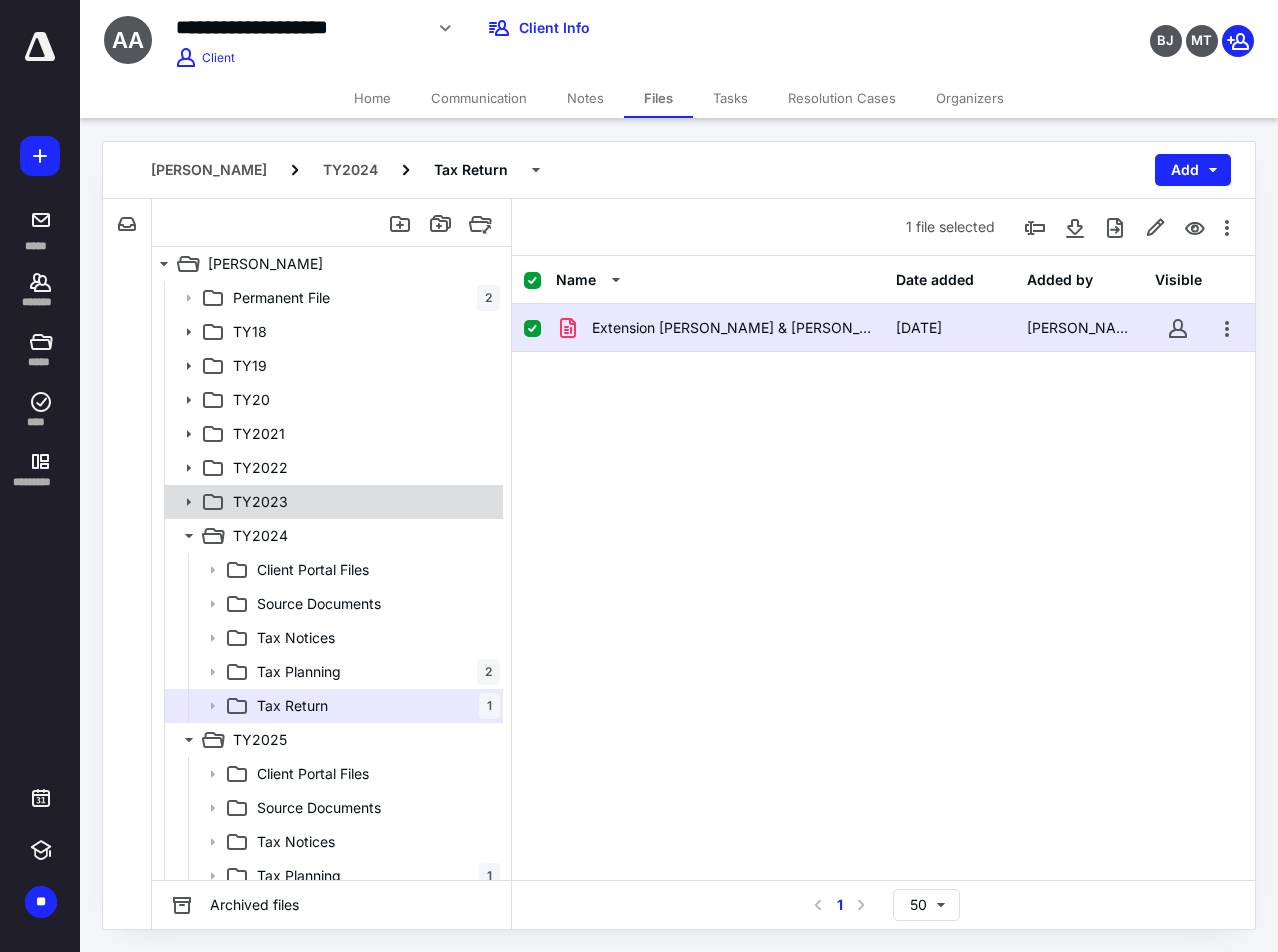 click on "TY2023" at bounding box center (362, 502) 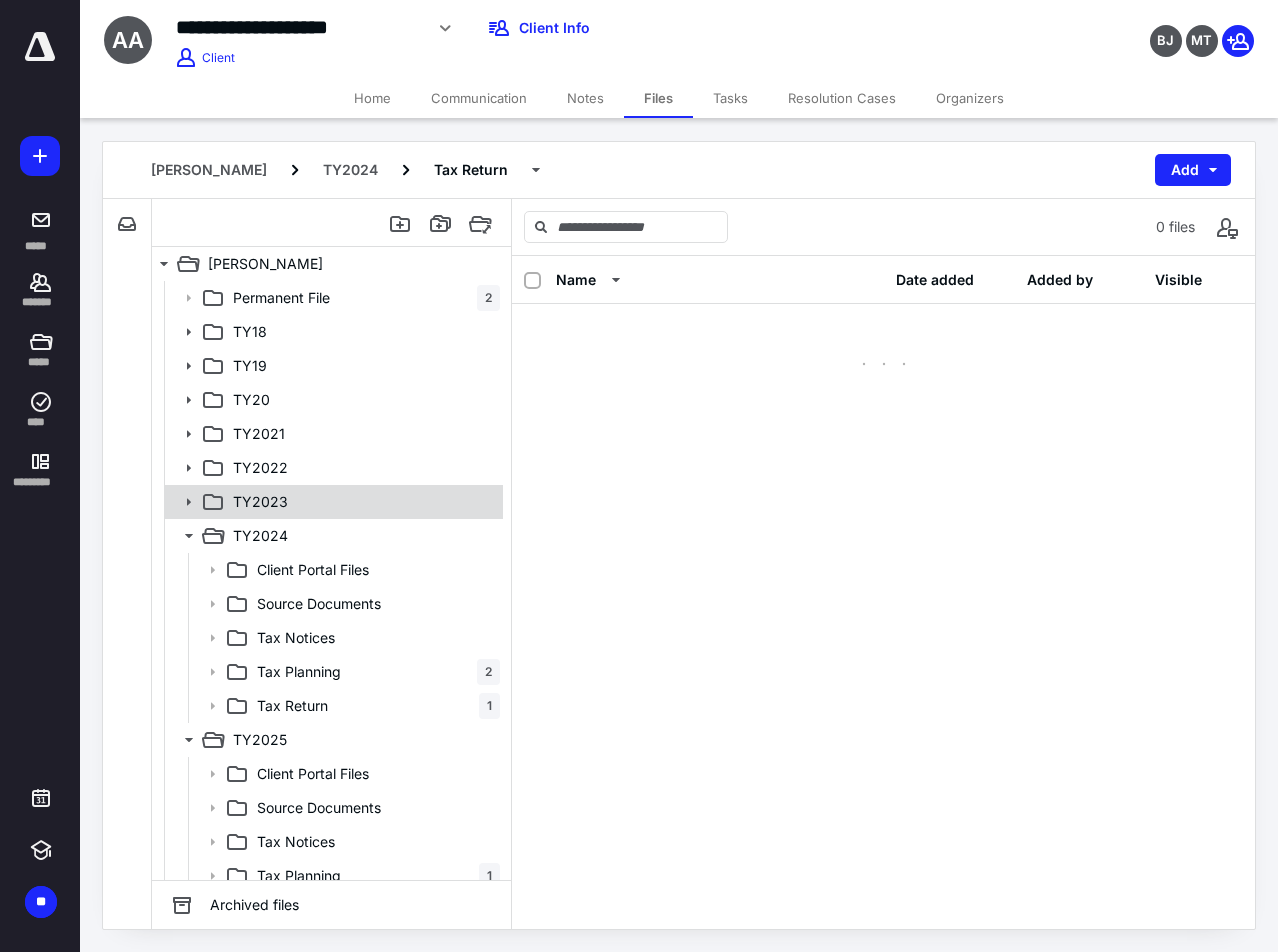 click on "TY2023" at bounding box center [362, 502] 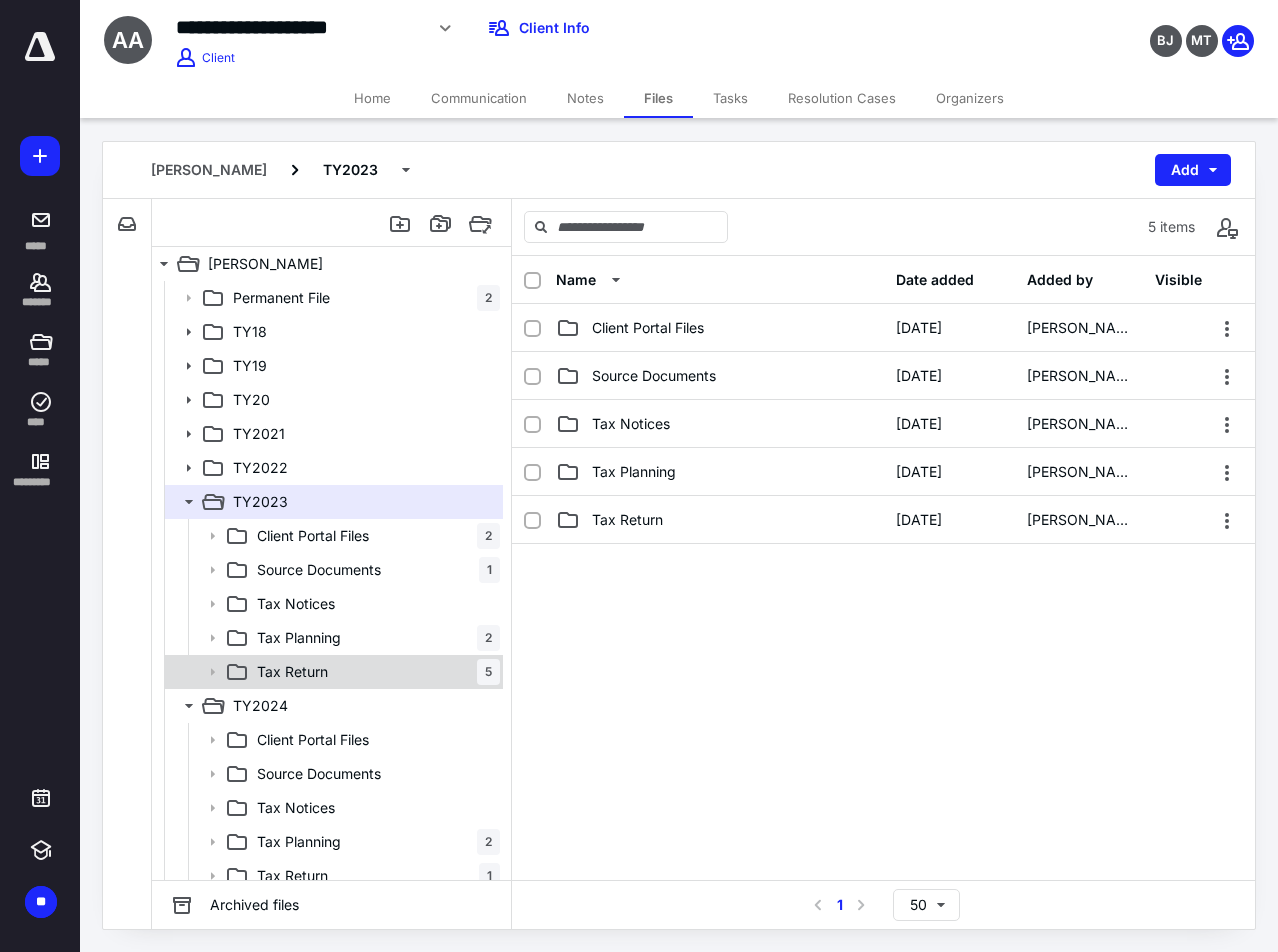 click on "Tax Return" at bounding box center [292, 672] 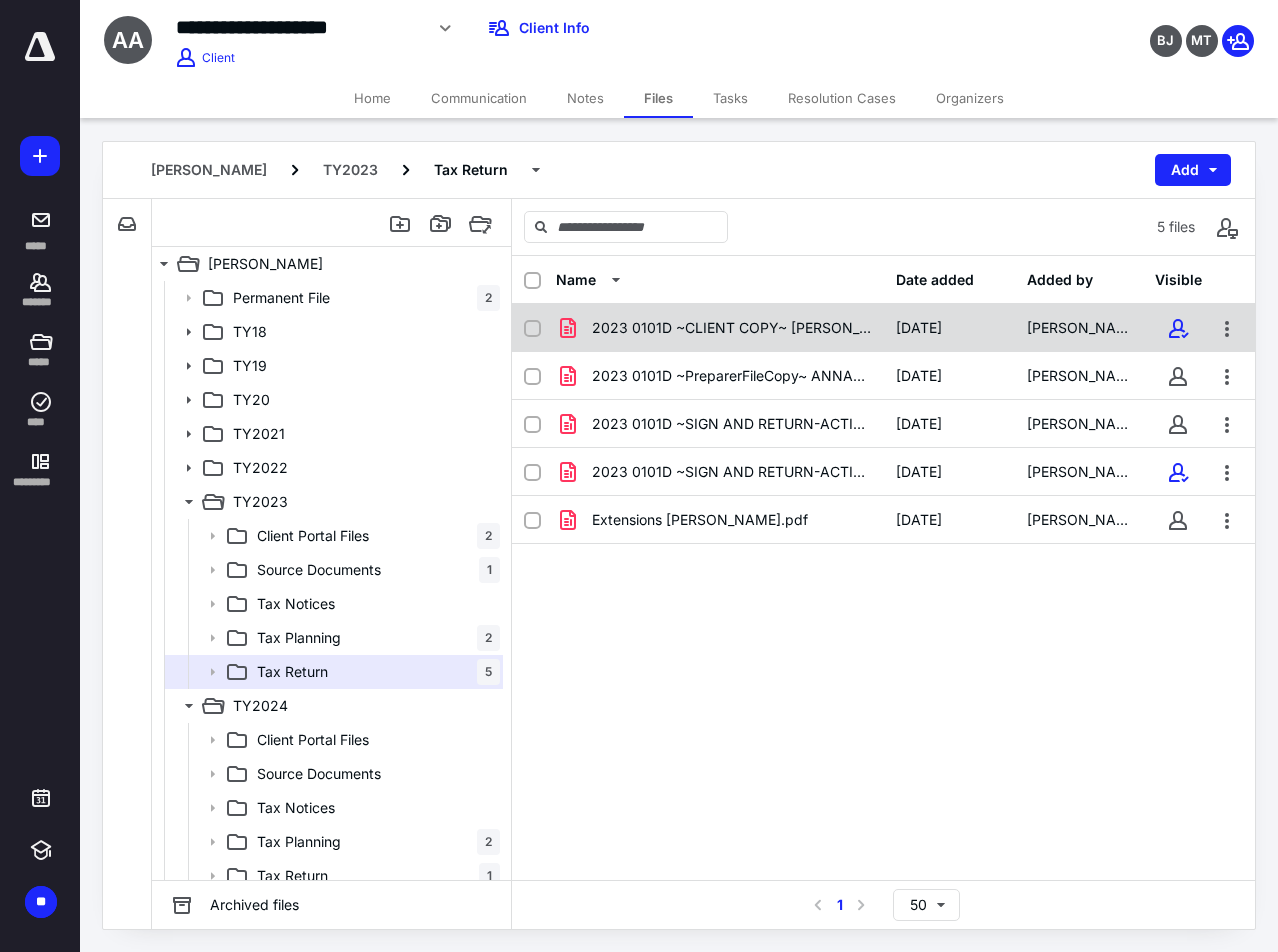 click on "2023 0101D ~CLIENT COPY~ [PERSON_NAME] AND [PERSON_NAME].pdf [DATE] [PERSON_NAME]" at bounding box center (883, 328) 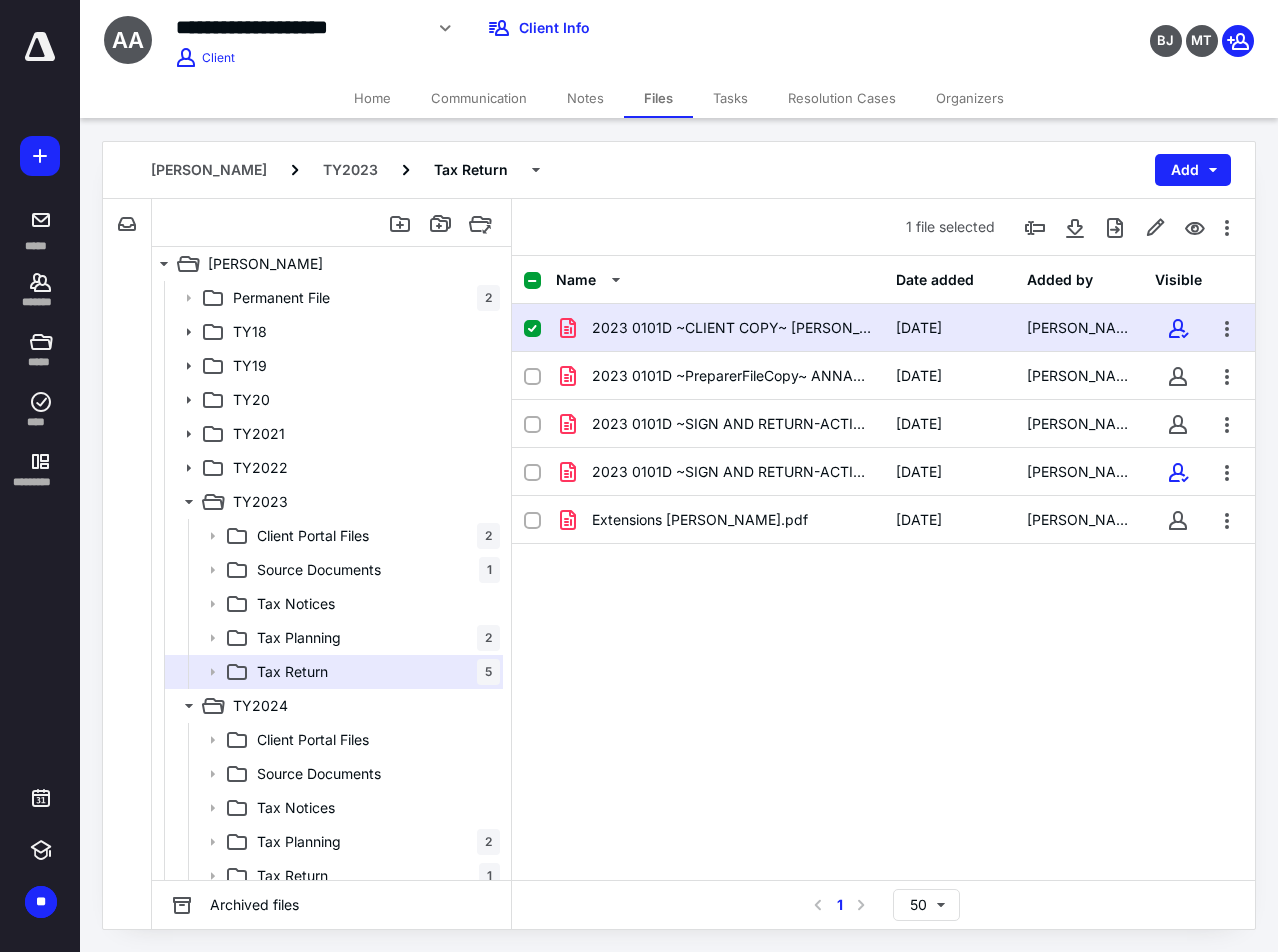 click on "2023 0101D ~CLIENT COPY~ [PERSON_NAME] AND [PERSON_NAME].pdf [DATE] [PERSON_NAME]" at bounding box center [883, 328] 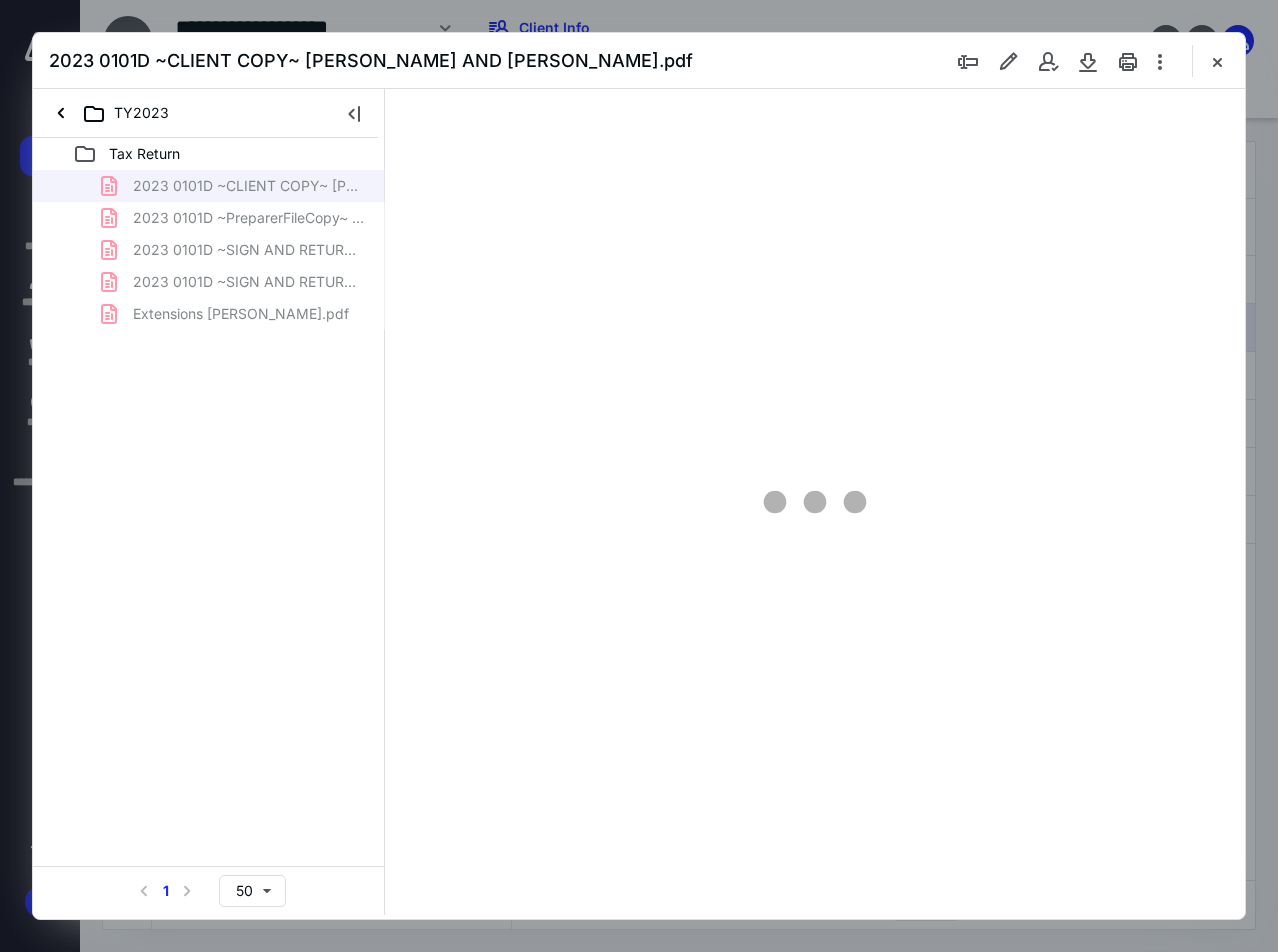 scroll, scrollTop: 0, scrollLeft: 0, axis: both 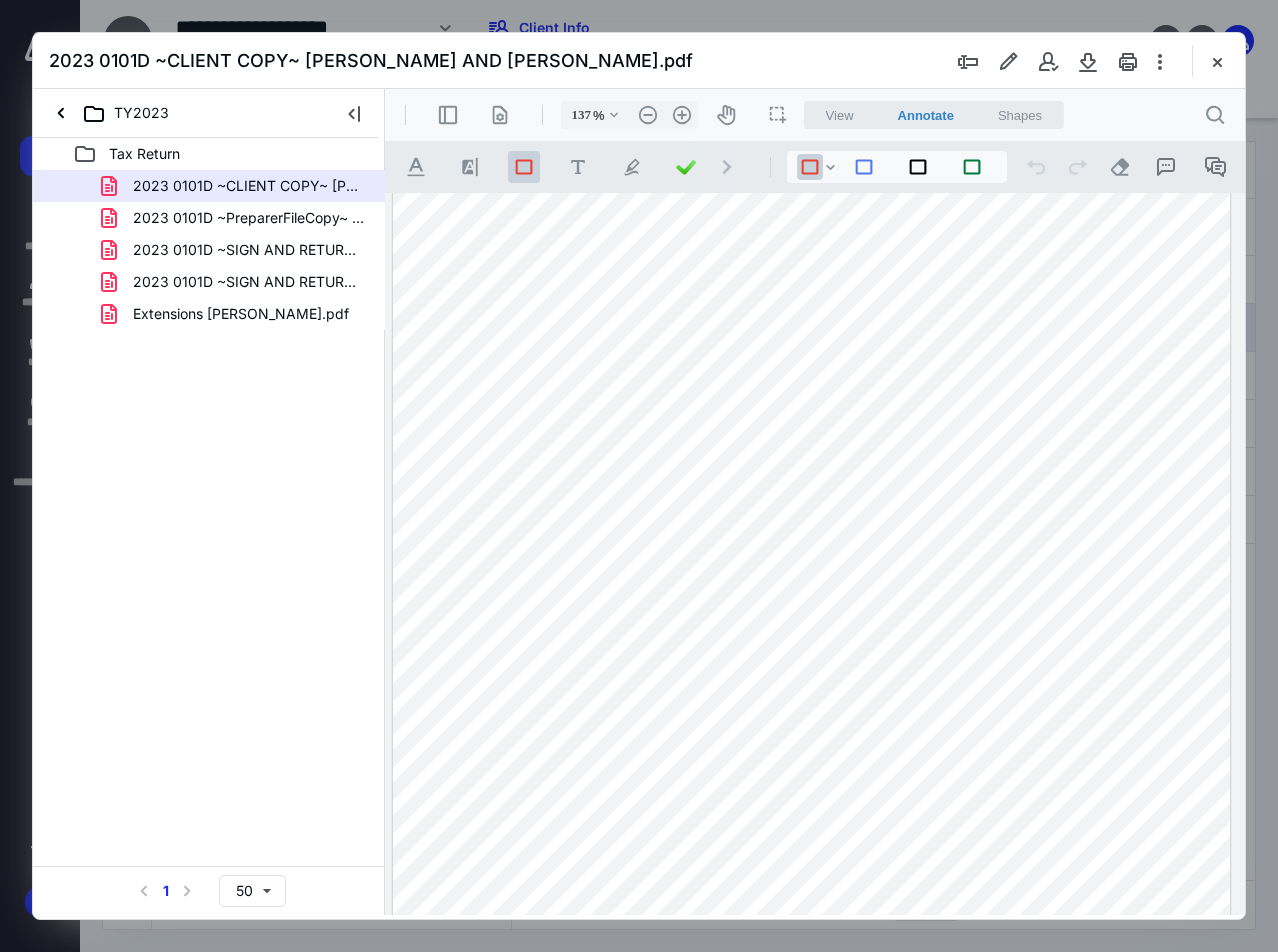 click at bounding box center (812, 631) 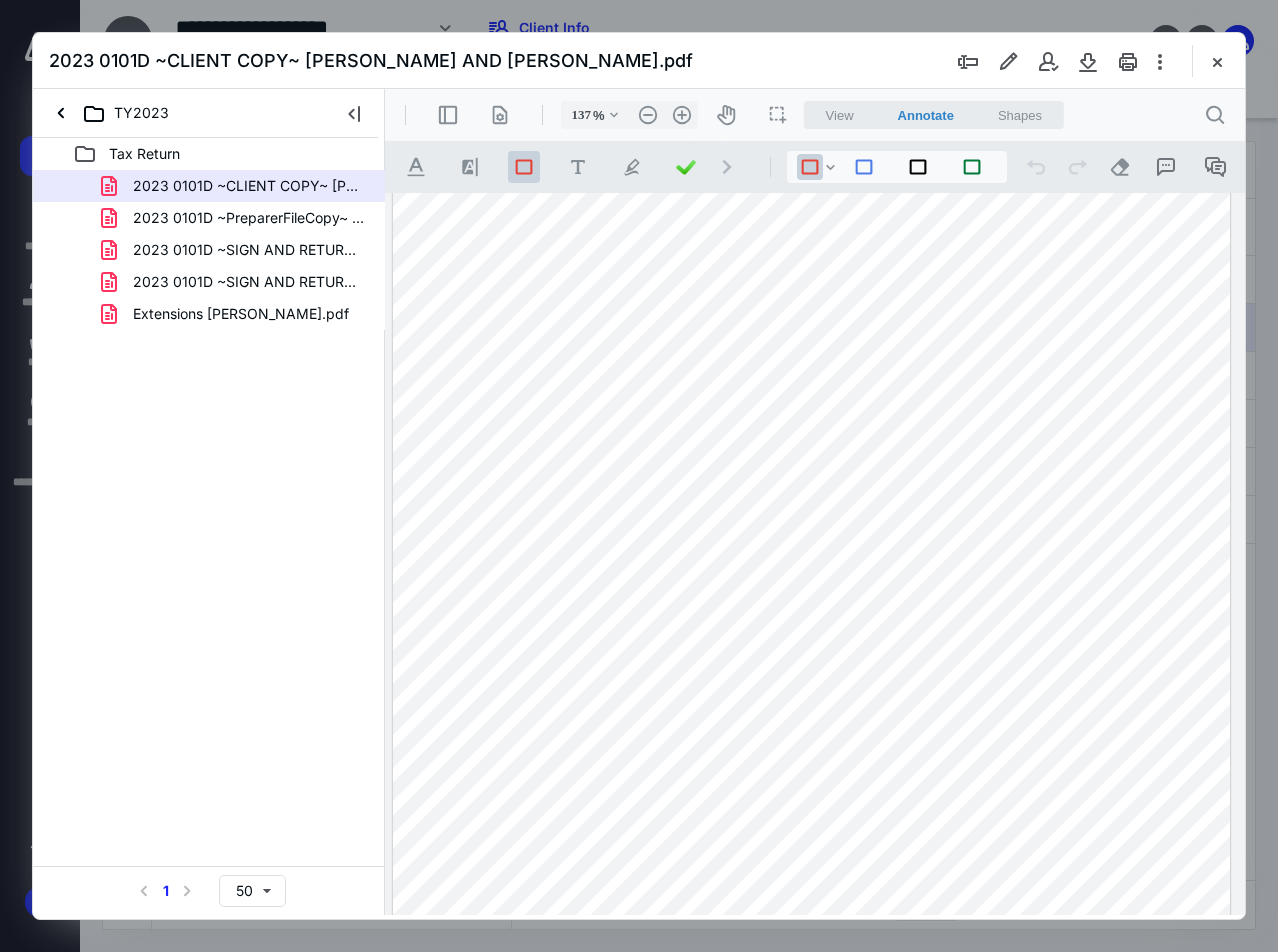 click at bounding box center [812, 631] 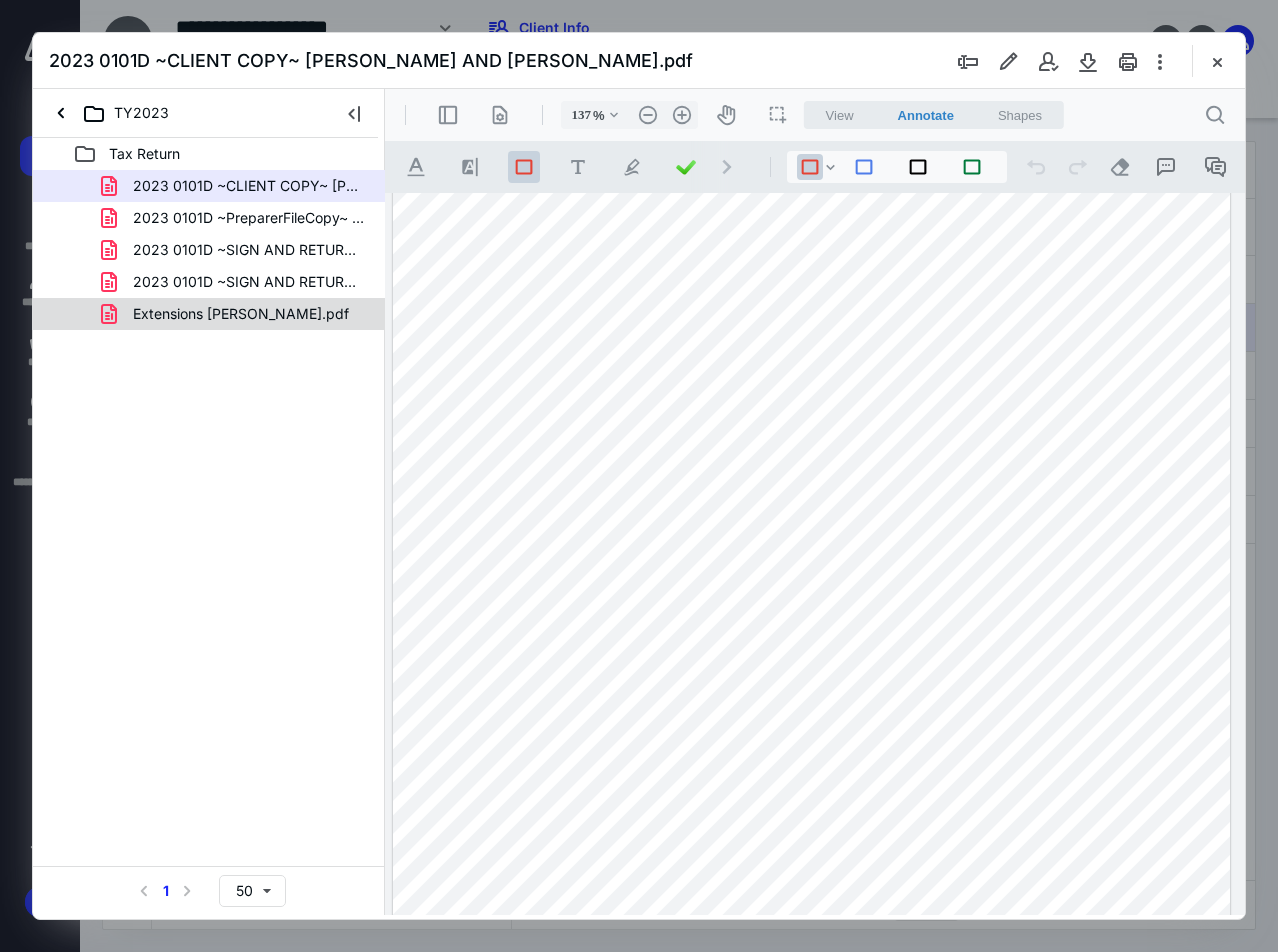 click on "Extensions [PERSON_NAME].pdf" at bounding box center (241, 314) 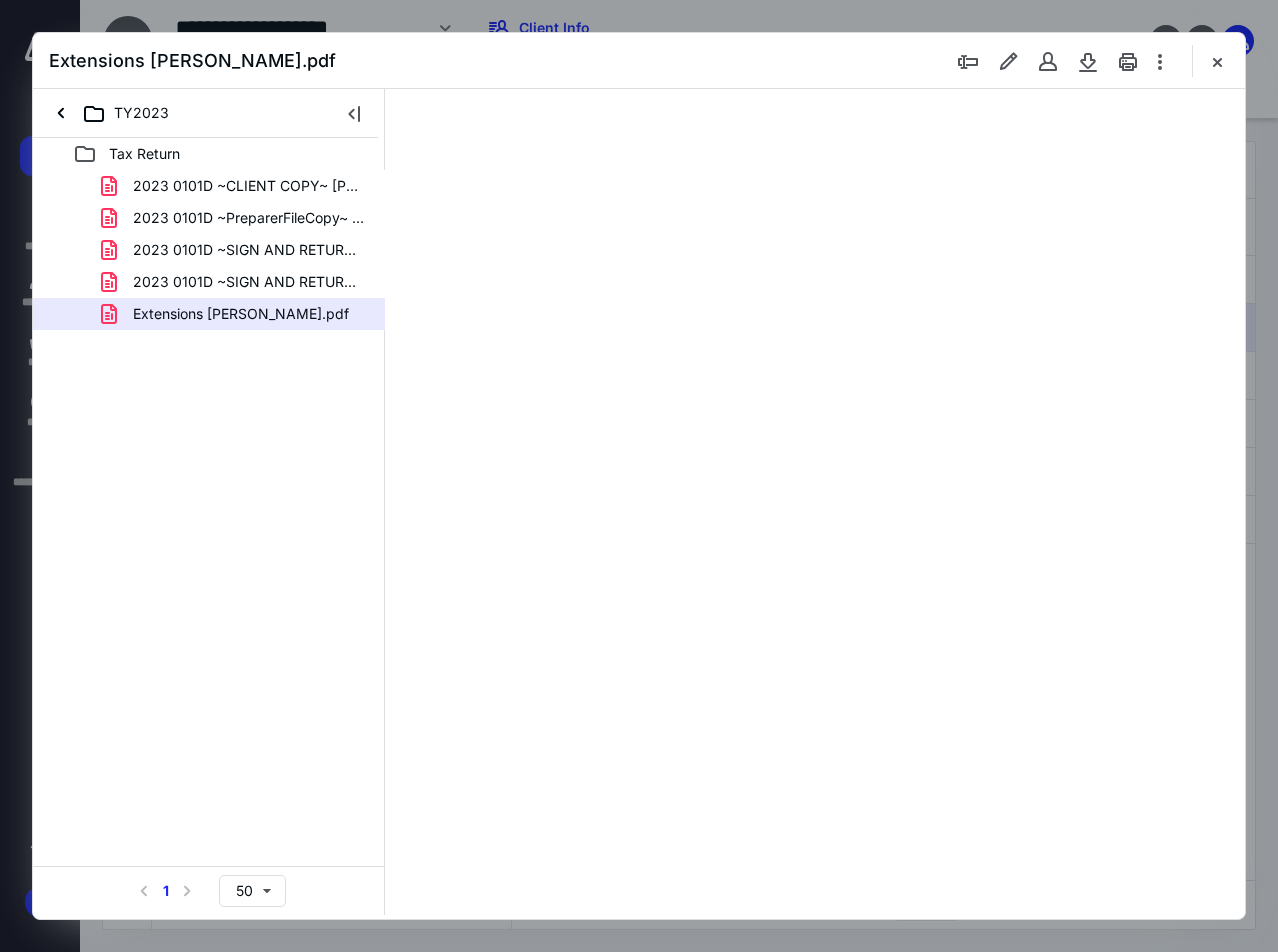 type on "137" 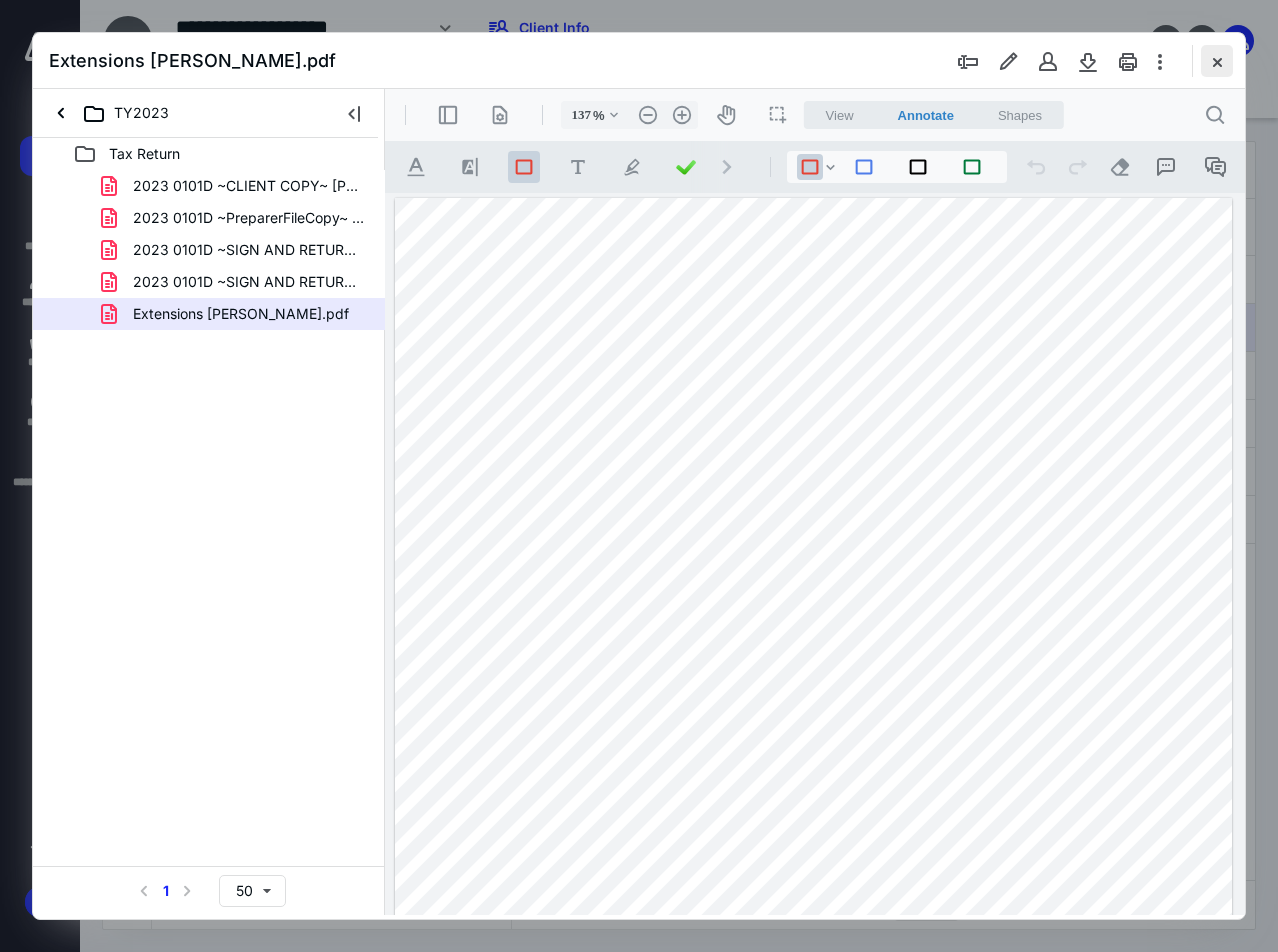click at bounding box center (1217, 61) 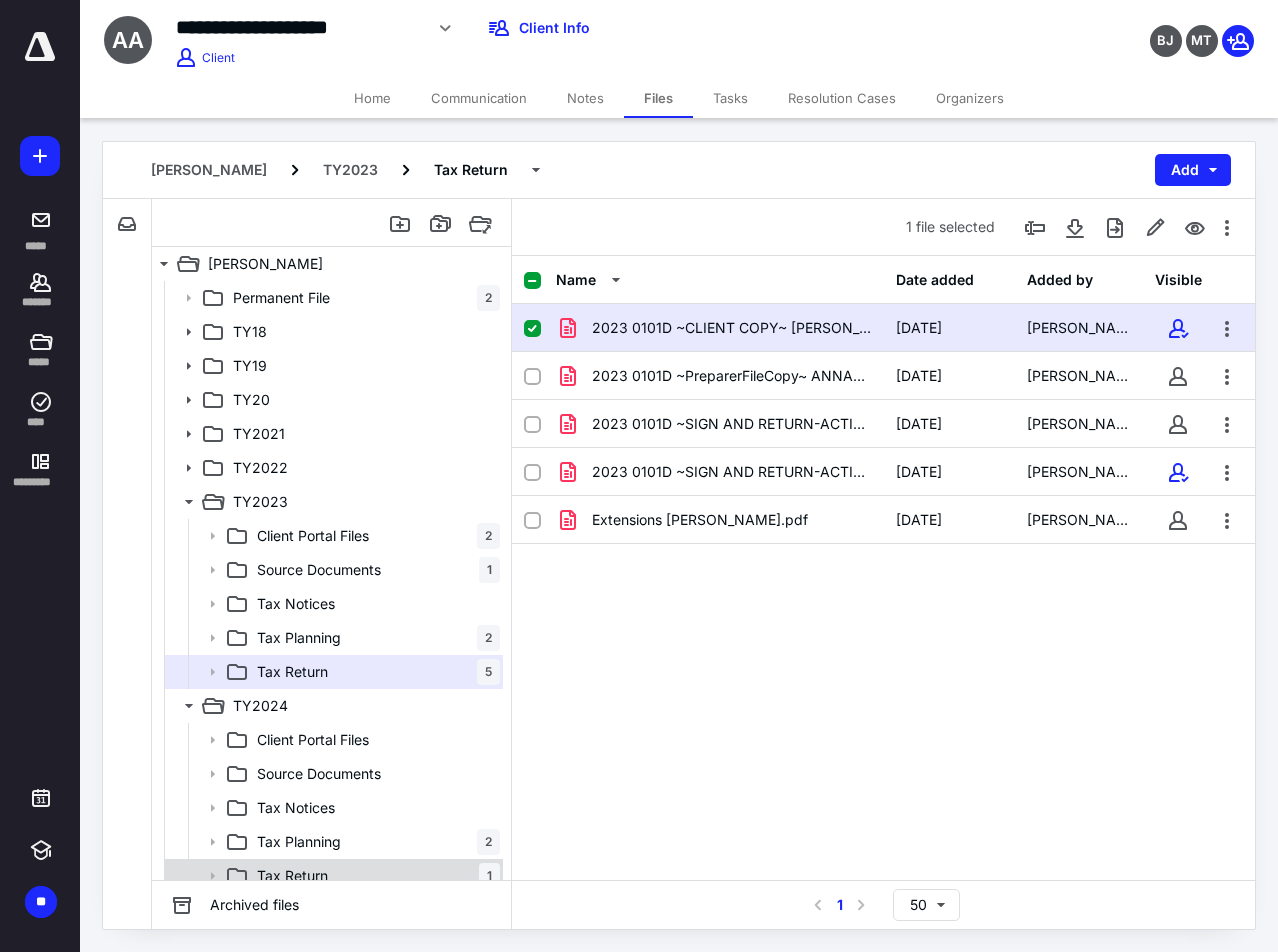scroll, scrollTop: 217, scrollLeft: 0, axis: vertical 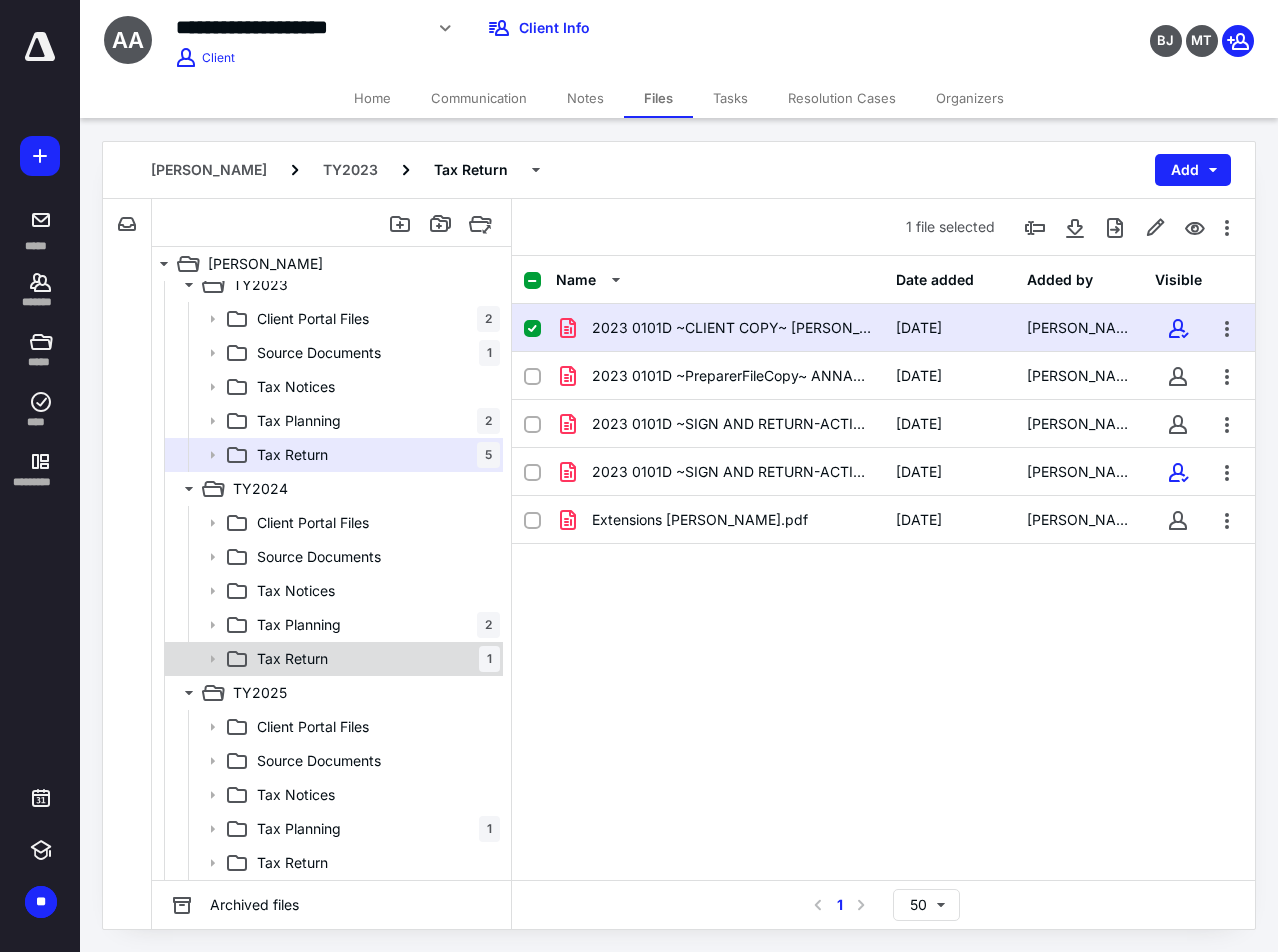 click on "Tax Return 1" at bounding box center (374, 659) 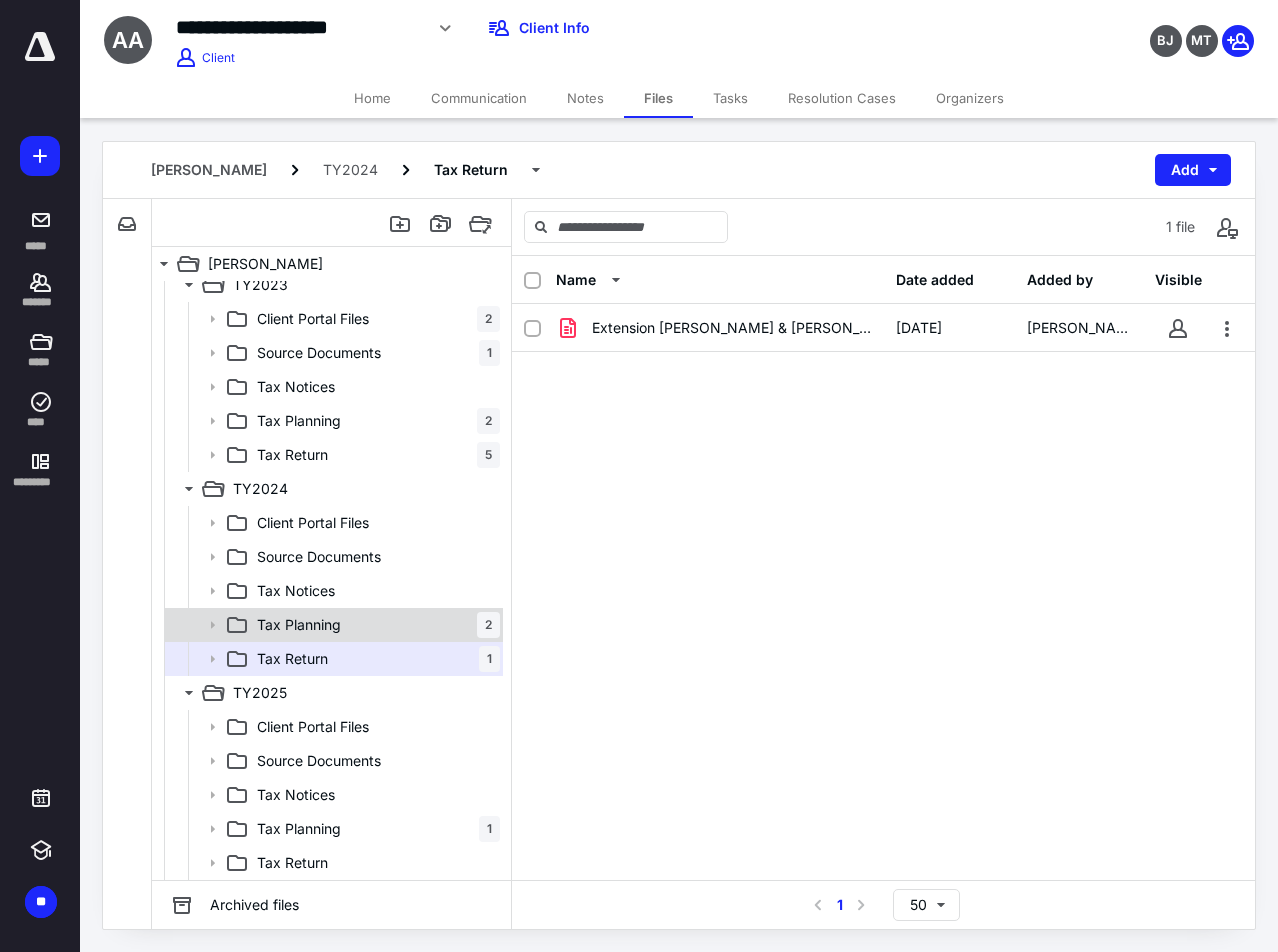 click on "Tax Planning 2" at bounding box center (374, 625) 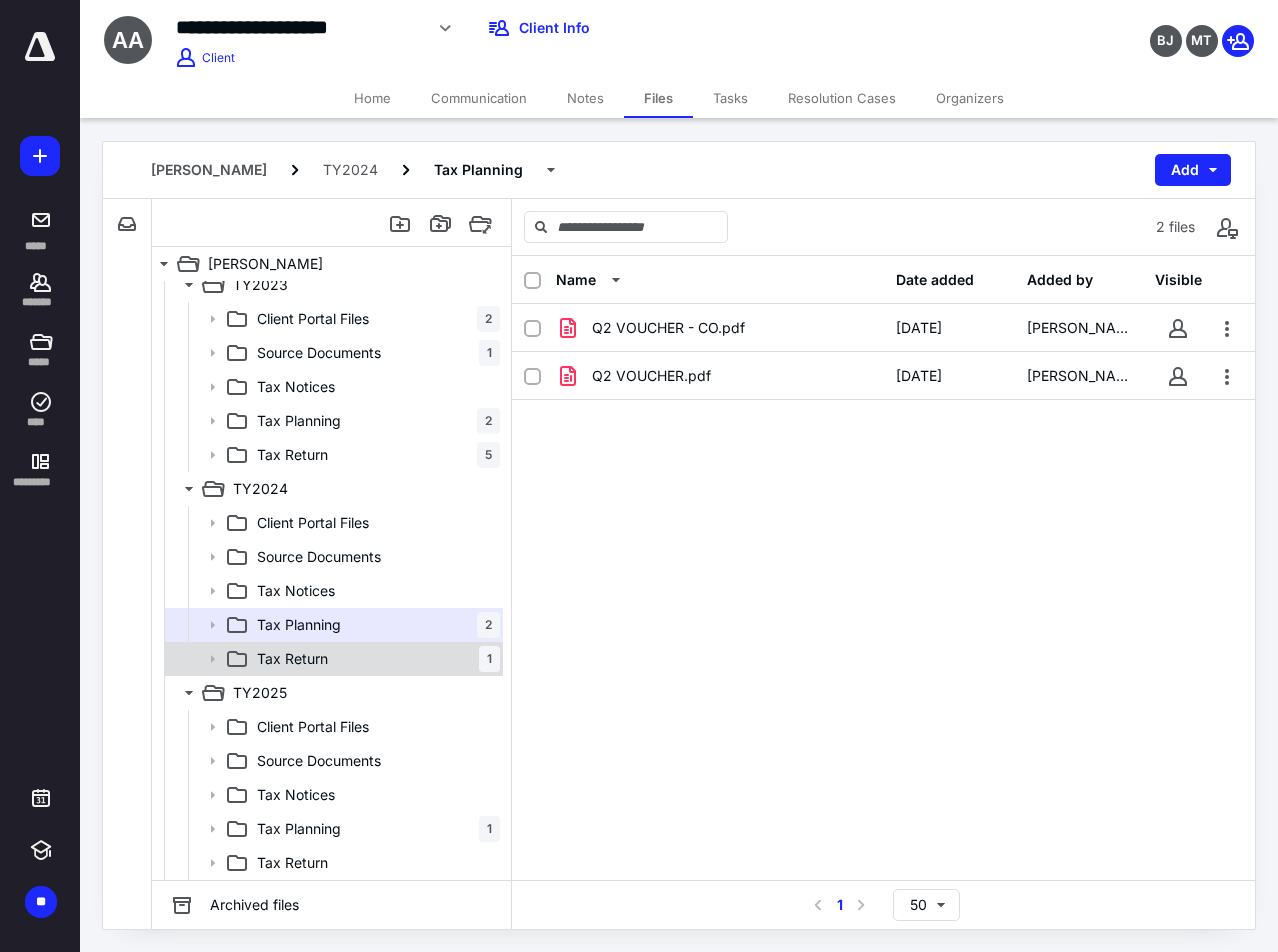 click on "Tax Return 1" at bounding box center (374, 659) 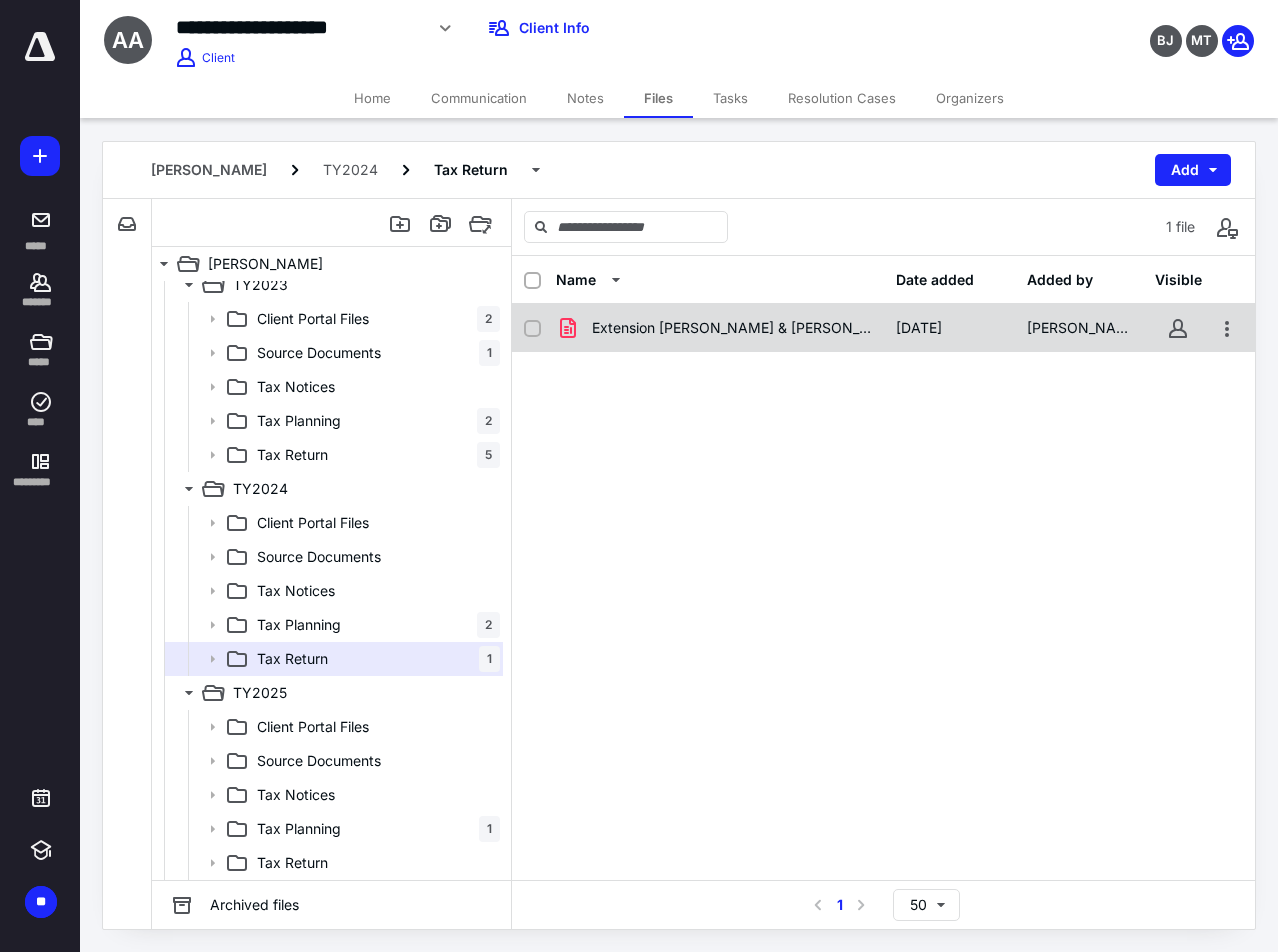 click on "Extension [PERSON_NAME] & [PERSON_NAME].pdf" at bounding box center [732, 328] 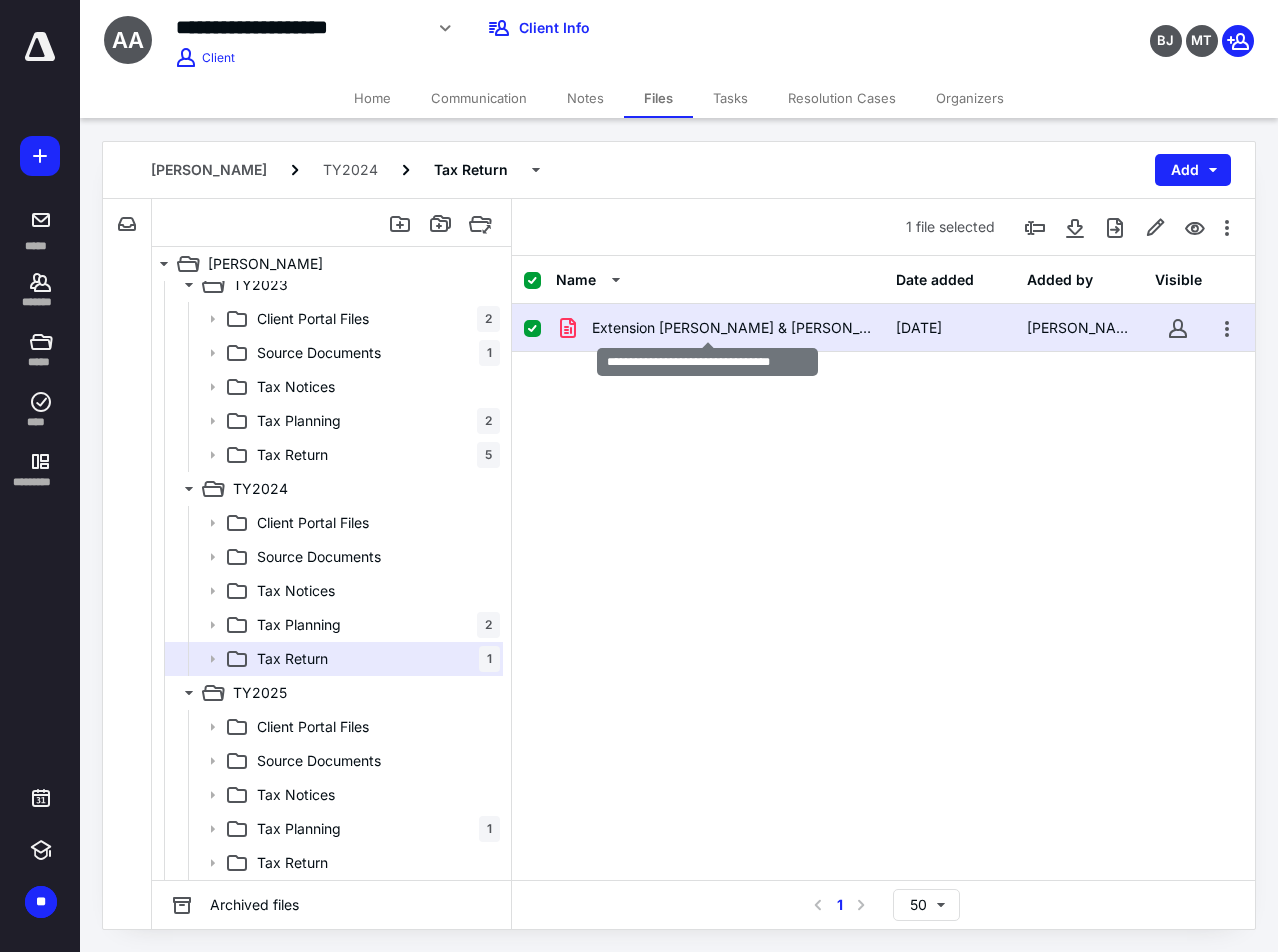click on "Extension [PERSON_NAME] & [PERSON_NAME].pdf" at bounding box center (732, 328) 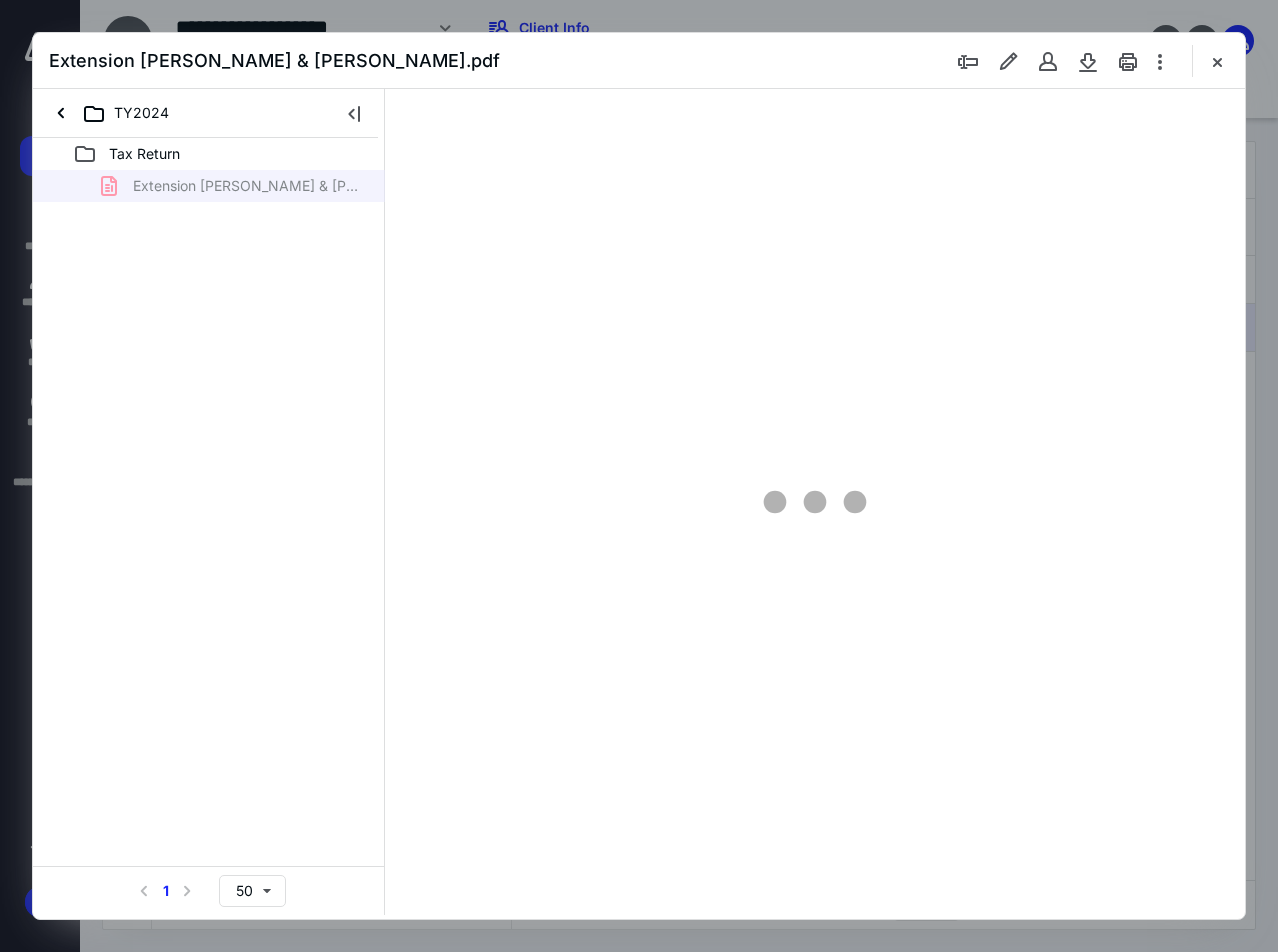 scroll, scrollTop: 0, scrollLeft: 0, axis: both 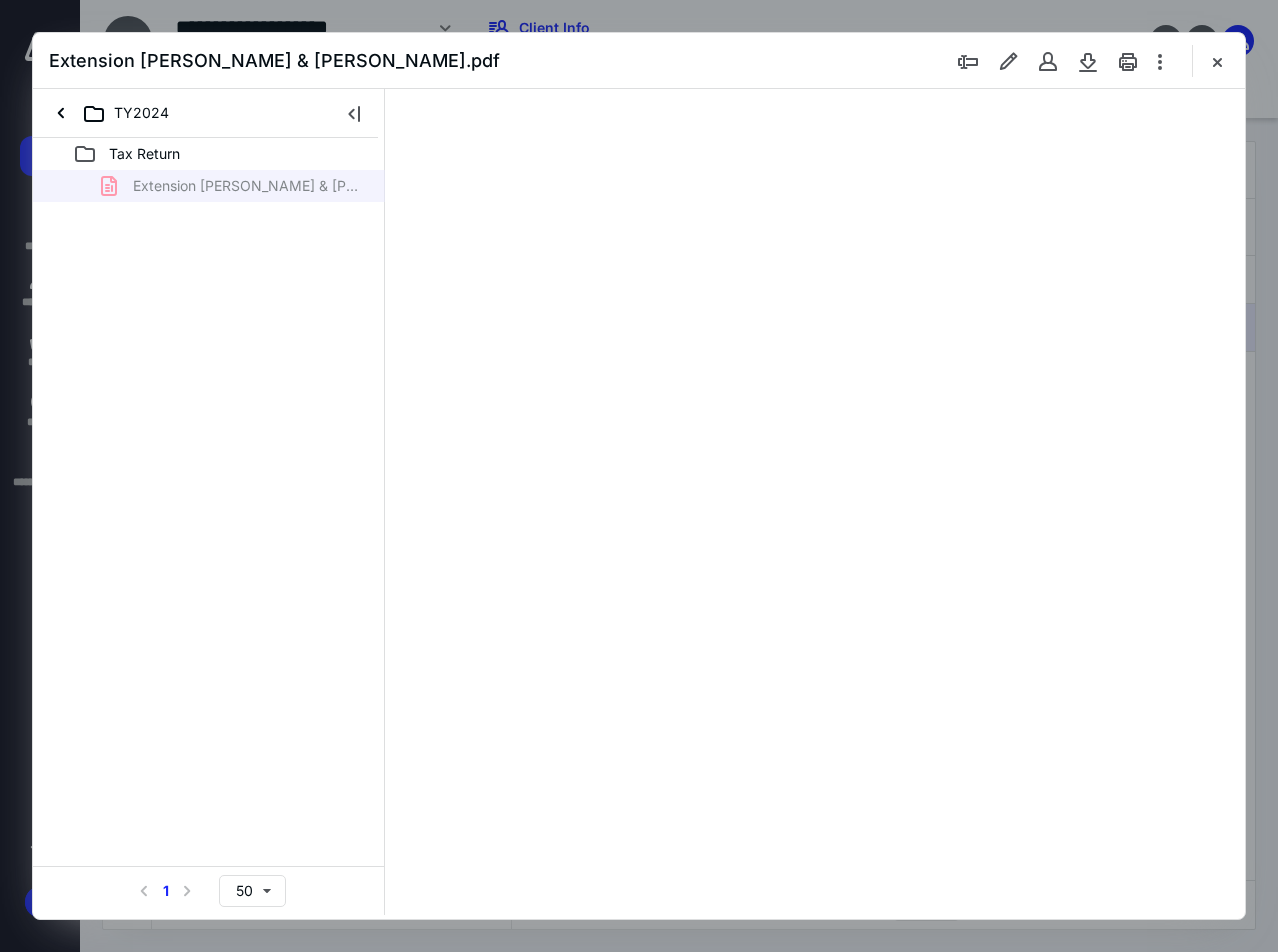 click at bounding box center (815, 502) 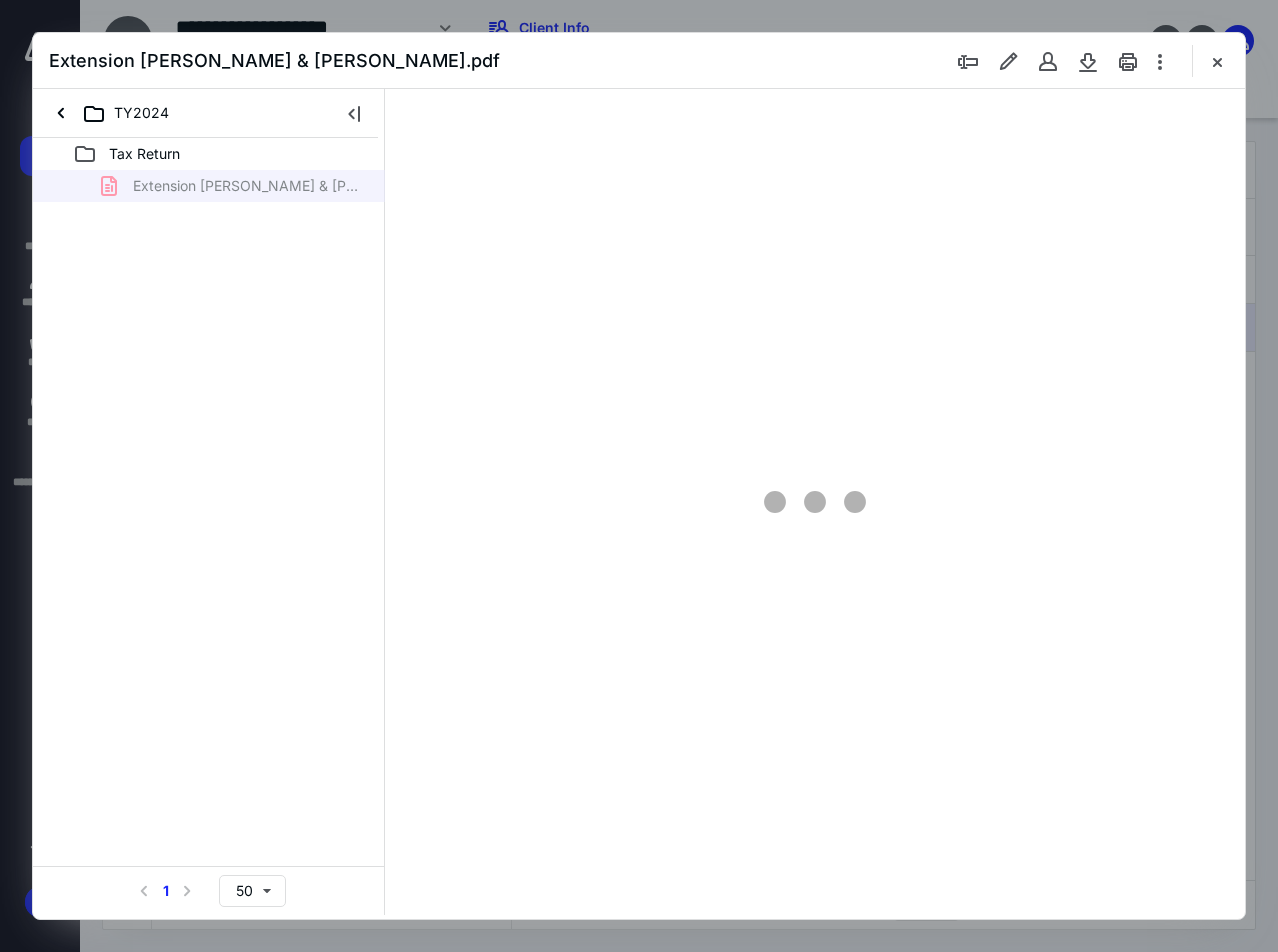 type on "137" 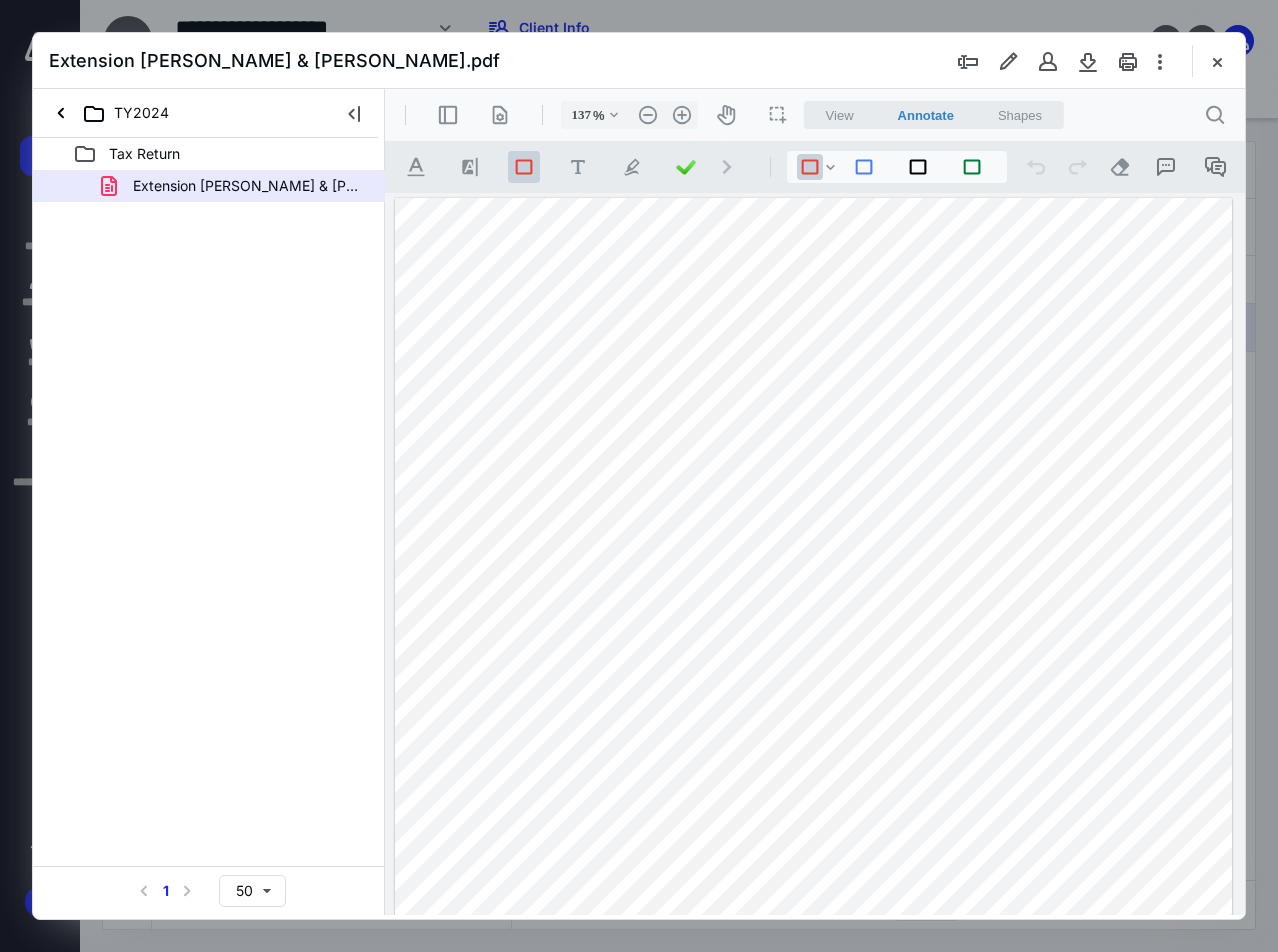 scroll, scrollTop: 372, scrollLeft: 0, axis: vertical 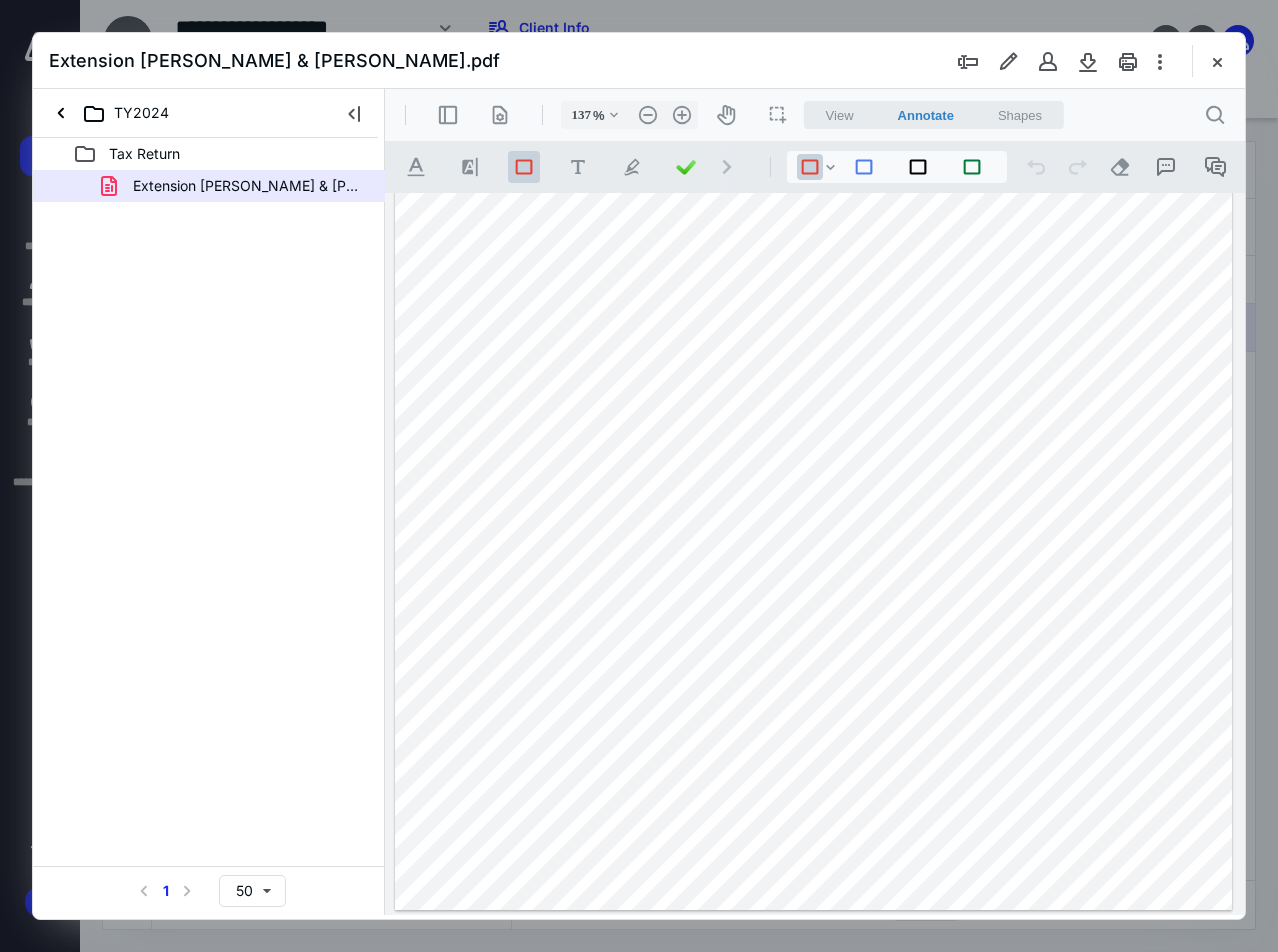 click on "Extension [PERSON_NAME] & [PERSON_NAME].pdf" at bounding box center [639, 61] 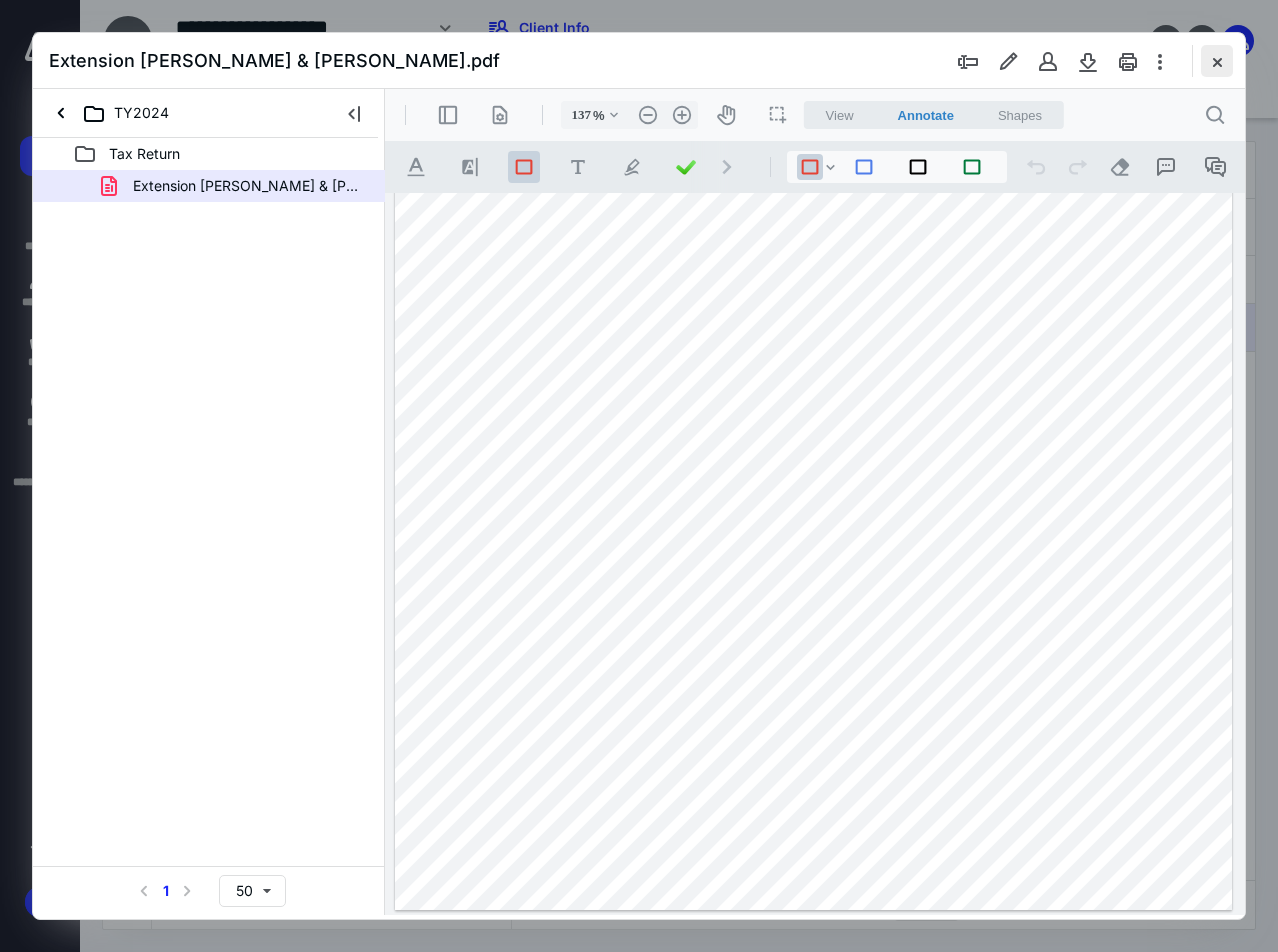 click at bounding box center [1217, 61] 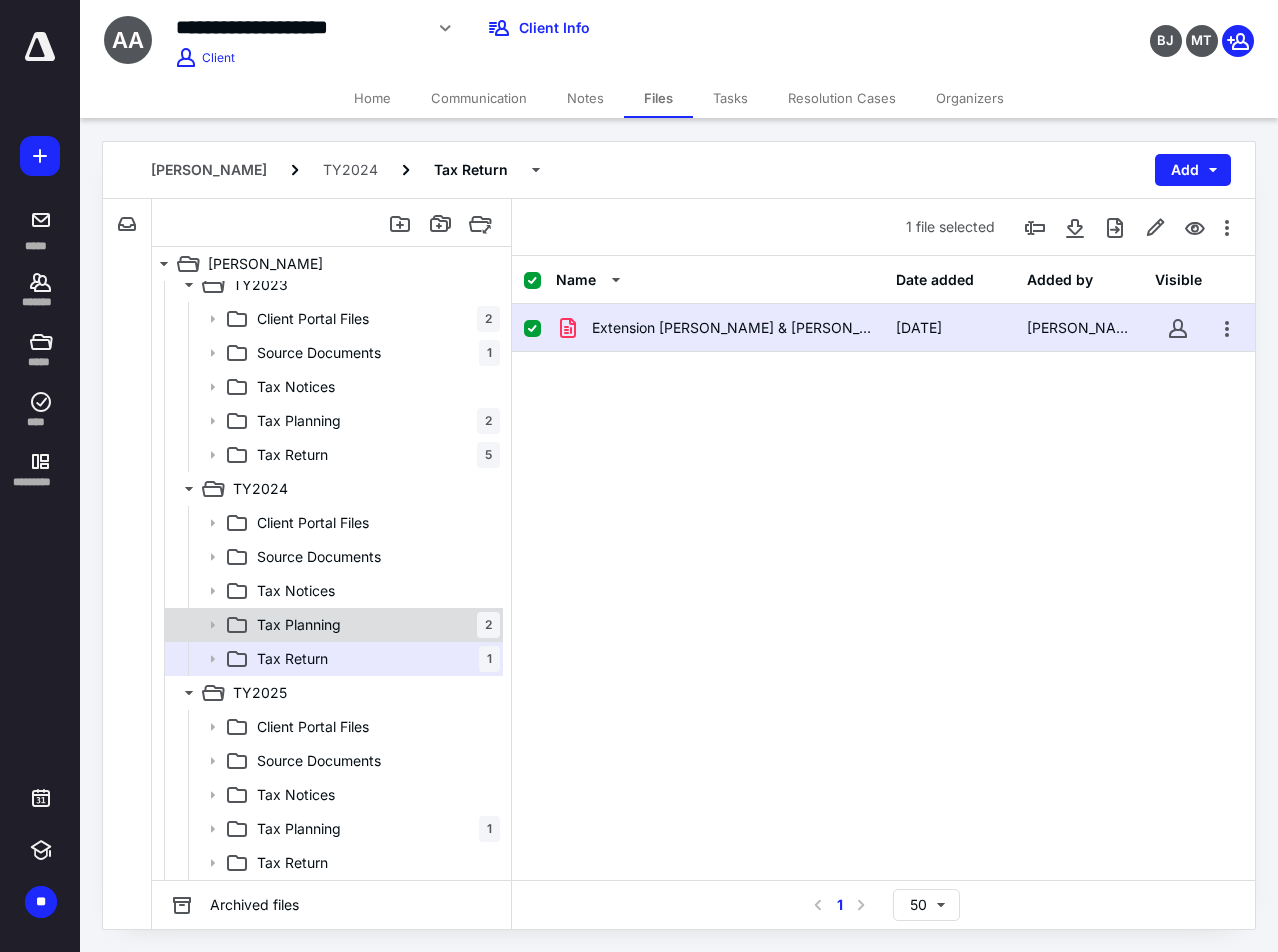 click on "Tax Planning 2" at bounding box center [374, 625] 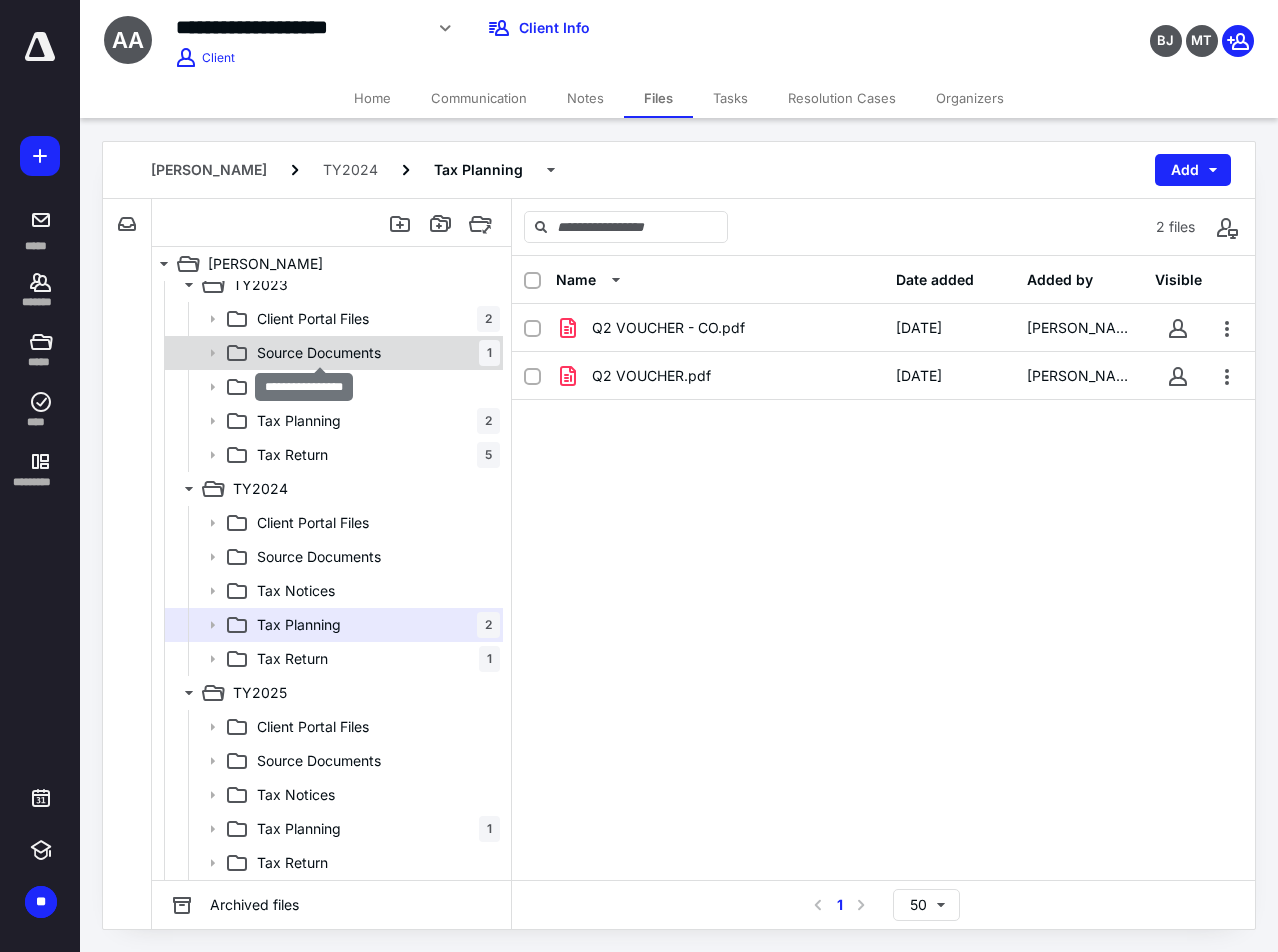 click on "Source Documents" at bounding box center [319, 353] 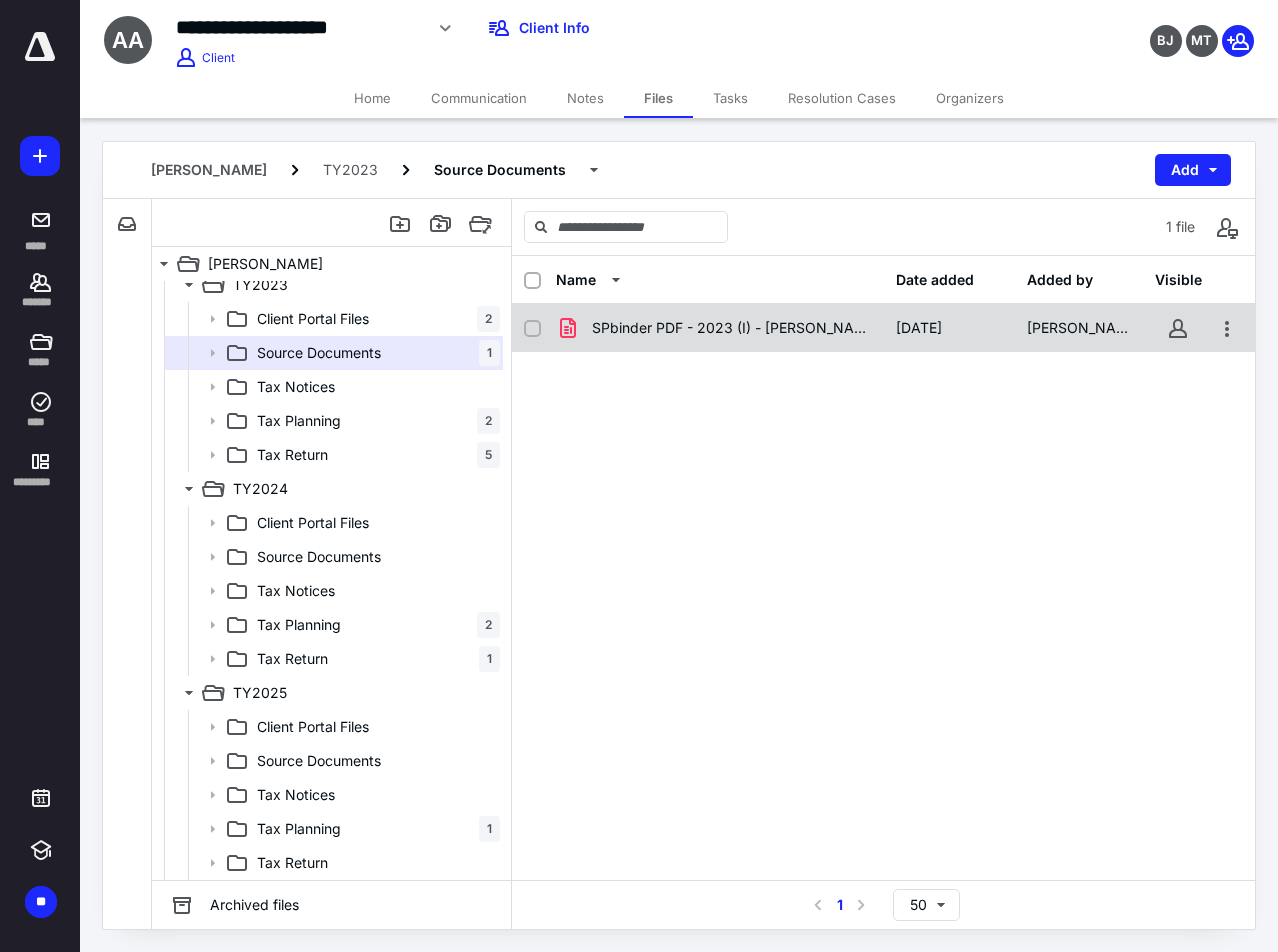 click on "SPbinder PDF - 2023 (I) - [PERSON_NAME], ANNADEETTE_0101D_31741.pdf" at bounding box center (732, 328) 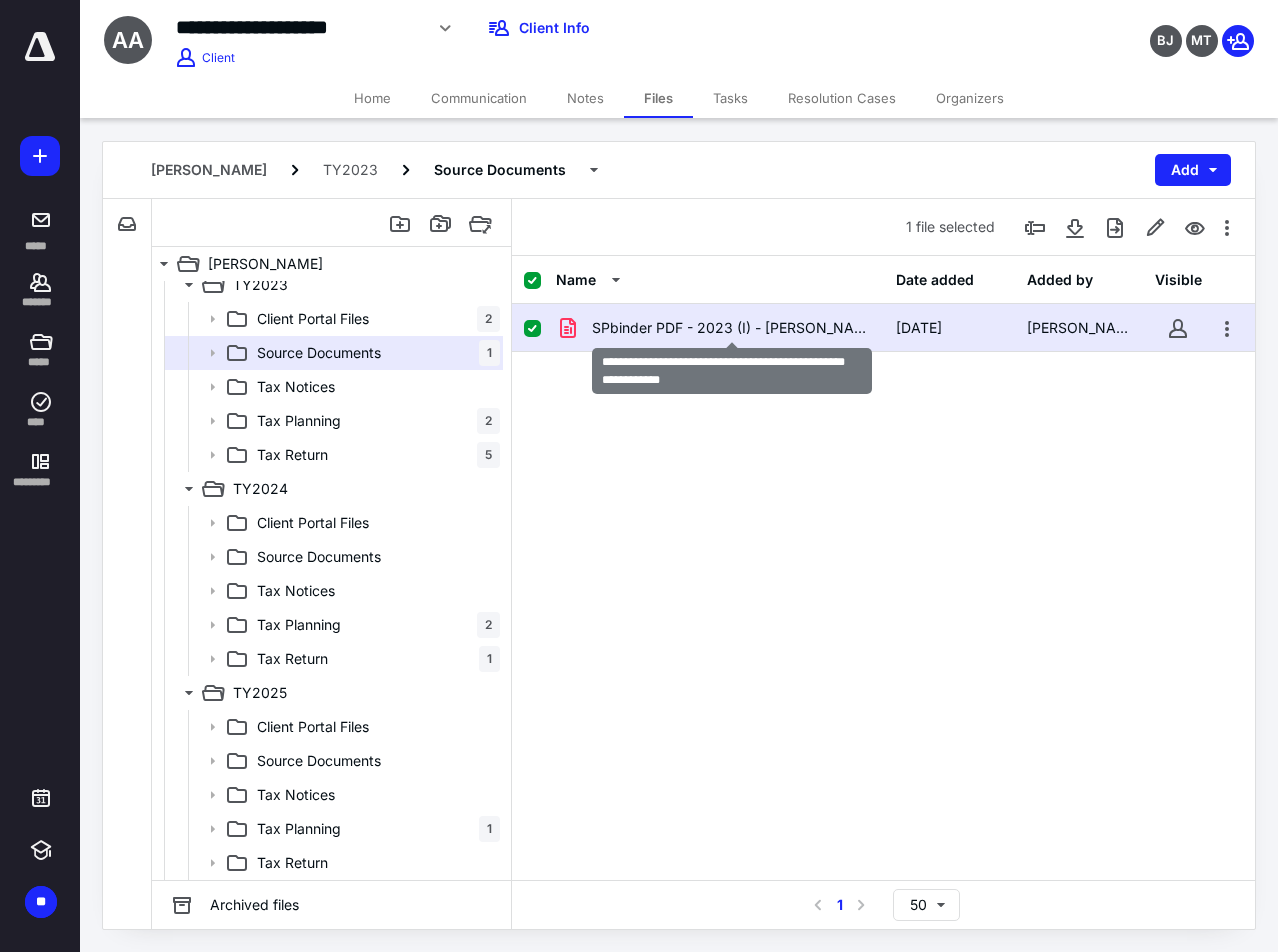 click on "SPbinder PDF - 2023 (I) - [PERSON_NAME], ANNADEETTE_0101D_31741.pdf" at bounding box center (732, 328) 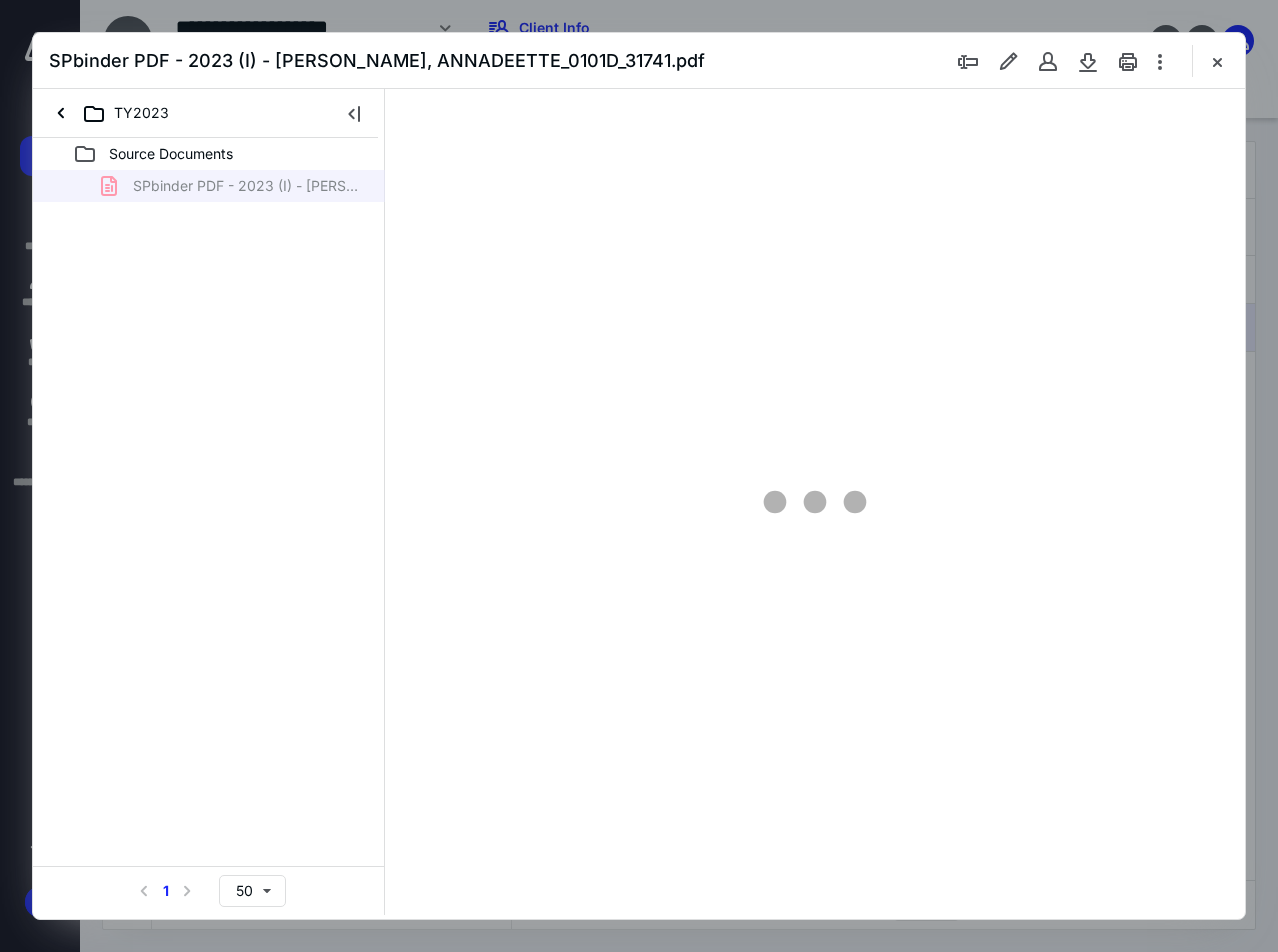 scroll, scrollTop: 0, scrollLeft: 0, axis: both 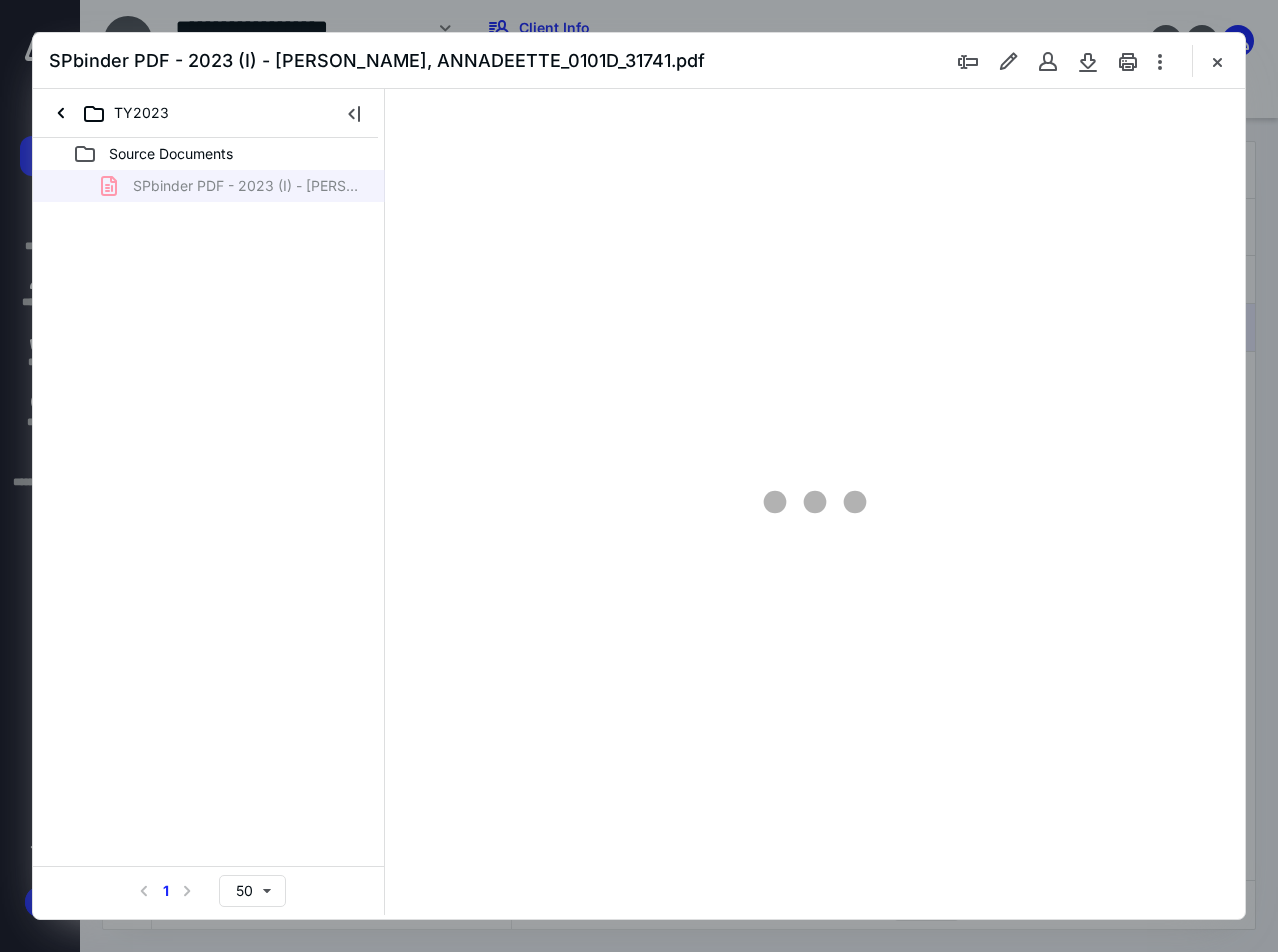 click at bounding box center (815, 502) 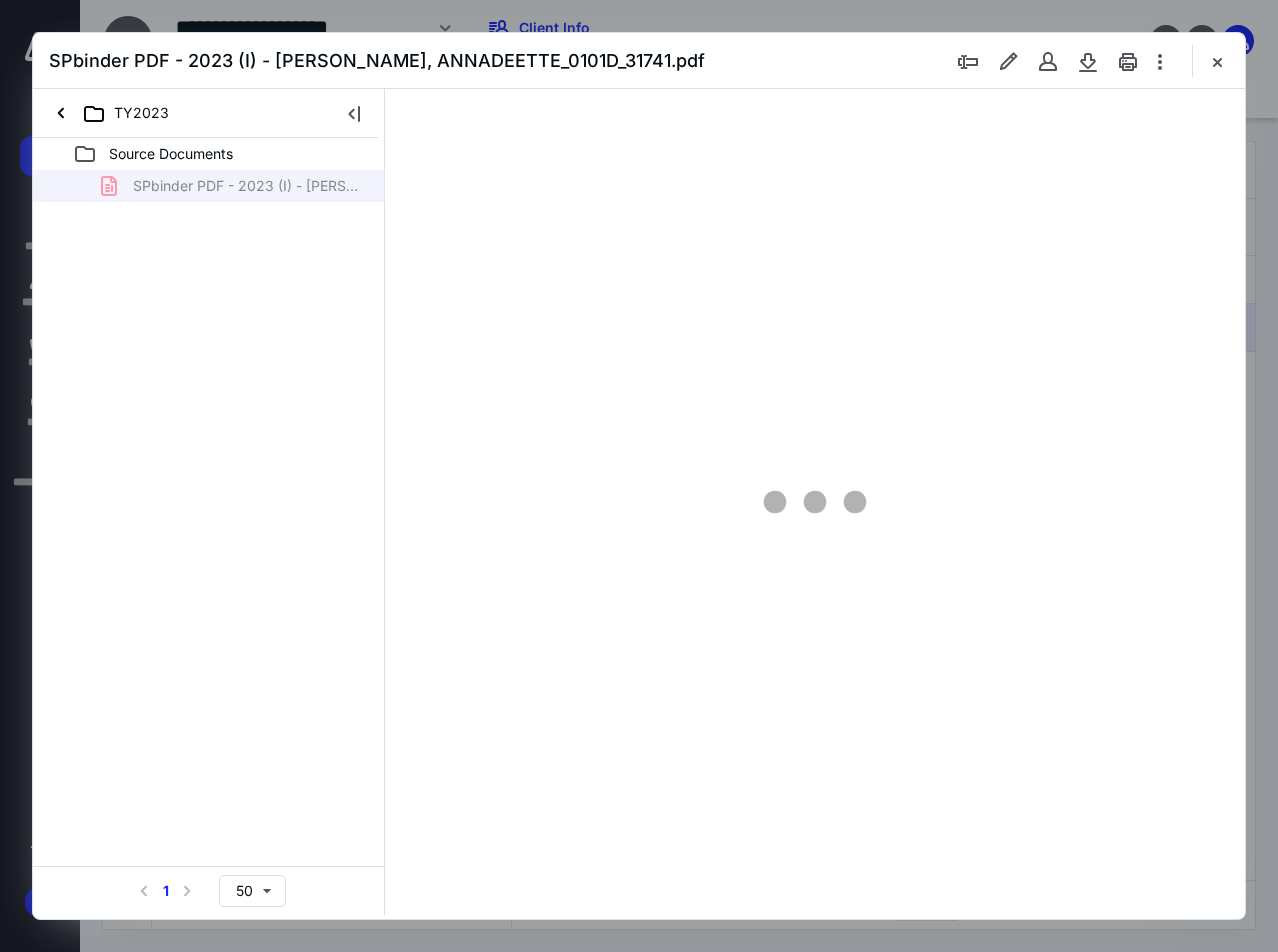 type on "137" 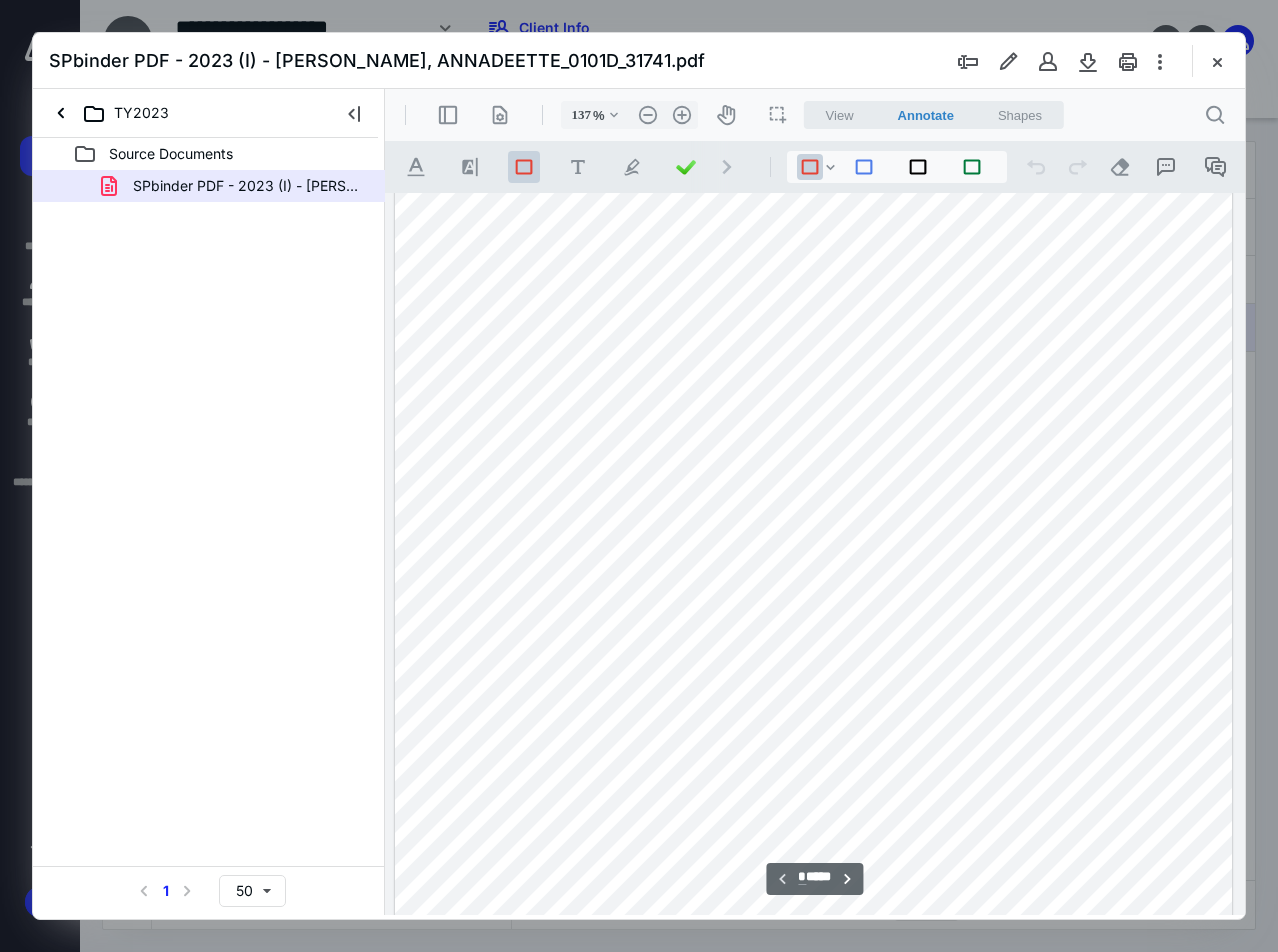 scroll, scrollTop: 0, scrollLeft: 0, axis: both 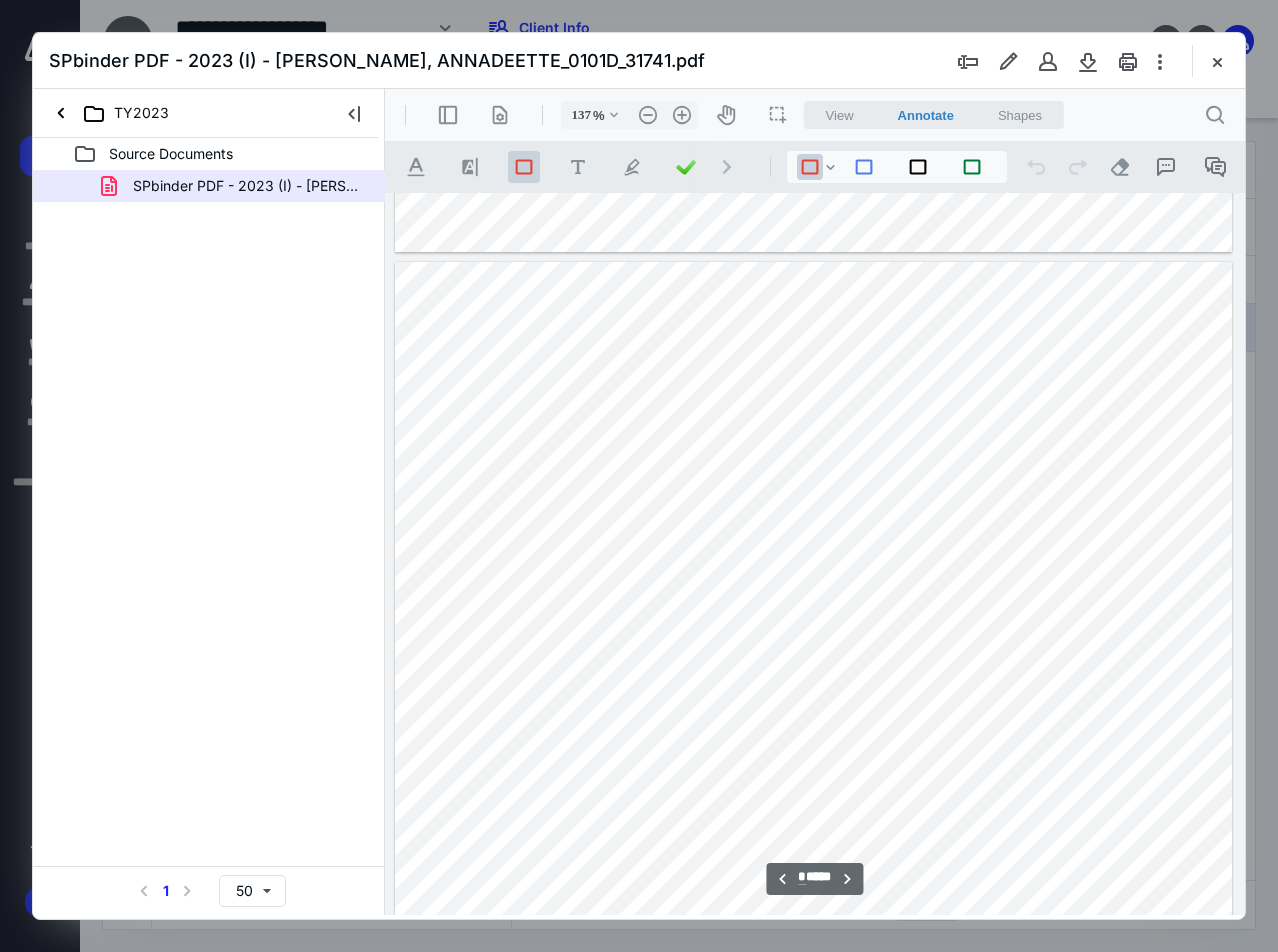 type on "*" 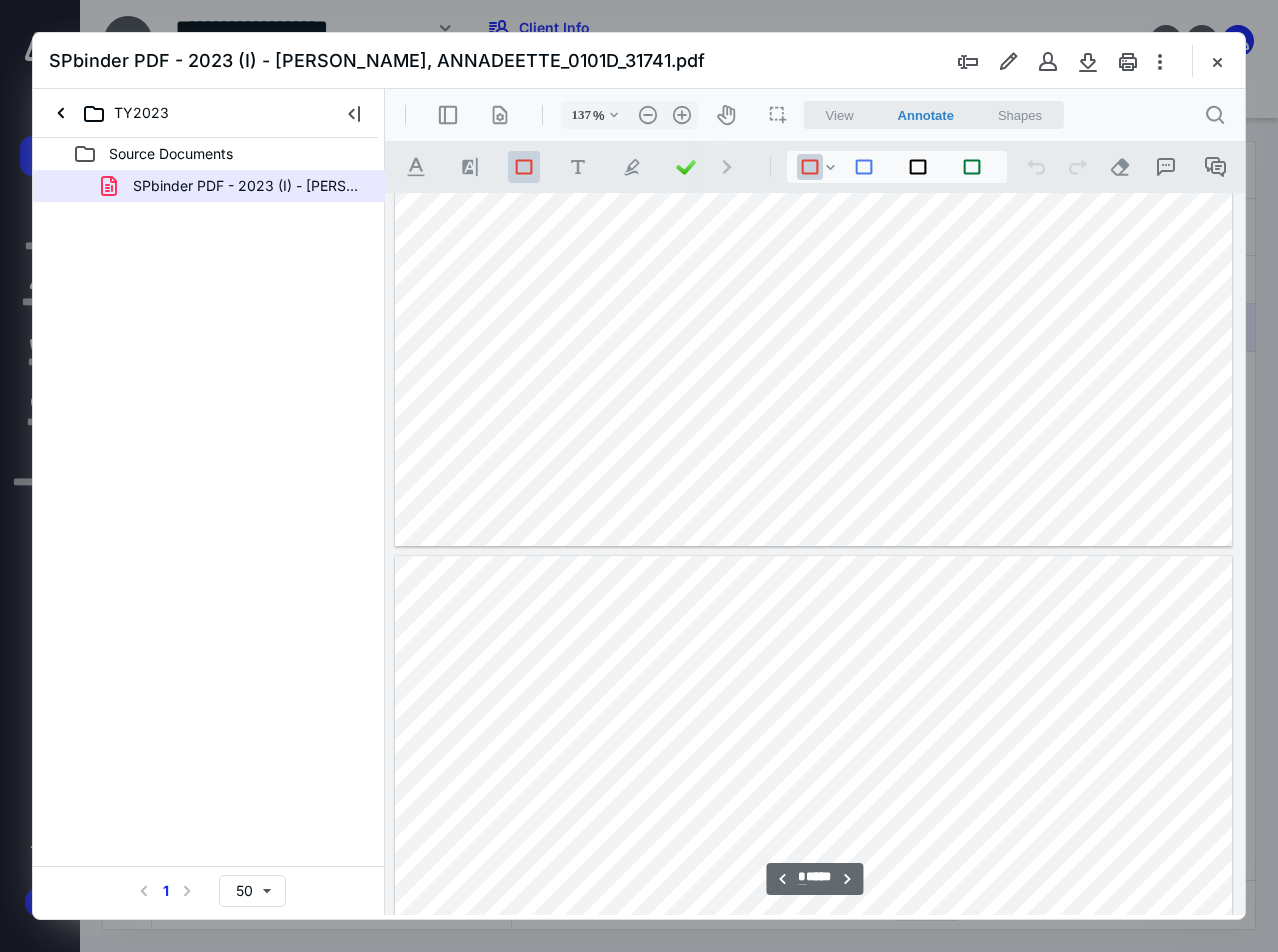 type on "62" 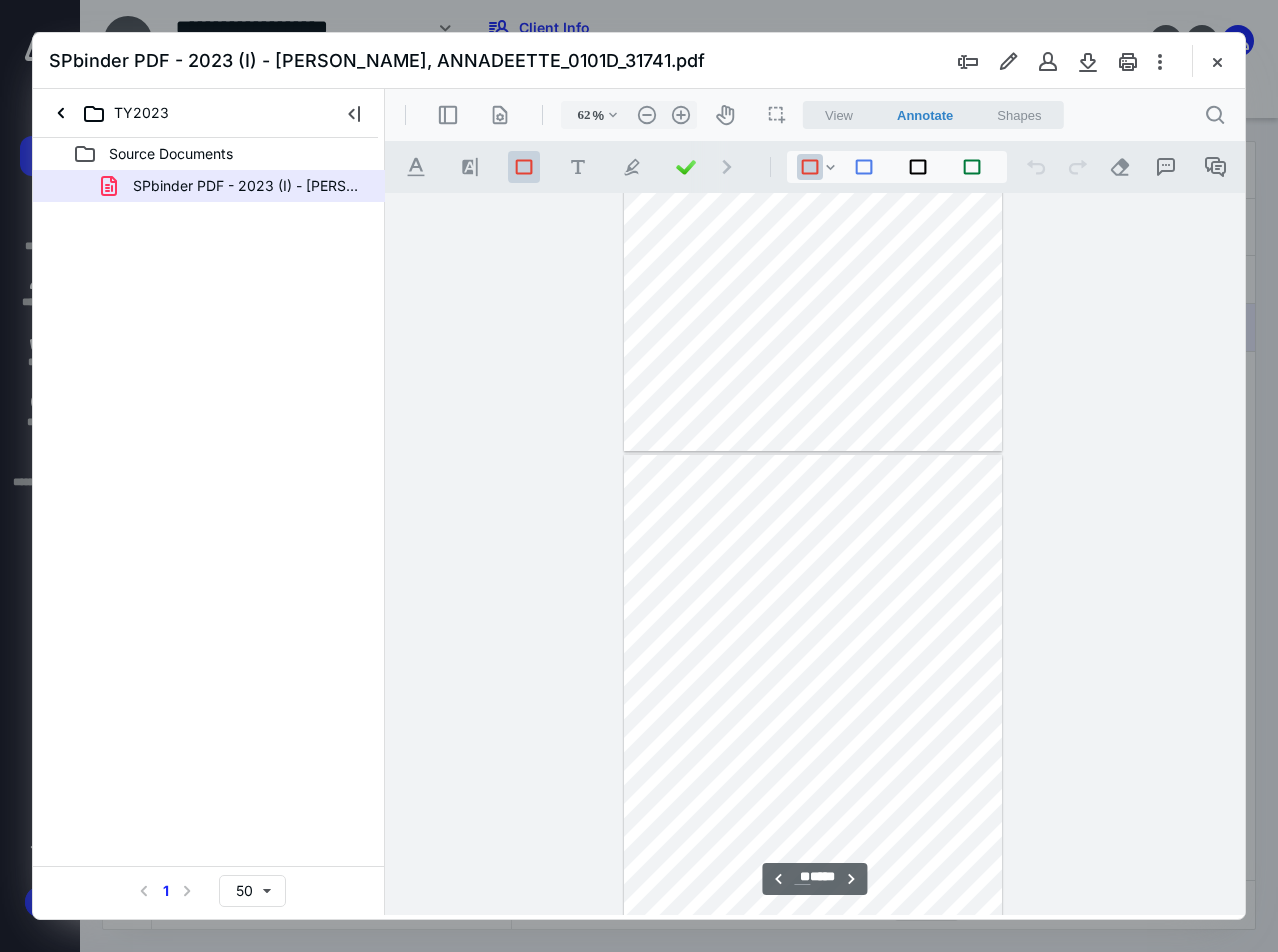 scroll, scrollTop: 17130, scrollLeft: 0, axis: vertical 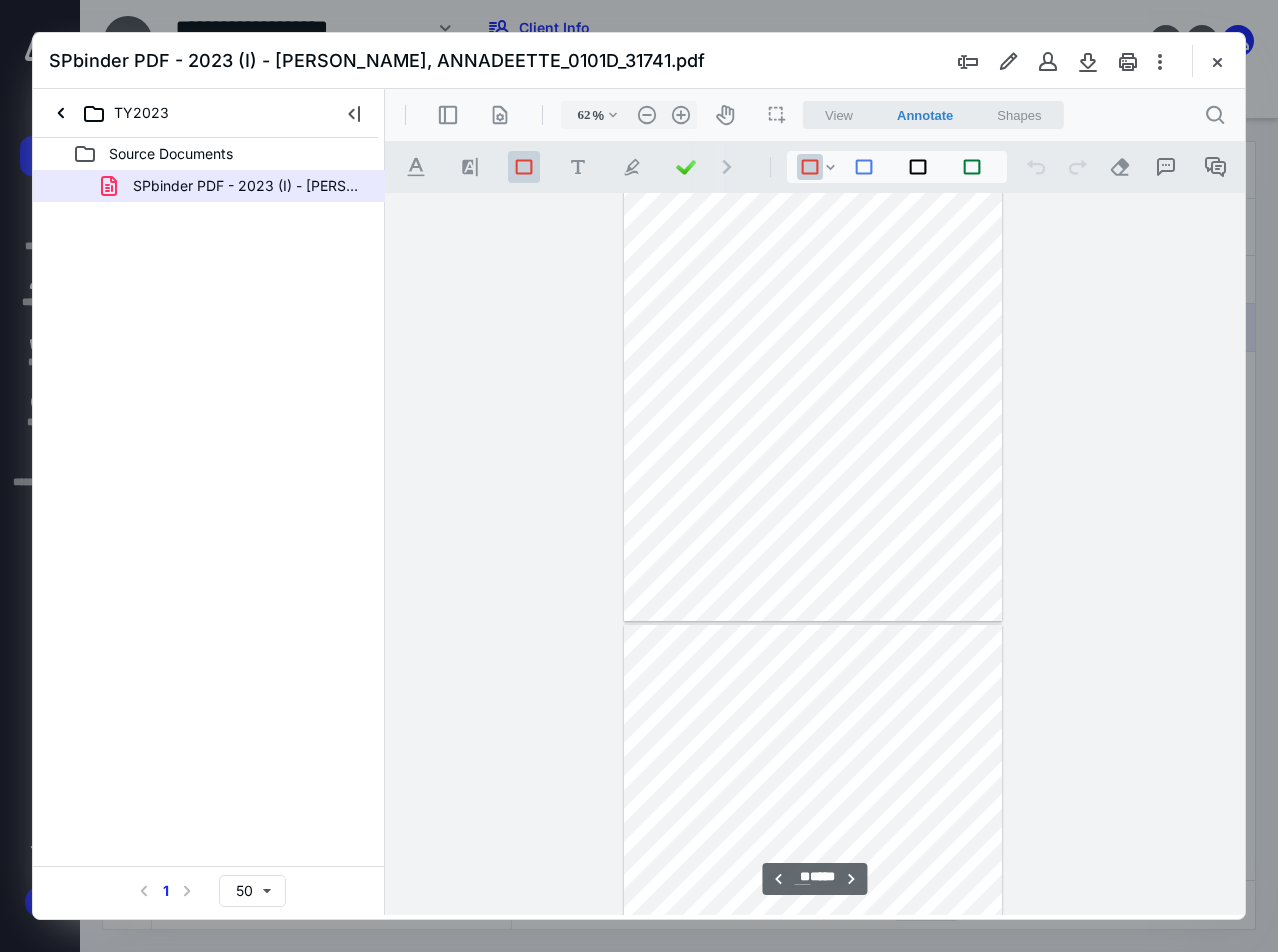 type on "**" 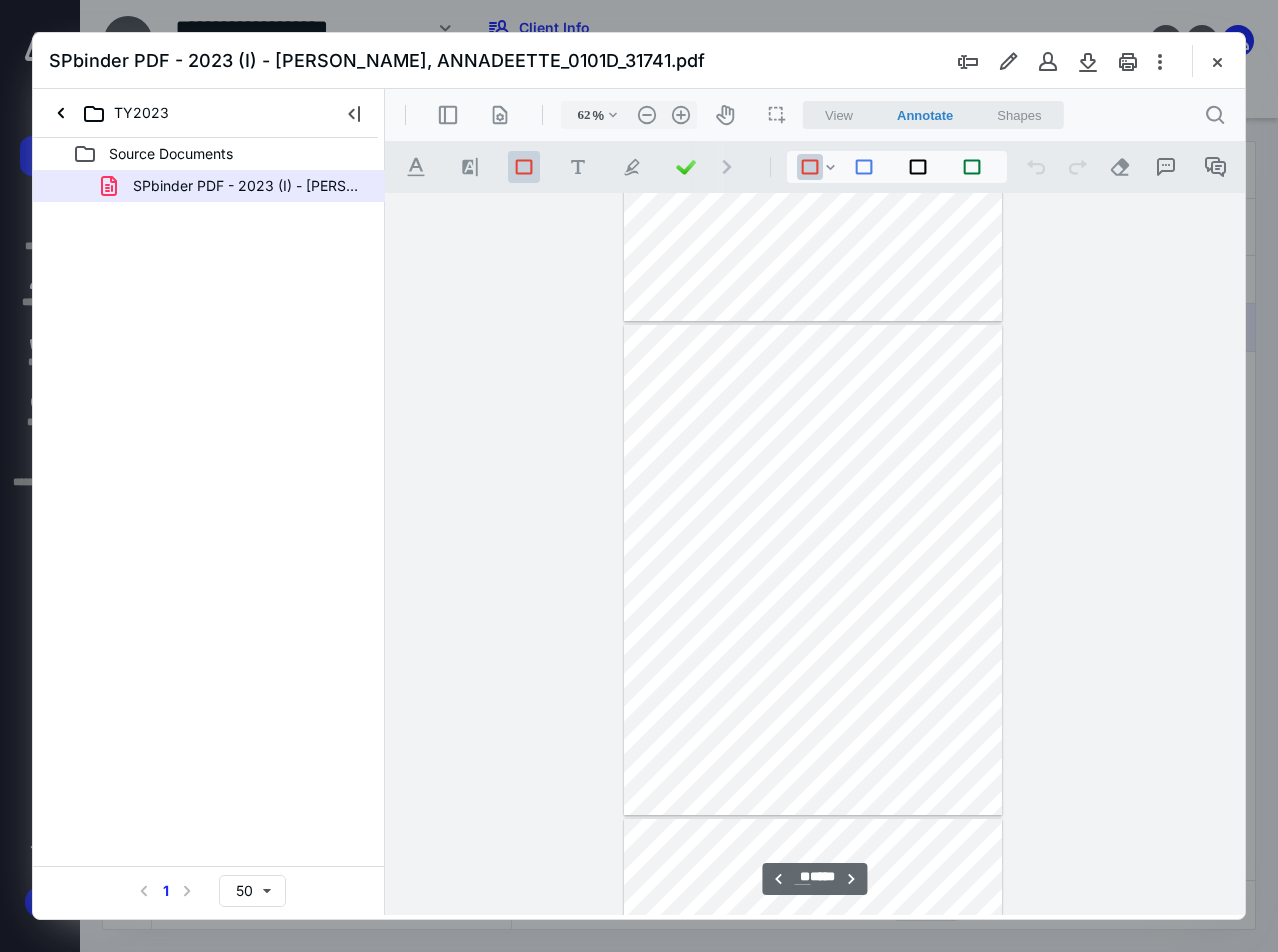 scroll, scrollTop: 19730, scrollLeft: 0, axis: vertical 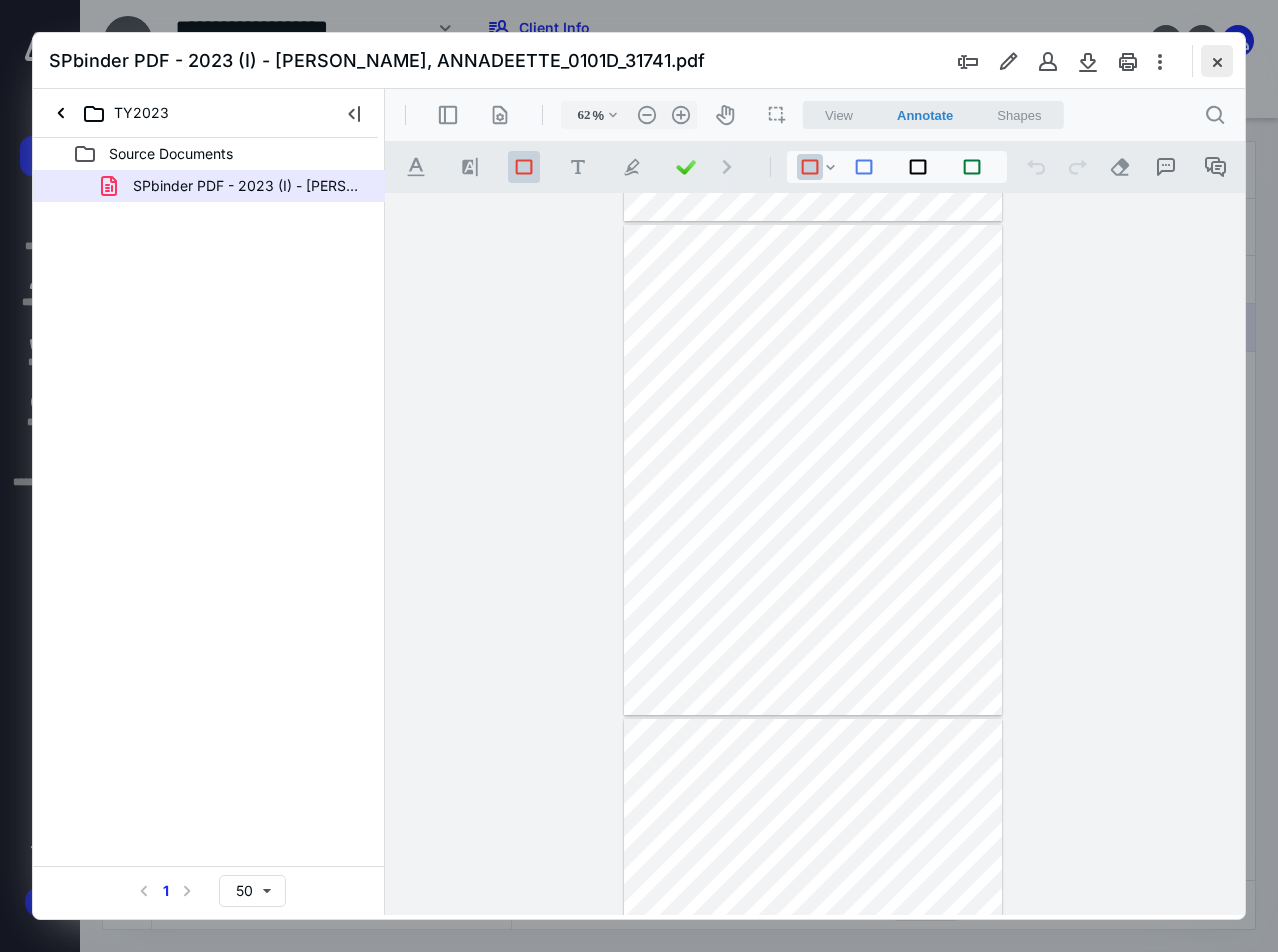 click at bounding box center (1217, 61) 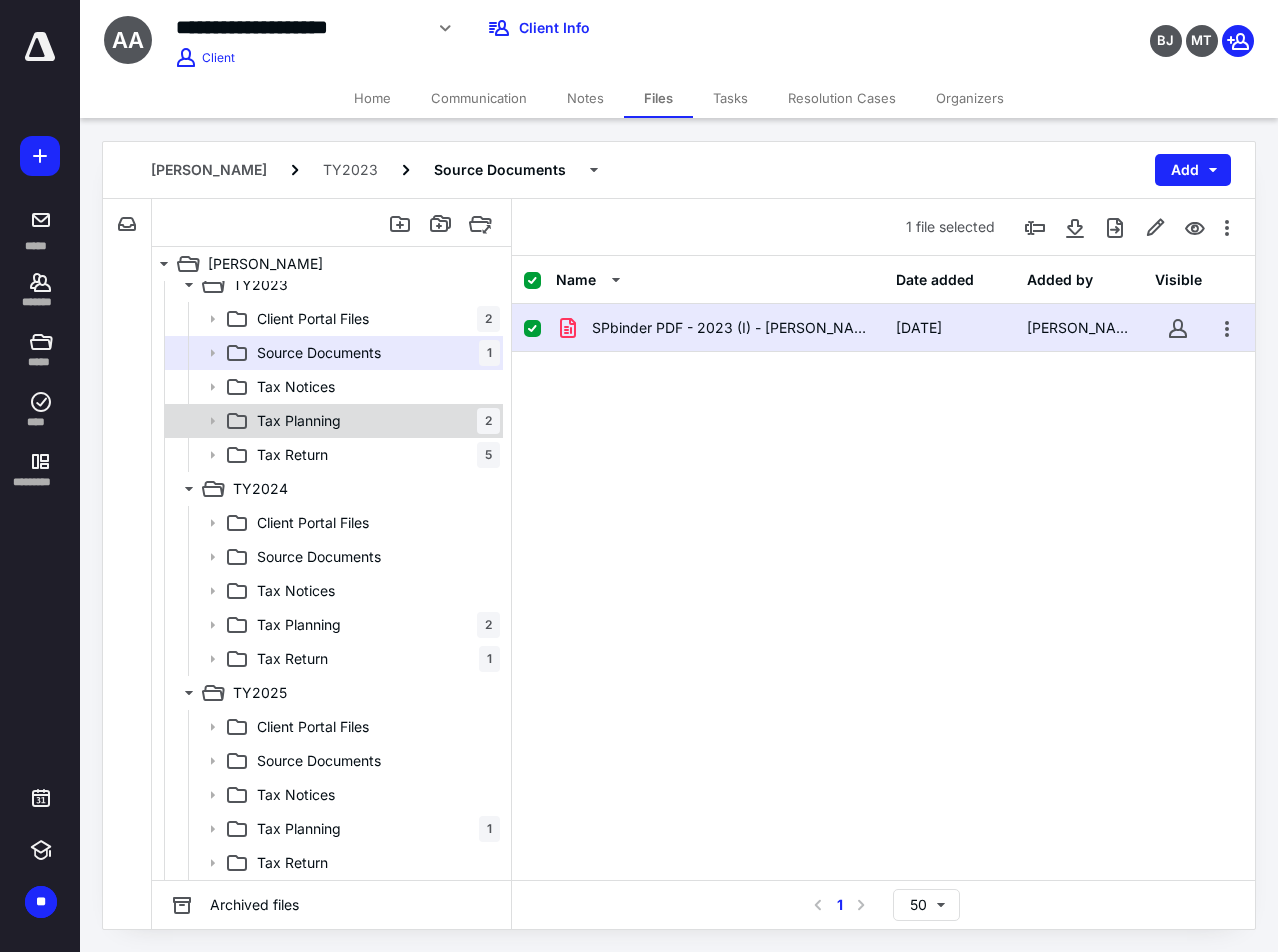 click on "Tax Planning" at bounding box center (299, 421) 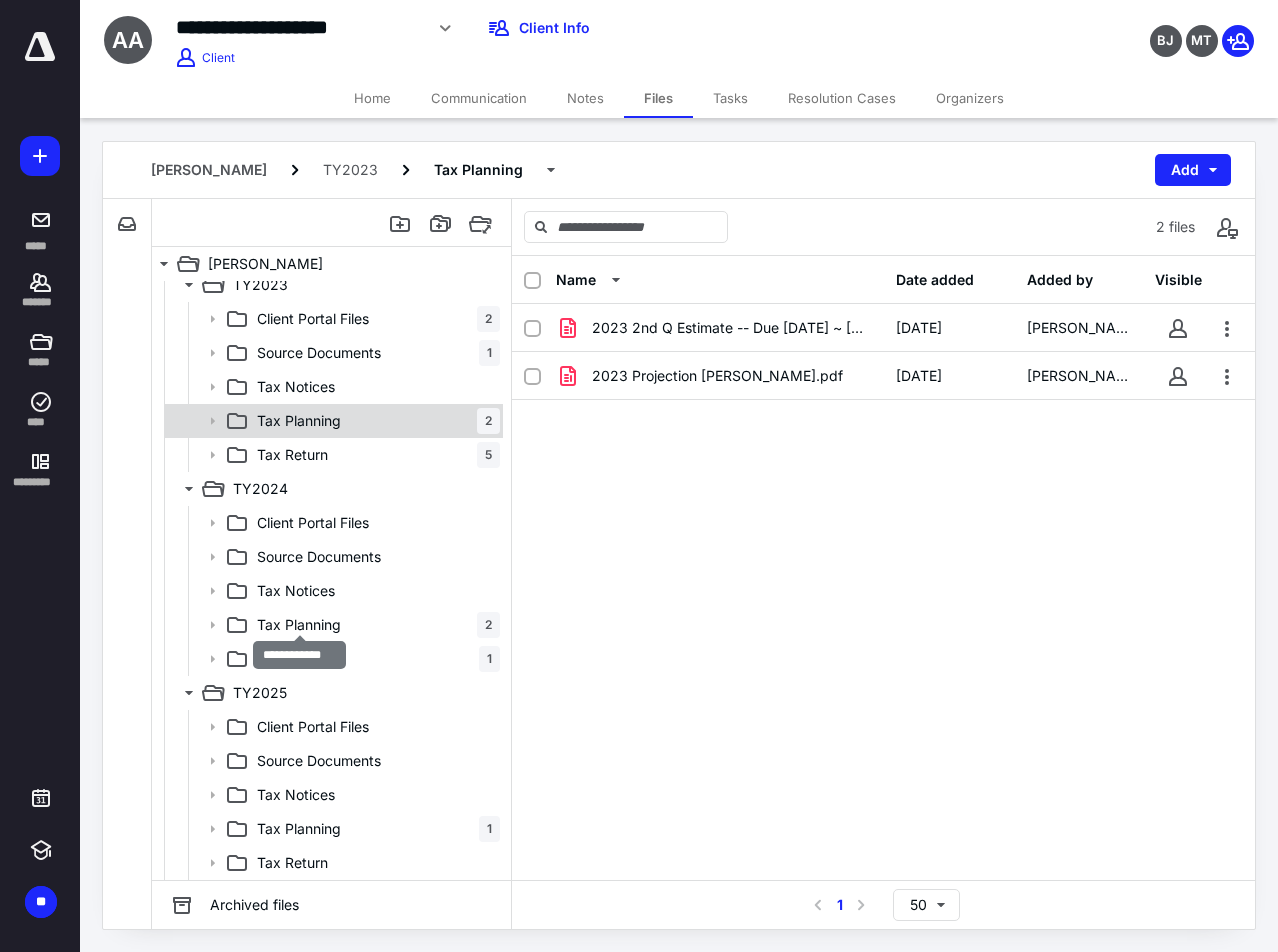 scroll, scrollTop: 17, scrollLeft: 0, axis: vertical 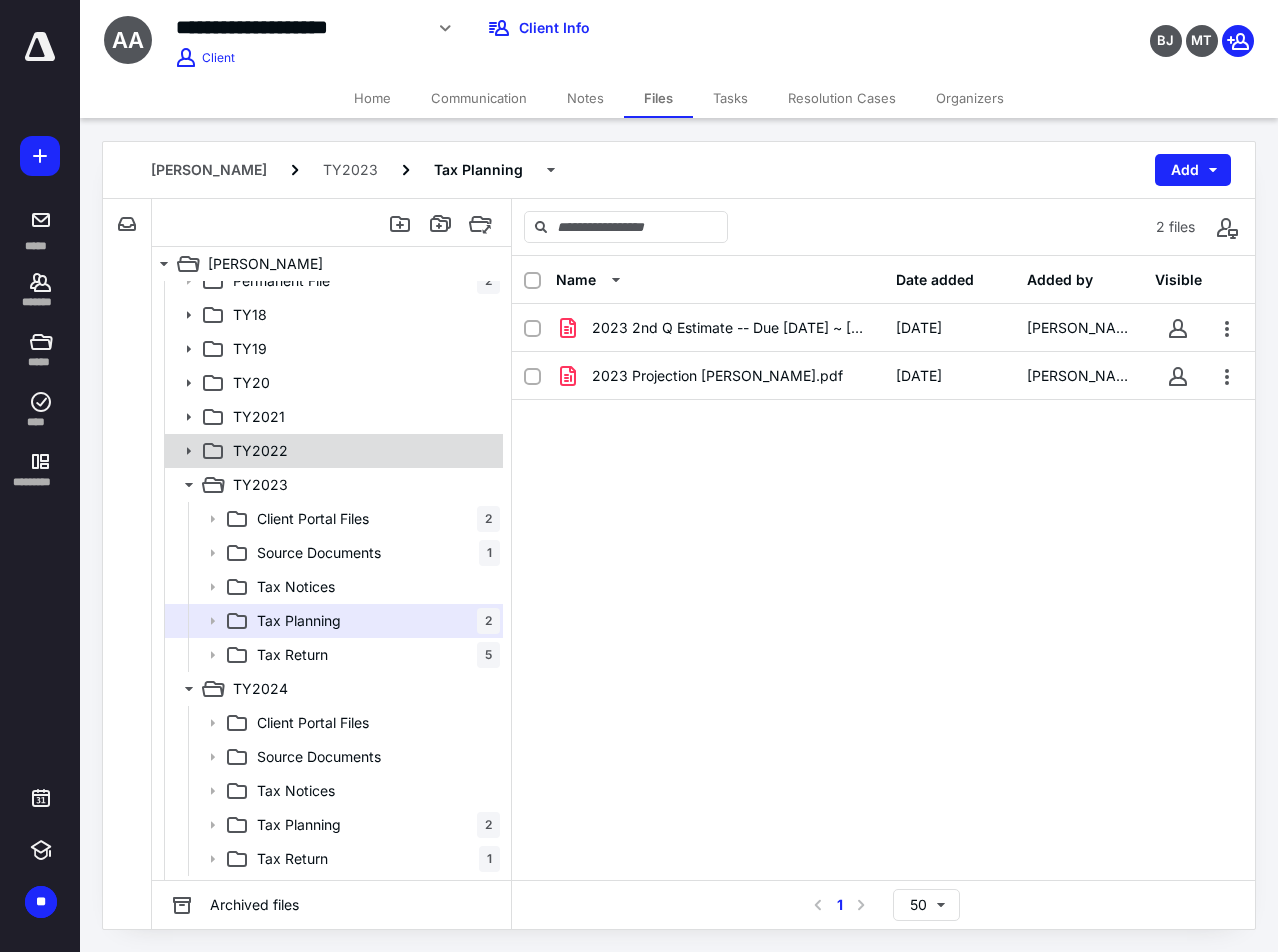 click on "TY2022" at bounding box center [362, 451] 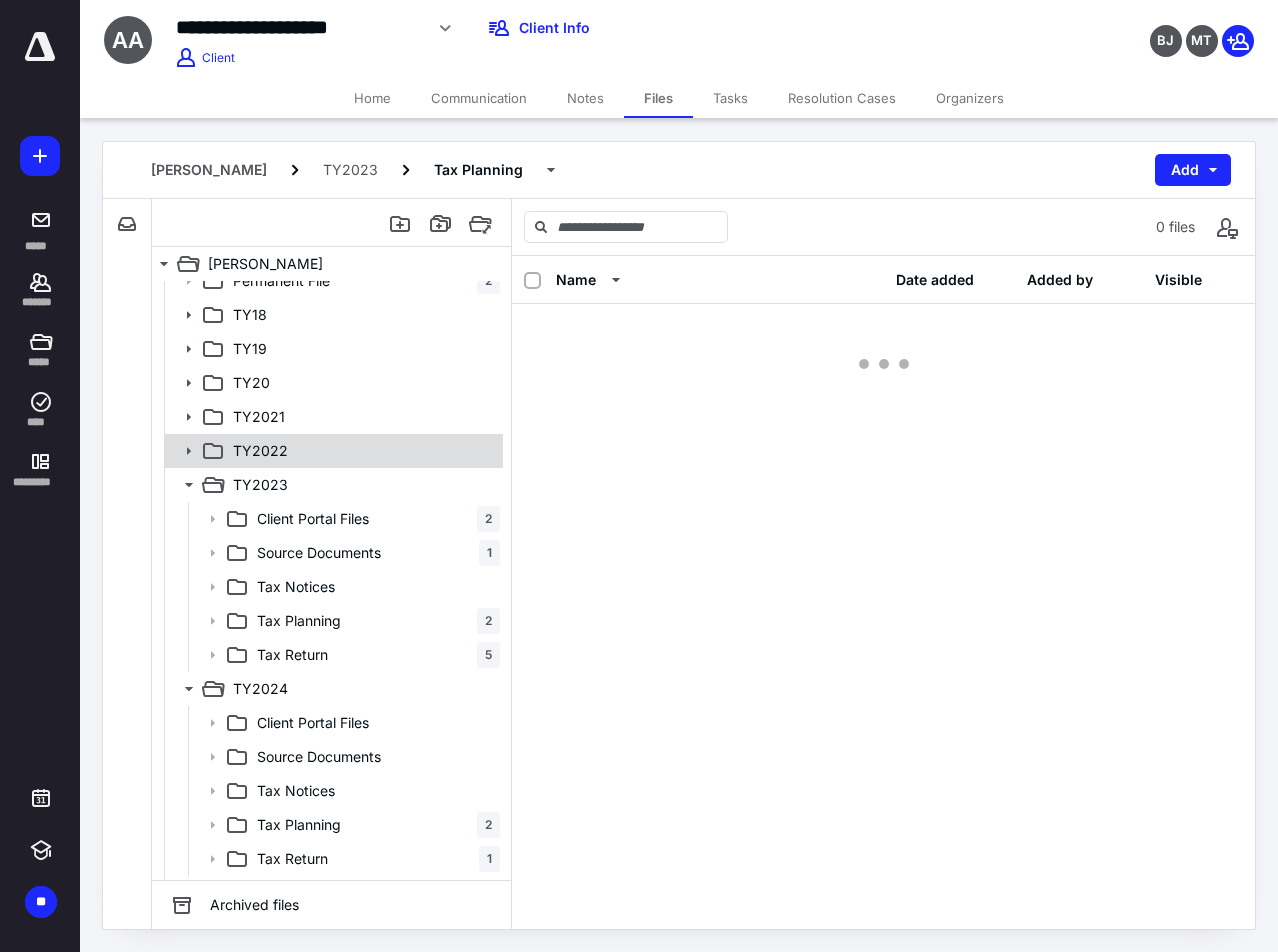 click on "TY2022" at bounding box center [362, 451] 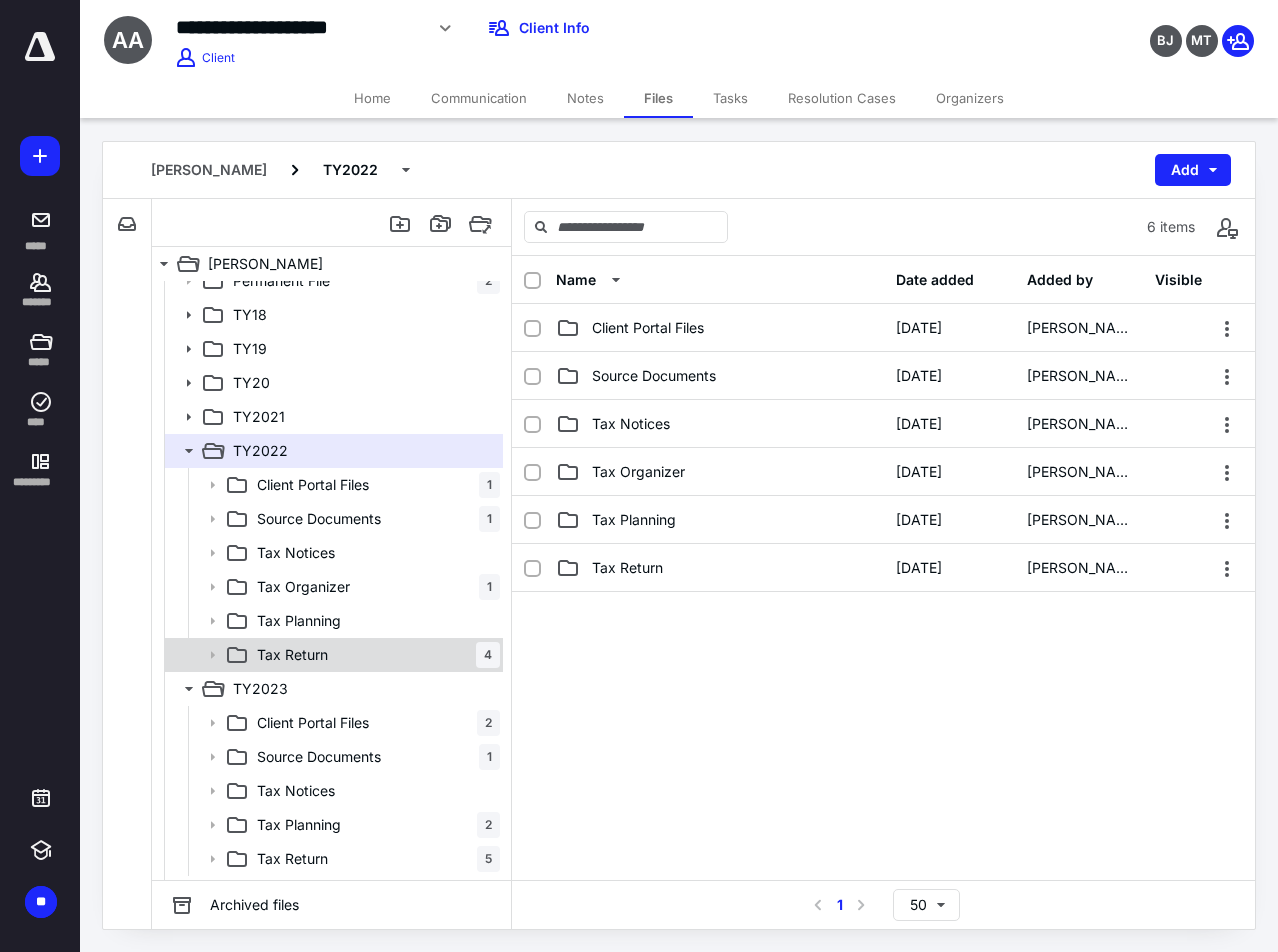 click on "Tax Return" at bounding box center (292, 655) 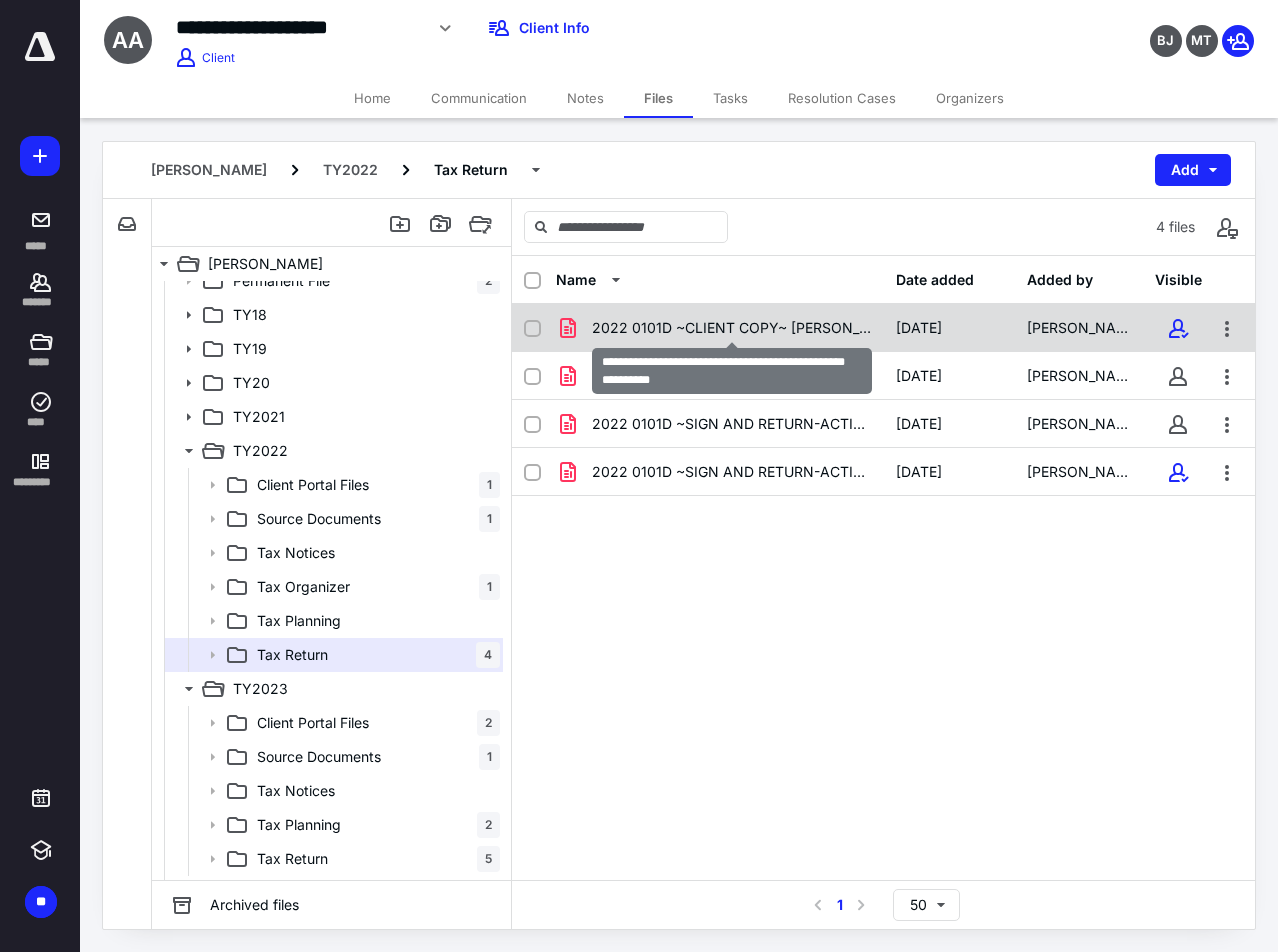 click on "2022 0101D ~CLIENT COPY~ [PERSON_NAME] AND [PERSON_NAME].pdf" at bounding box center (732, 328) 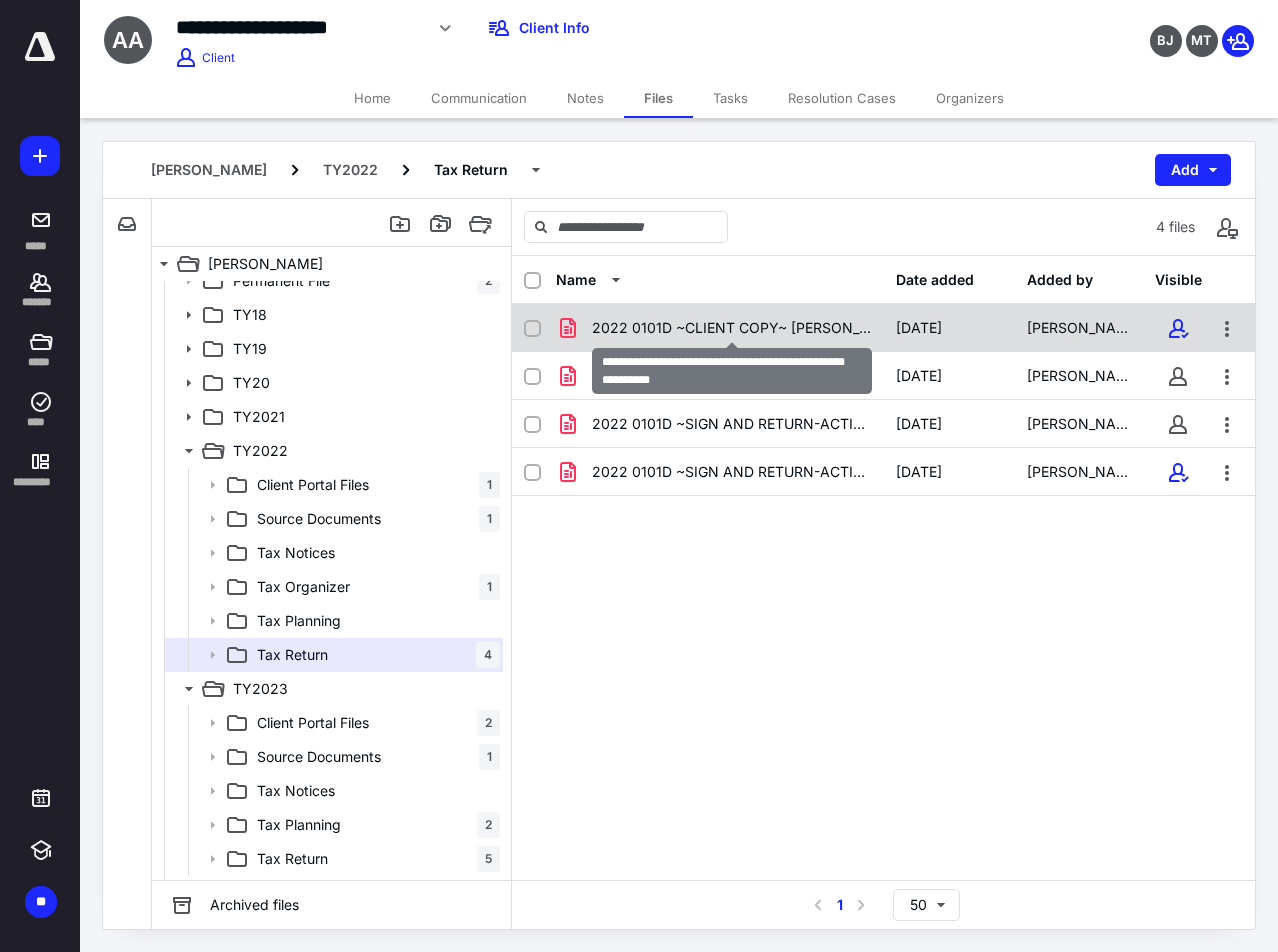 click on "2022 0101D ~CLIENT COPY~ [PERSON_NAME] AND [PERSON_NAME].pdf" at bounding box center [732, 328] 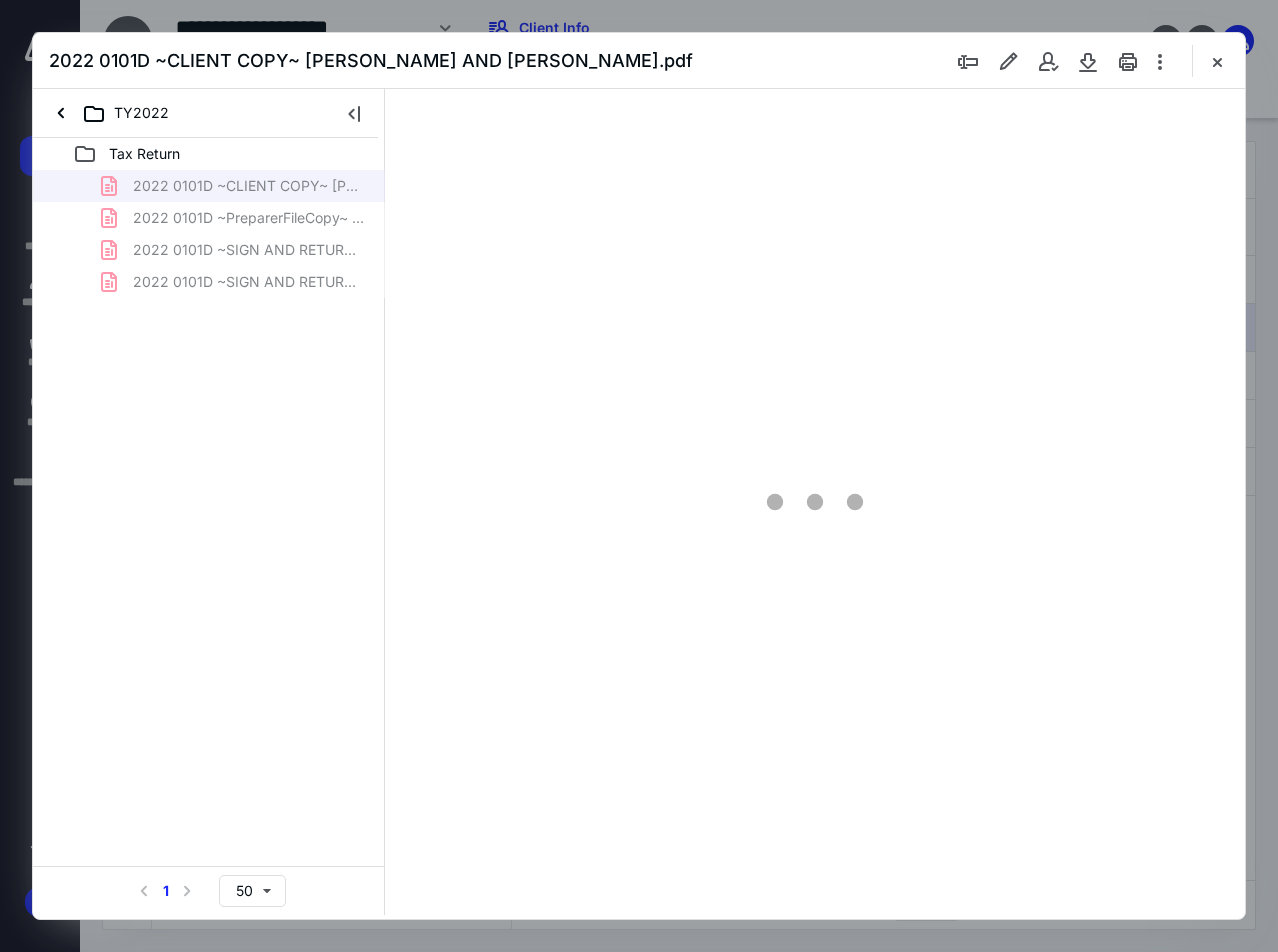 scroll, scrollTop: 0, scrollLeft: 0, axis: both 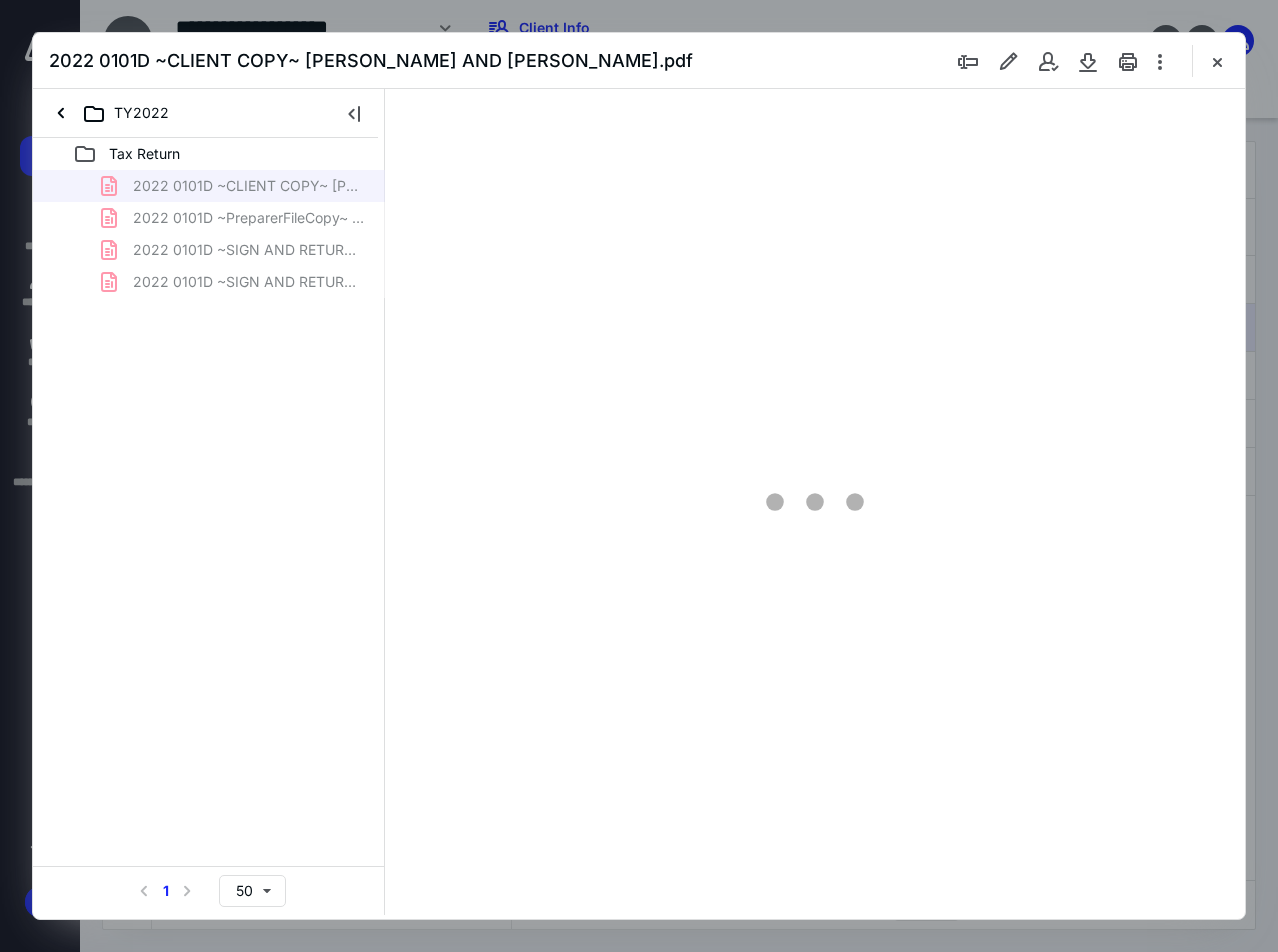 type on "137" 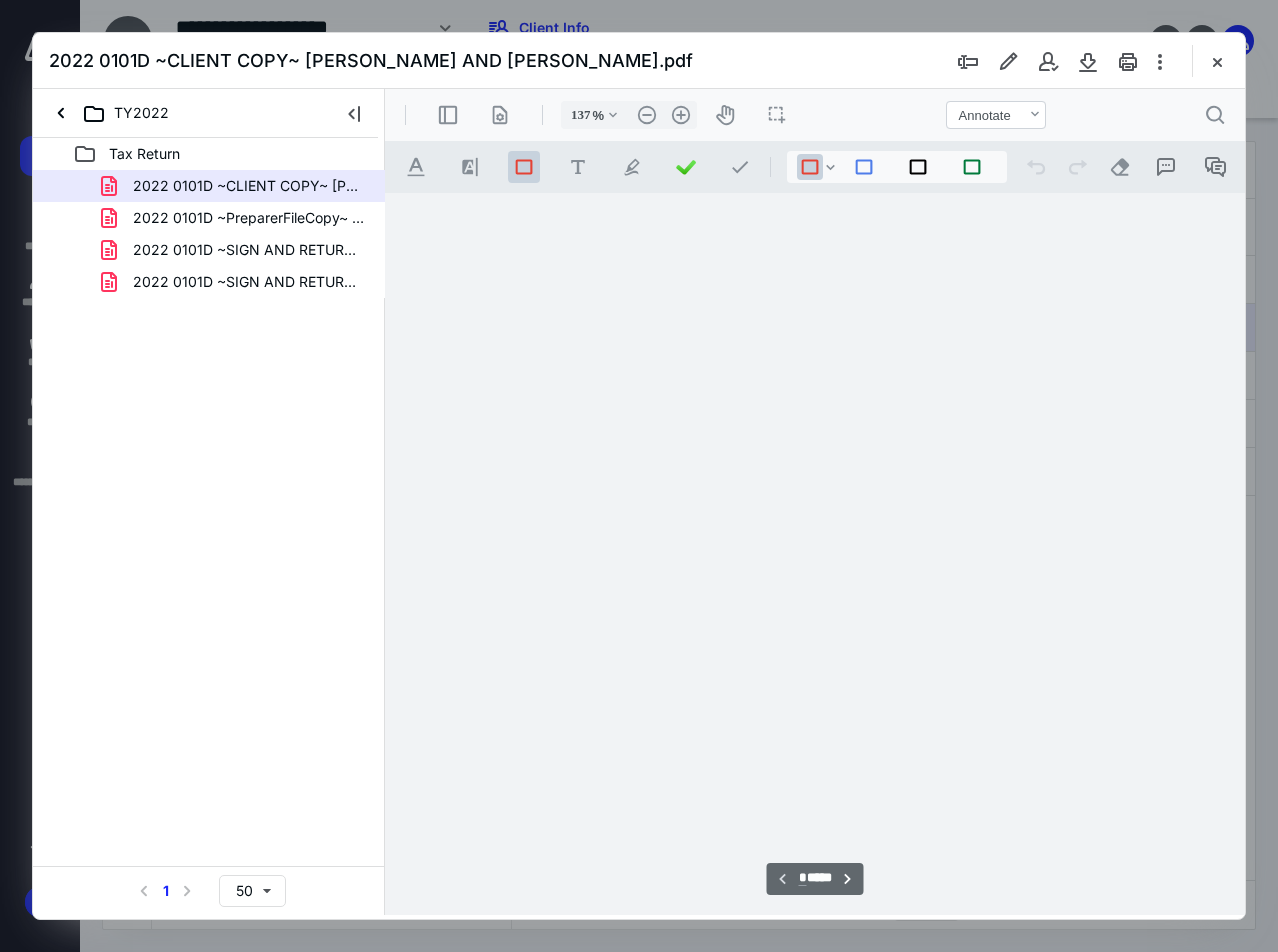 scroll, scrollTop: 109, scrollLeft: 121, axis: both 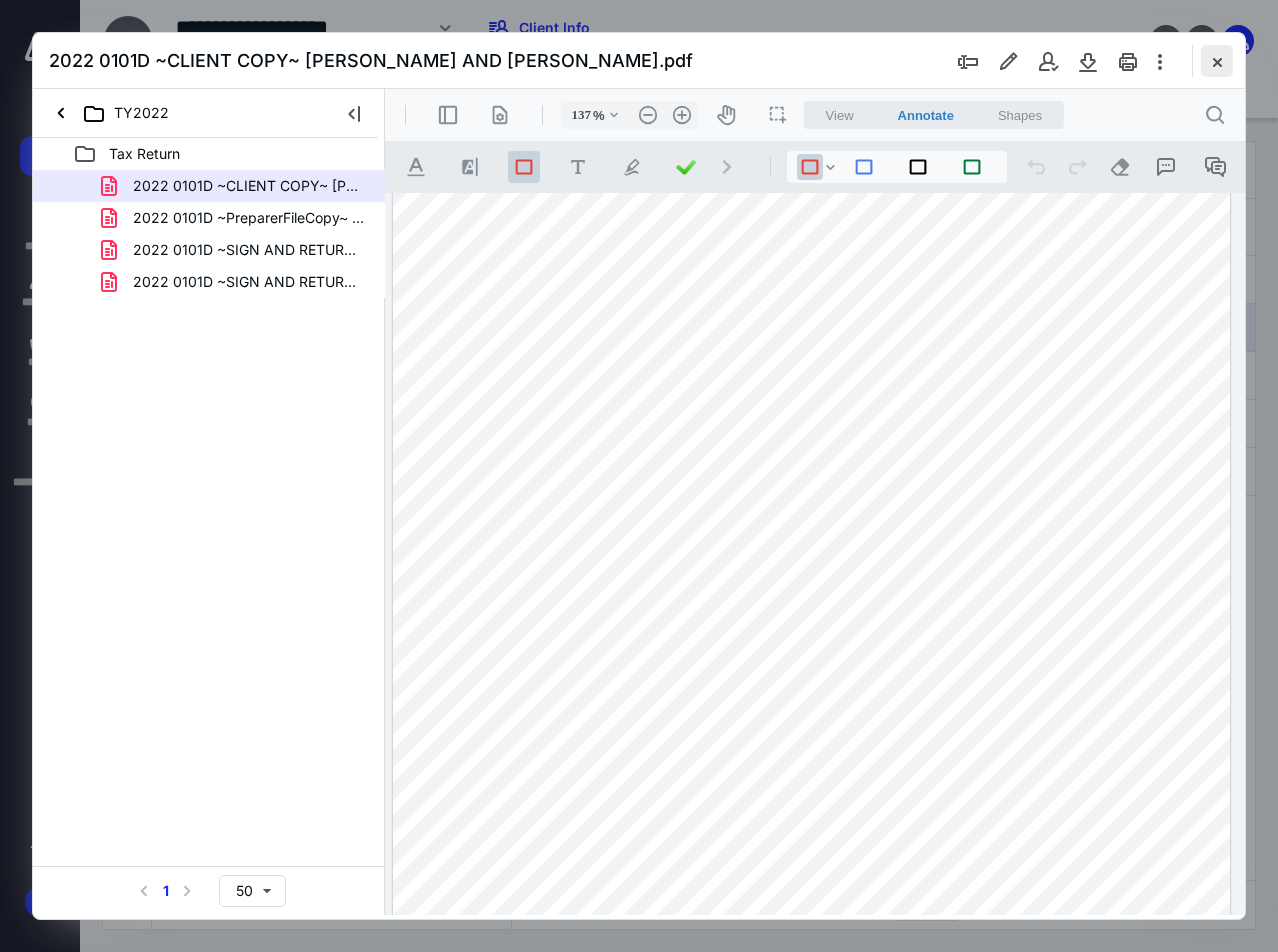 click at bounding box center (1217, 61) 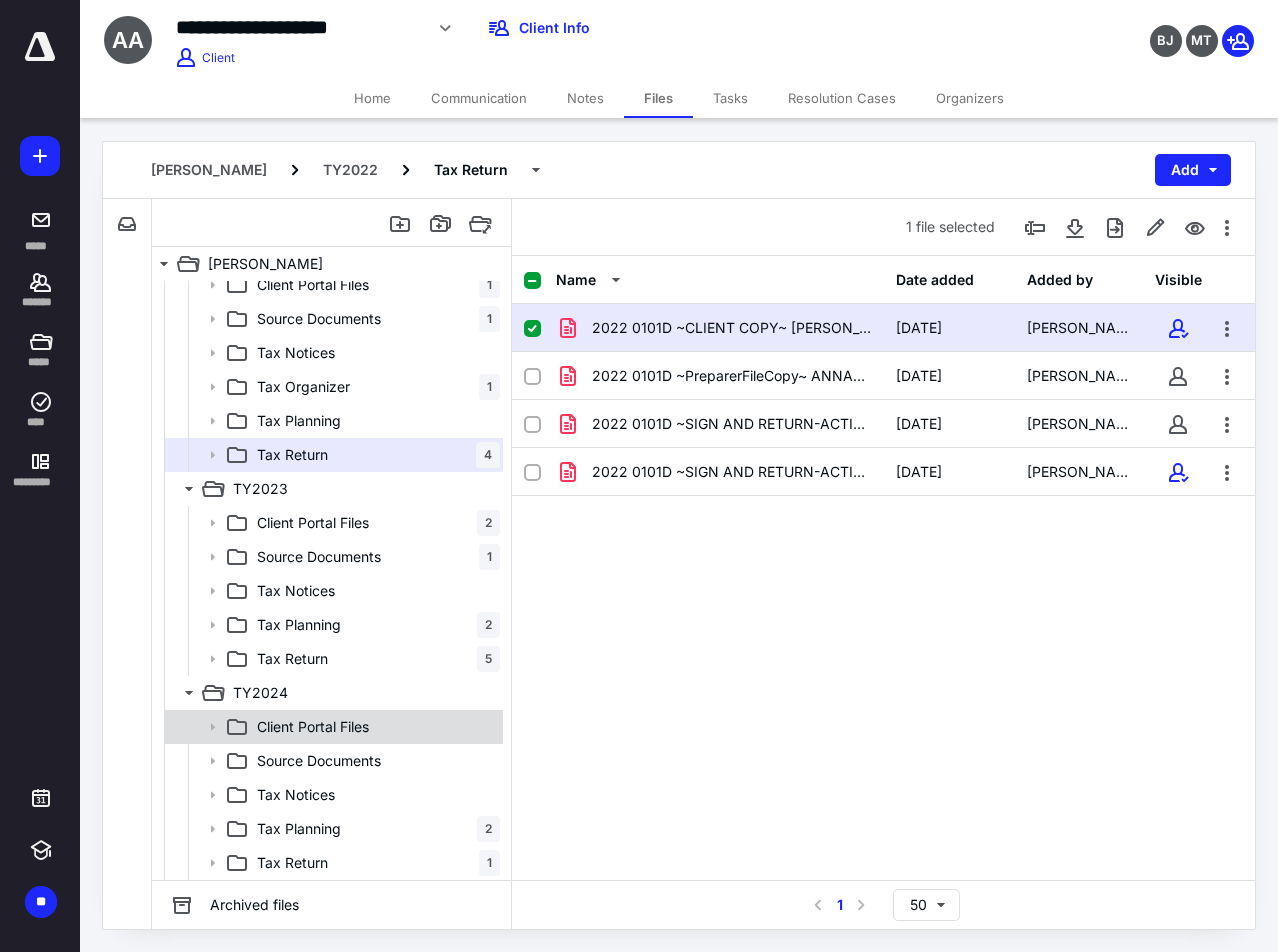 scroll, scrollTop: 421, scrollLeft: 0, axis: vertical 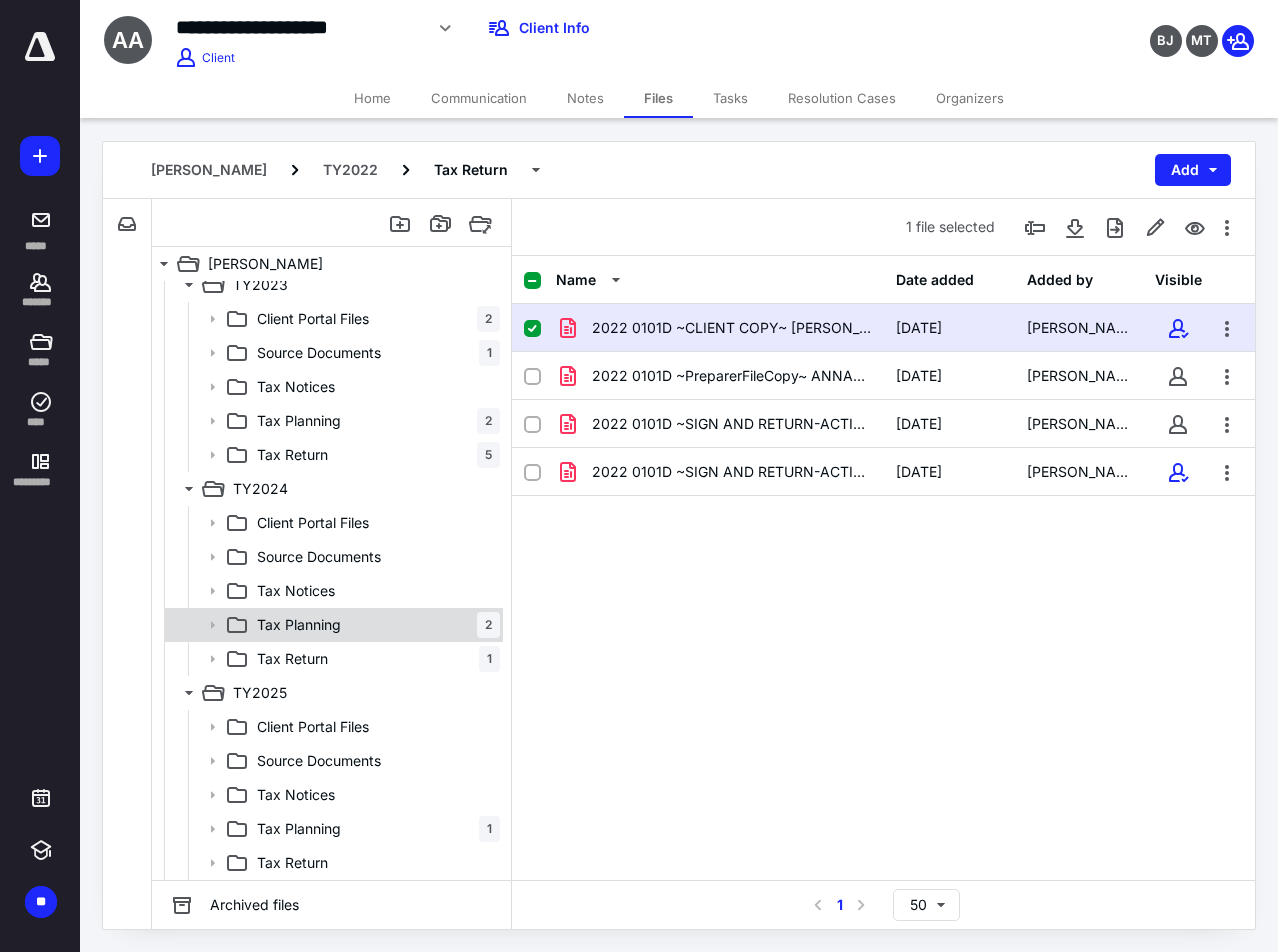 click on "Tax Planning 2" at bounding box center (374, 625) 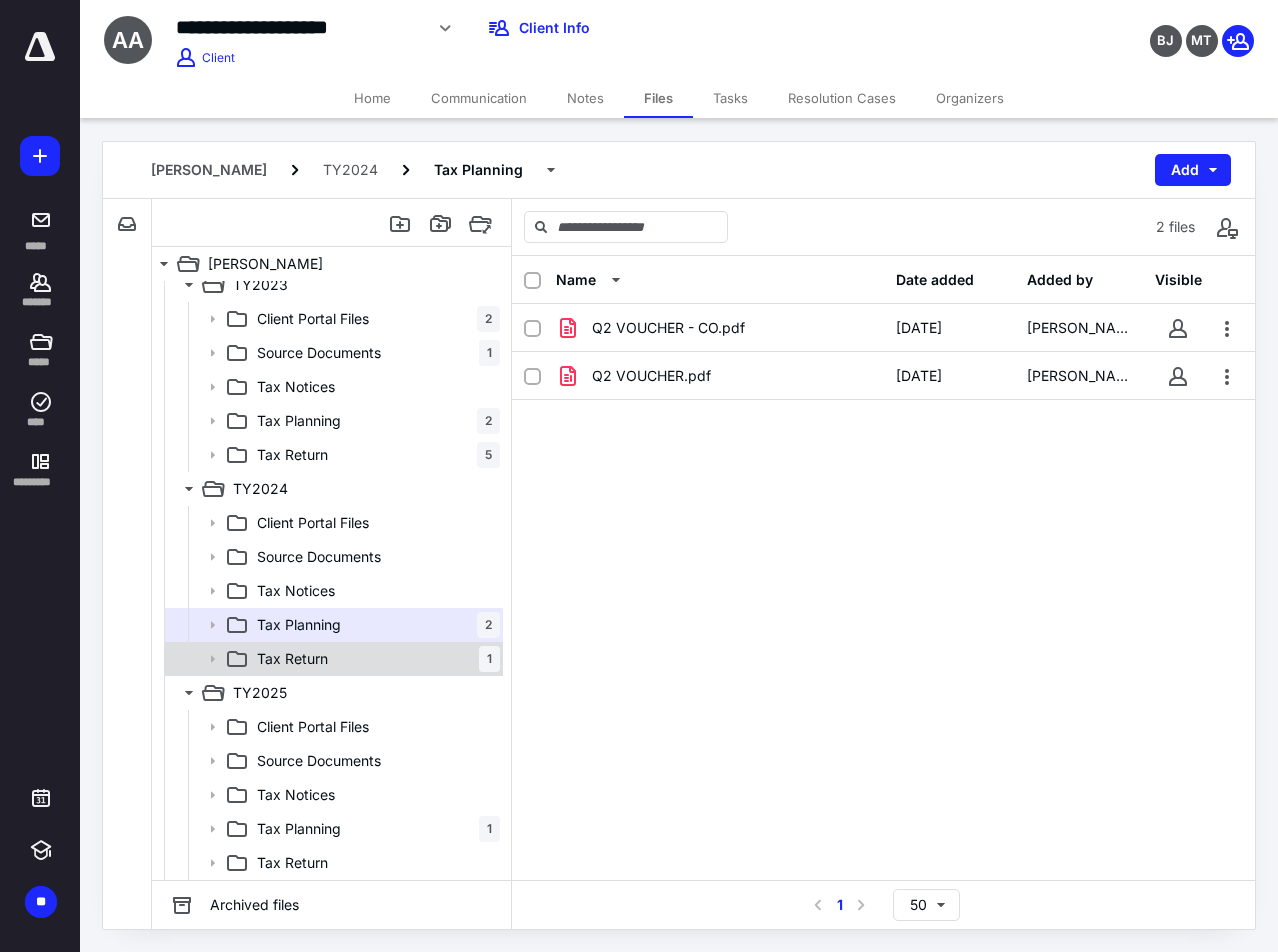 click on "Tax Return" at bounding box center [292, 659] 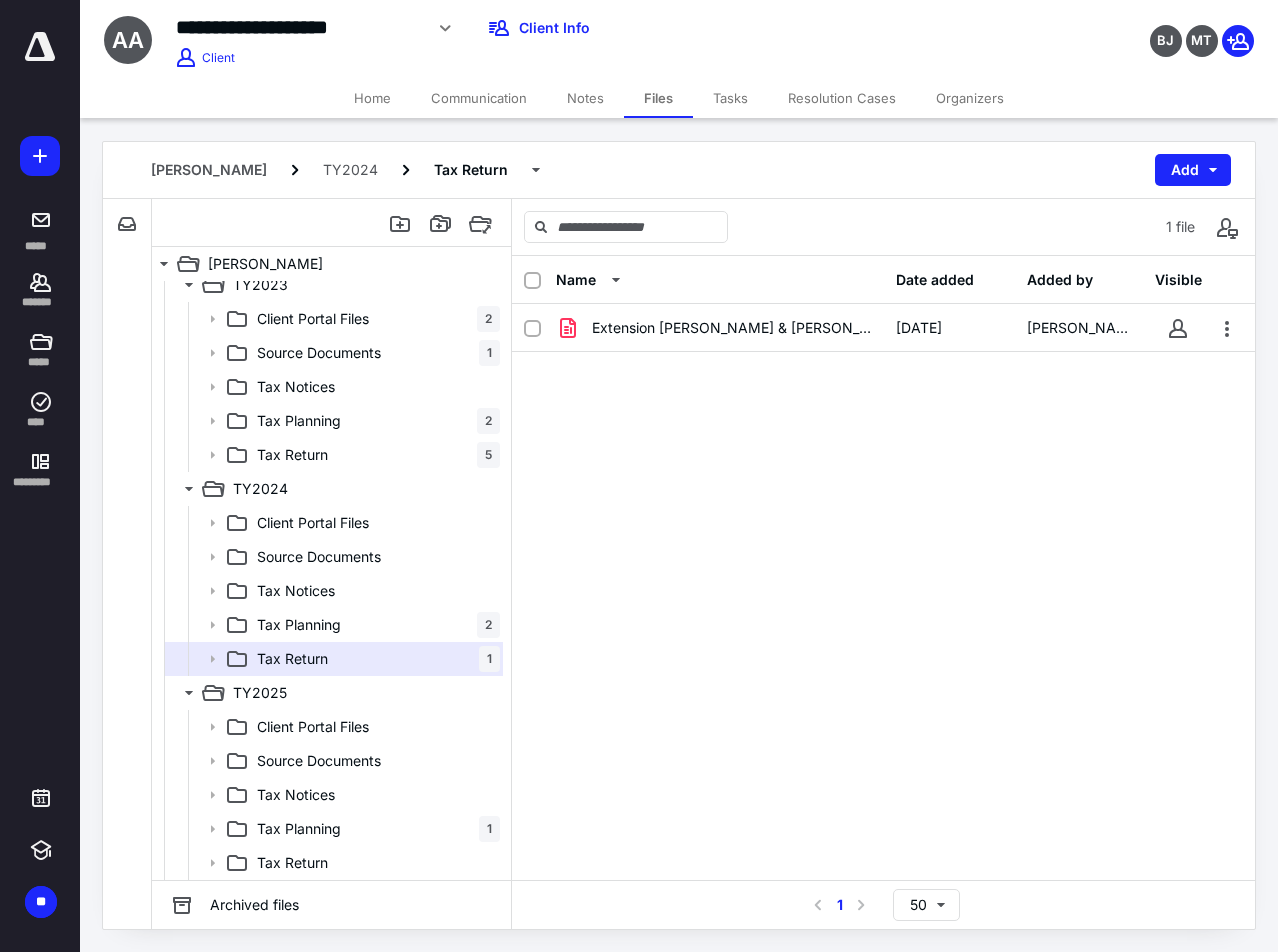 click on "Extension [PERSON_NAME] & [PERSON_NAME].pdf [DATE] [PERSON_NAME]" at bounding box center (883, 454) 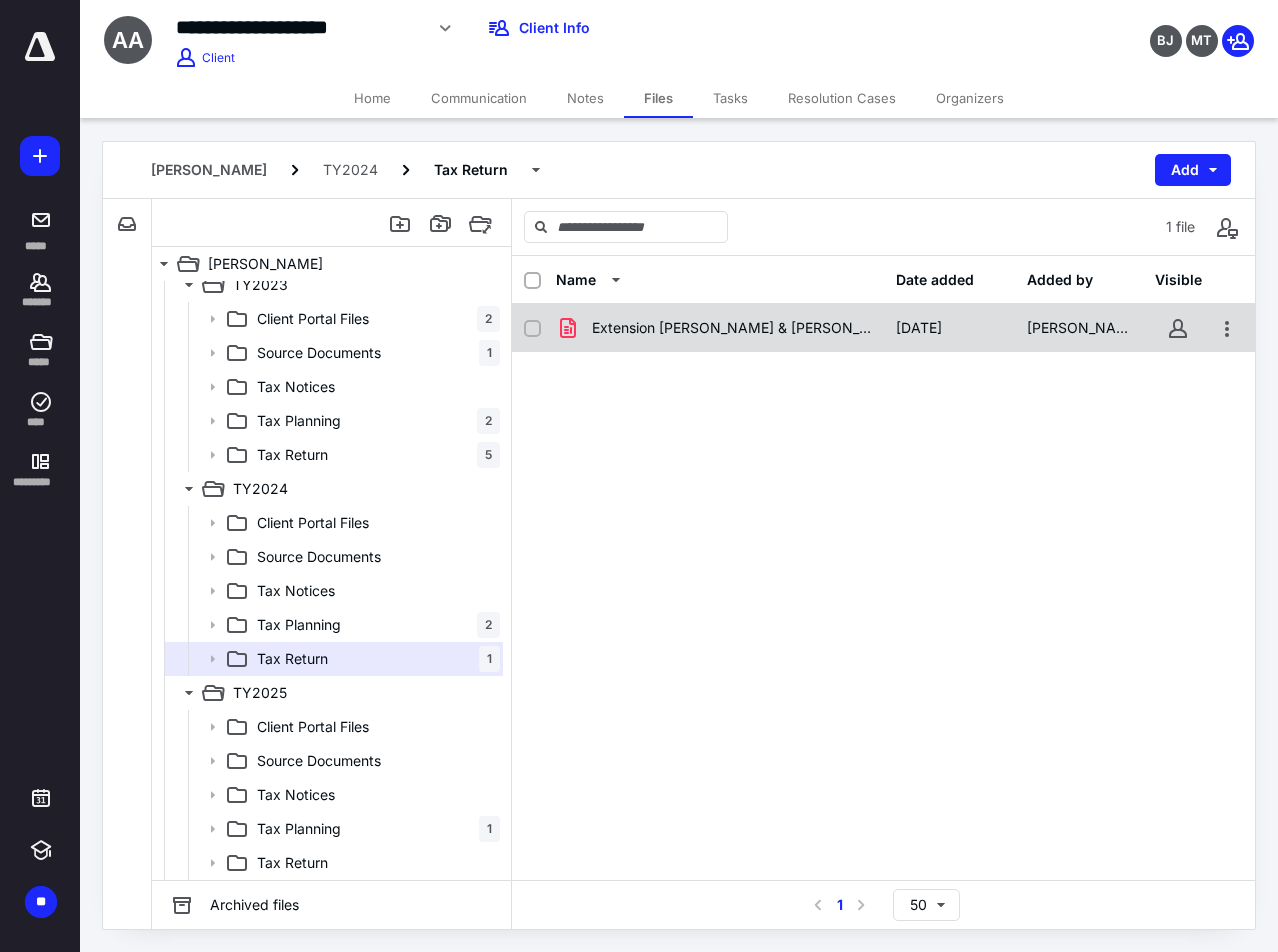 click on "Extension [PERSON_NAME] & [PERSON_NAME].pdf" at bounding box center (720, 328) 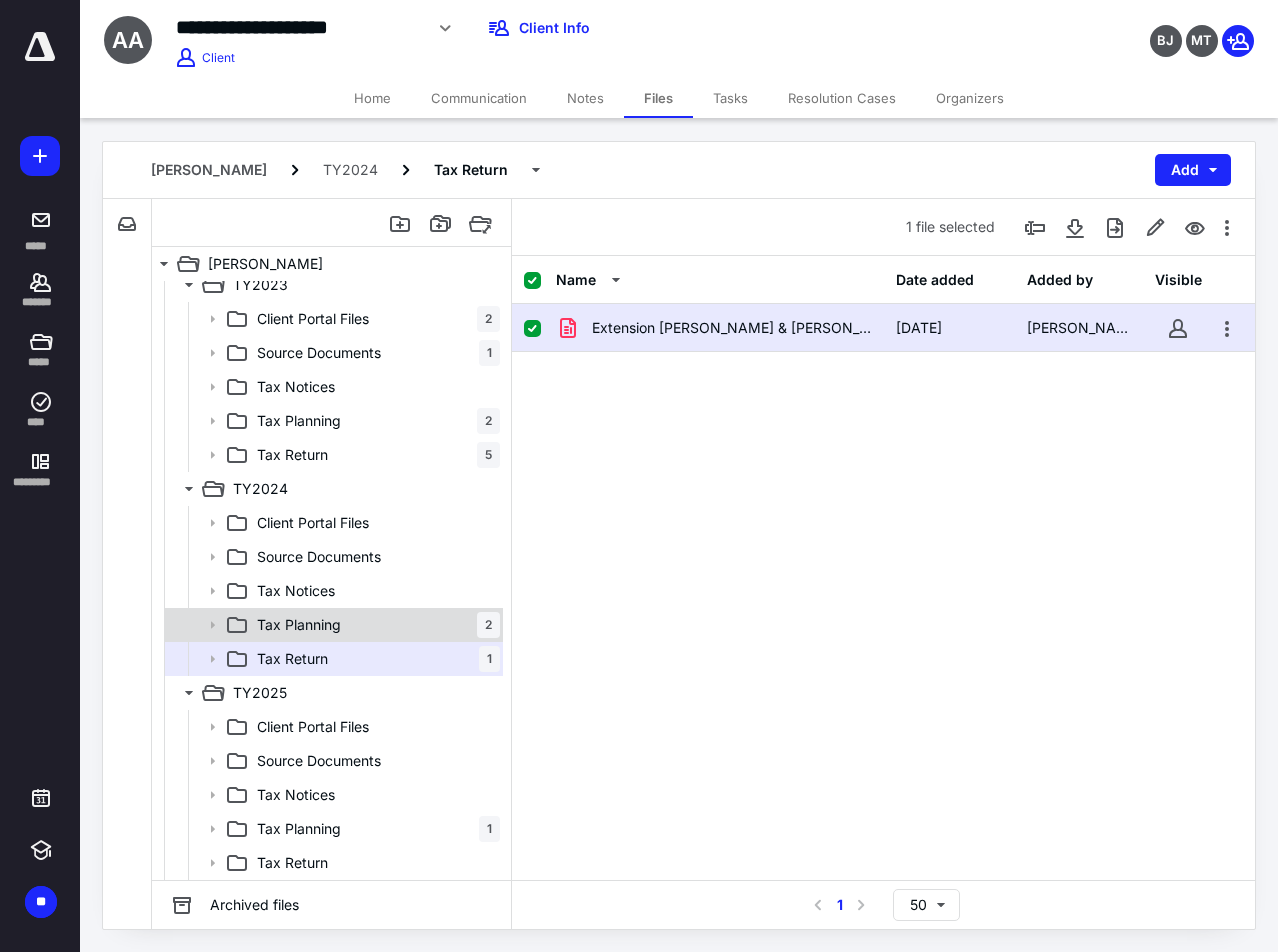 click on "Tax Planning 2" at bounding box center (374, 625) 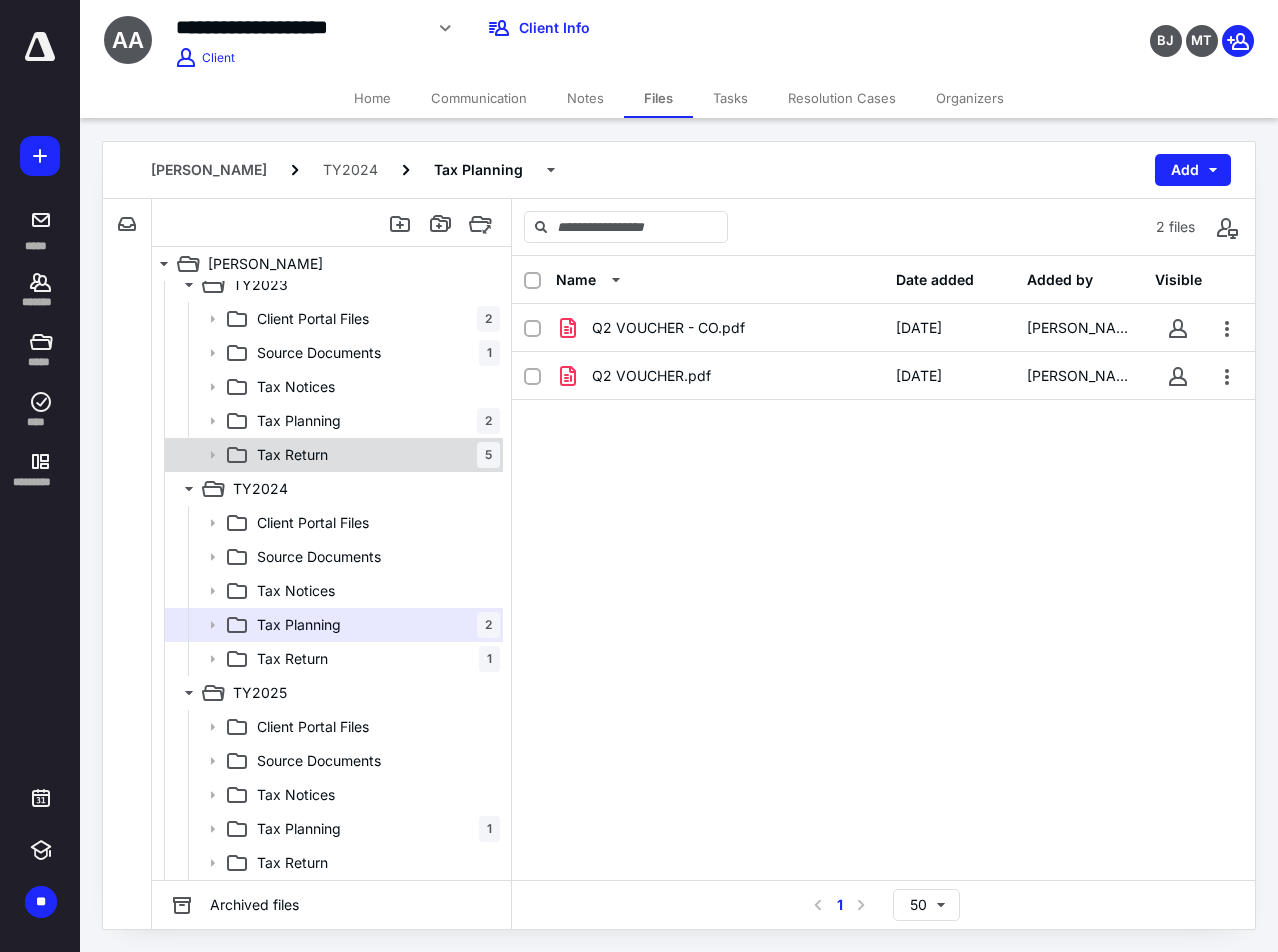 click on "Tax Return 5" at bounding box center [374, 455] 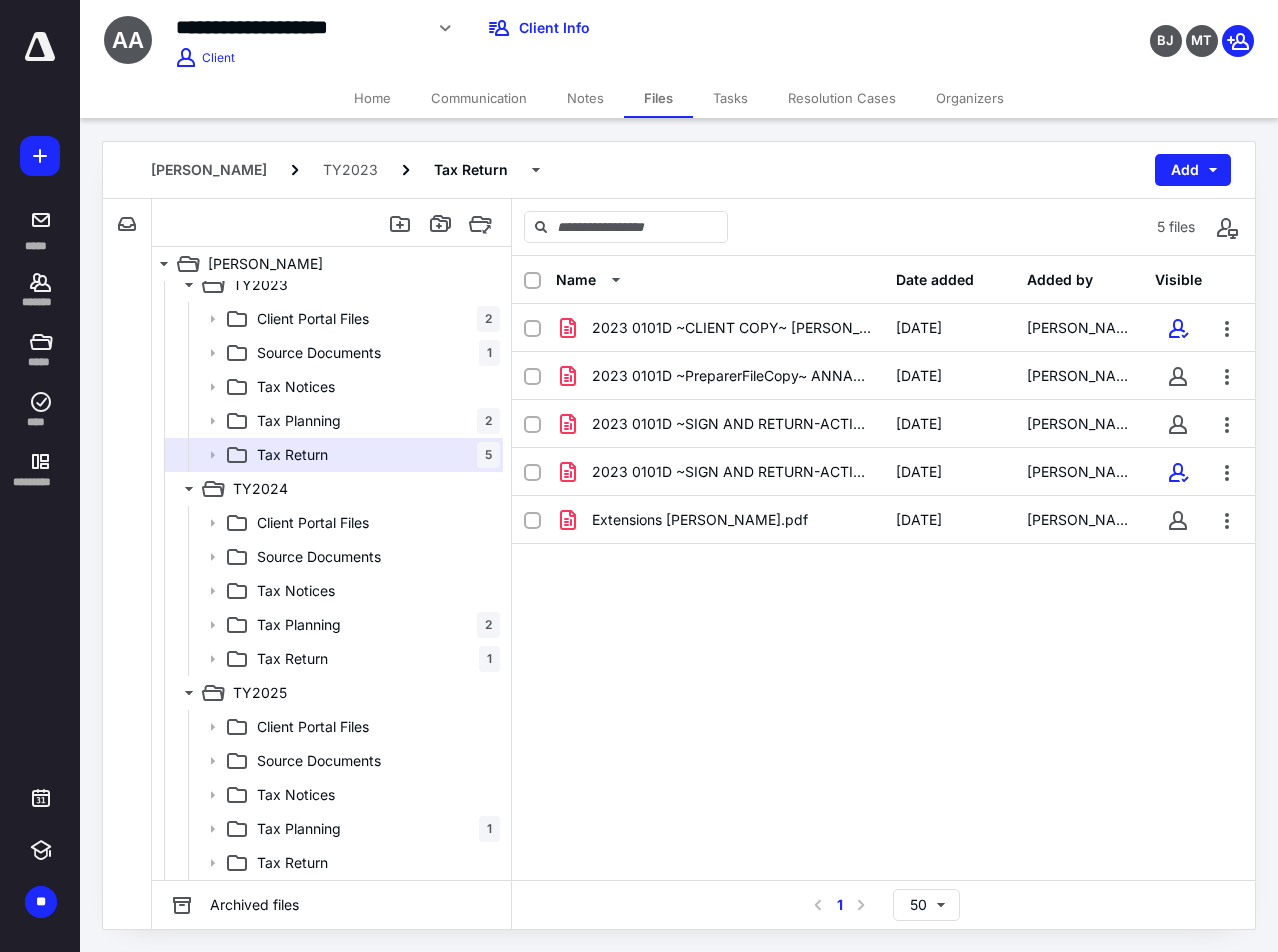 click on "Name Date added Added by Visible 2023 0101D ~CLIENT COPY~ [PERSON_NAME] AND [PERSON_NAME].pdf [DATE] [PERSON_NAME] 2023 0101D ~PreparerFileCopy~ ANNADEETTE AND [PERSON_NAME].pdf [DATE] [PERSON_NAME] 2023 0101D ~SIGN AND RETURN-ACTION REQUIRED~ ANNADEETTE AN.pdf [DATE] [PERSON_NAME] 2023 0101D ~SIGN AND RETURN-ACTION REQUIRED~ ANNADEETTE AN(signed_[DATE]).pdf [DATE] [PERSON_NAME] Extensions [PERSON_NAME].pdf [DATE] [PERSON_NAME]" at bounding box center [883, 568] 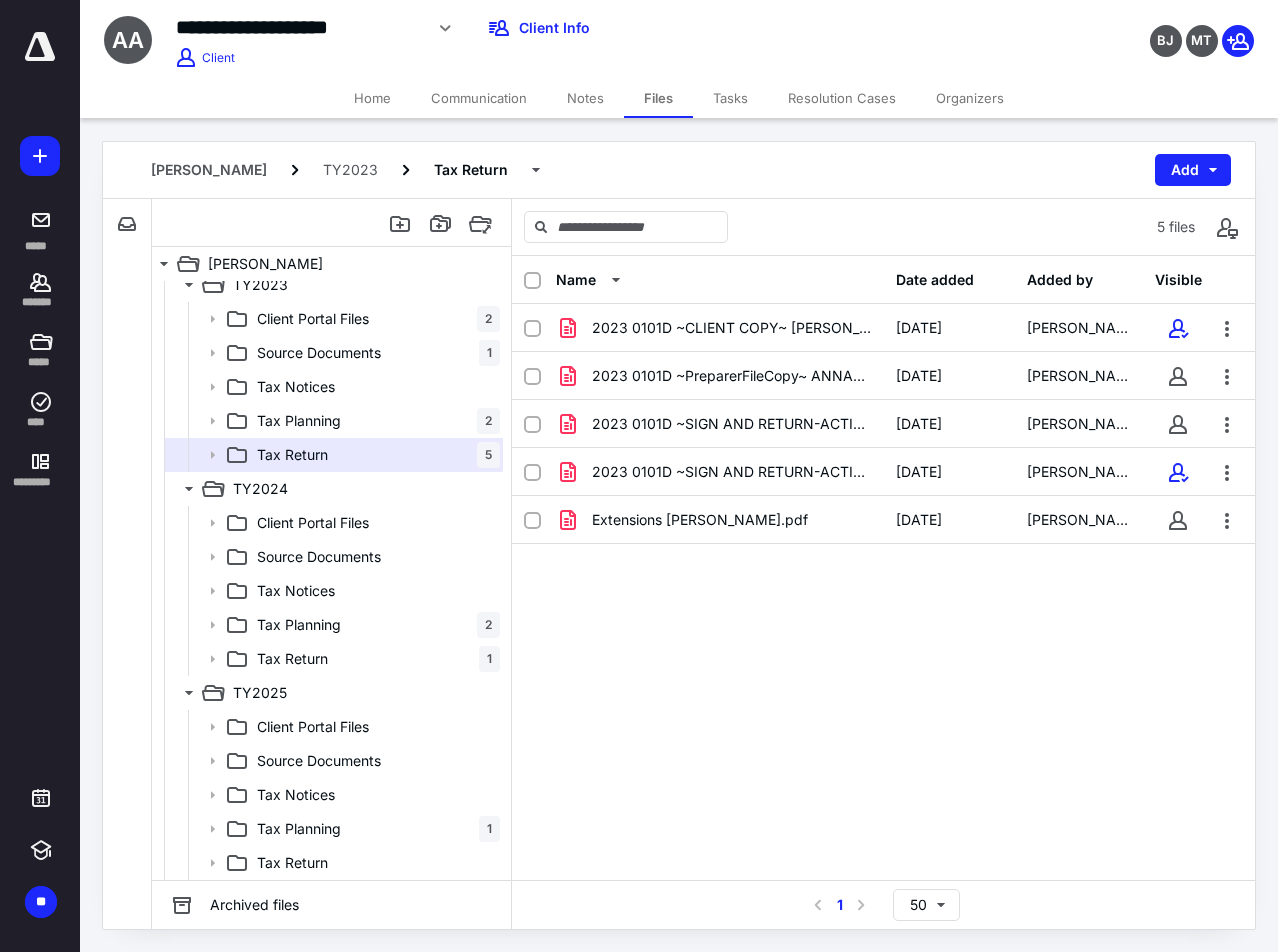 click on "5 files" at bounding box center (883, 227) 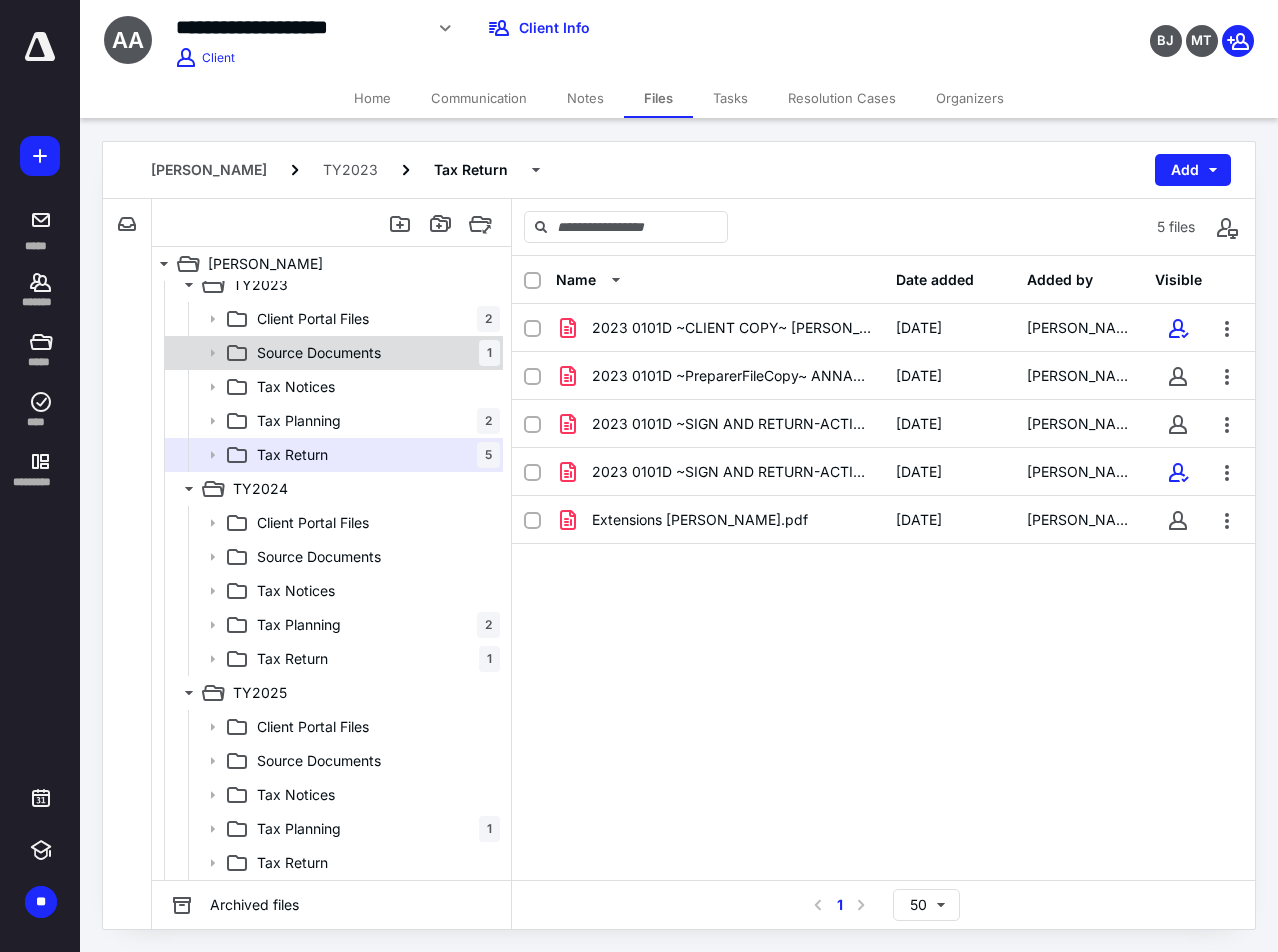 click on "Source Documents" at bounding box center [319, 353] 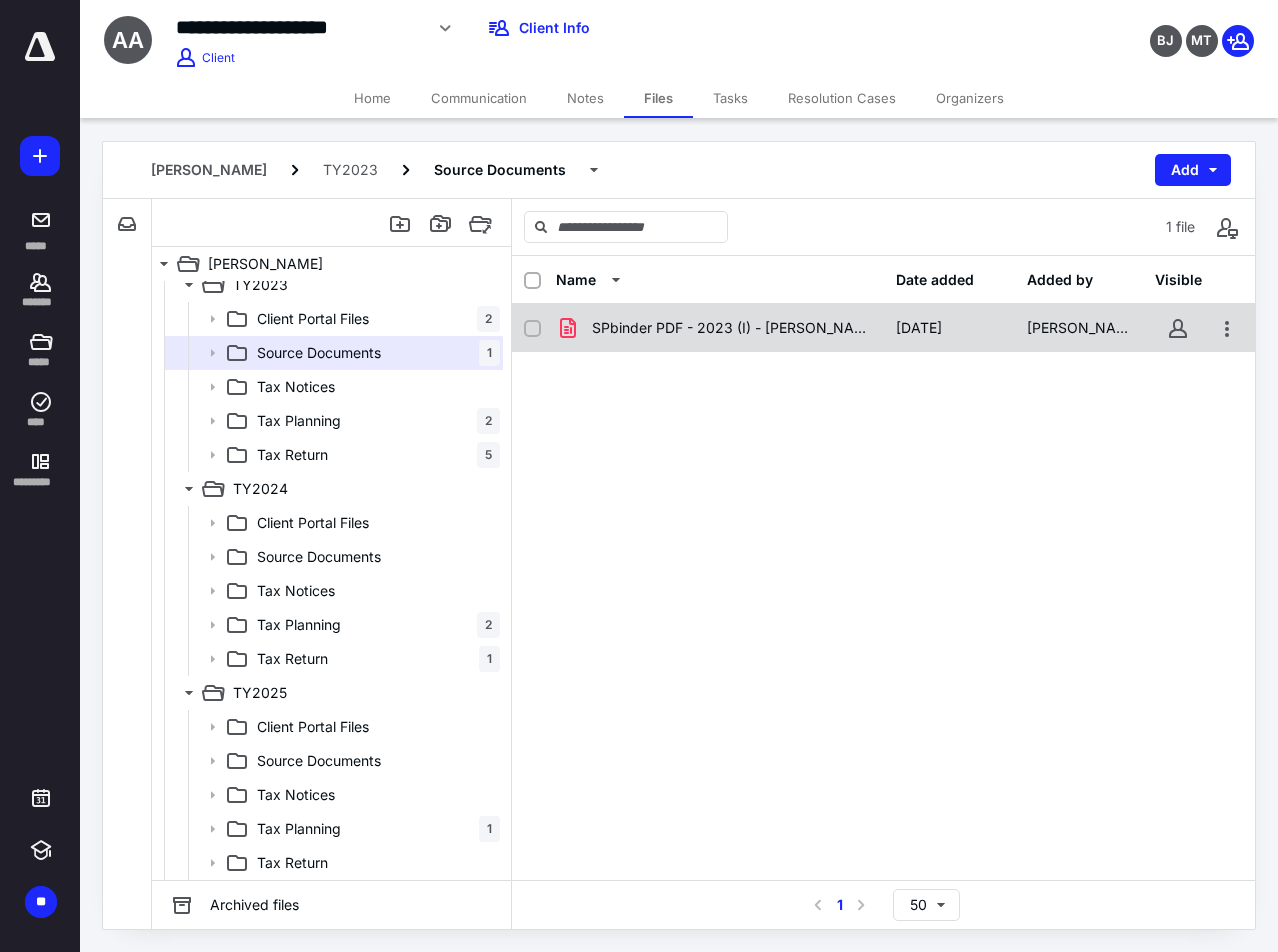 click on "SPbinder PDF - 2023 (I) - [PERSON_NAME], ANNADEETTE_0101D_31741.pdf" at bounding box center [732, 328] 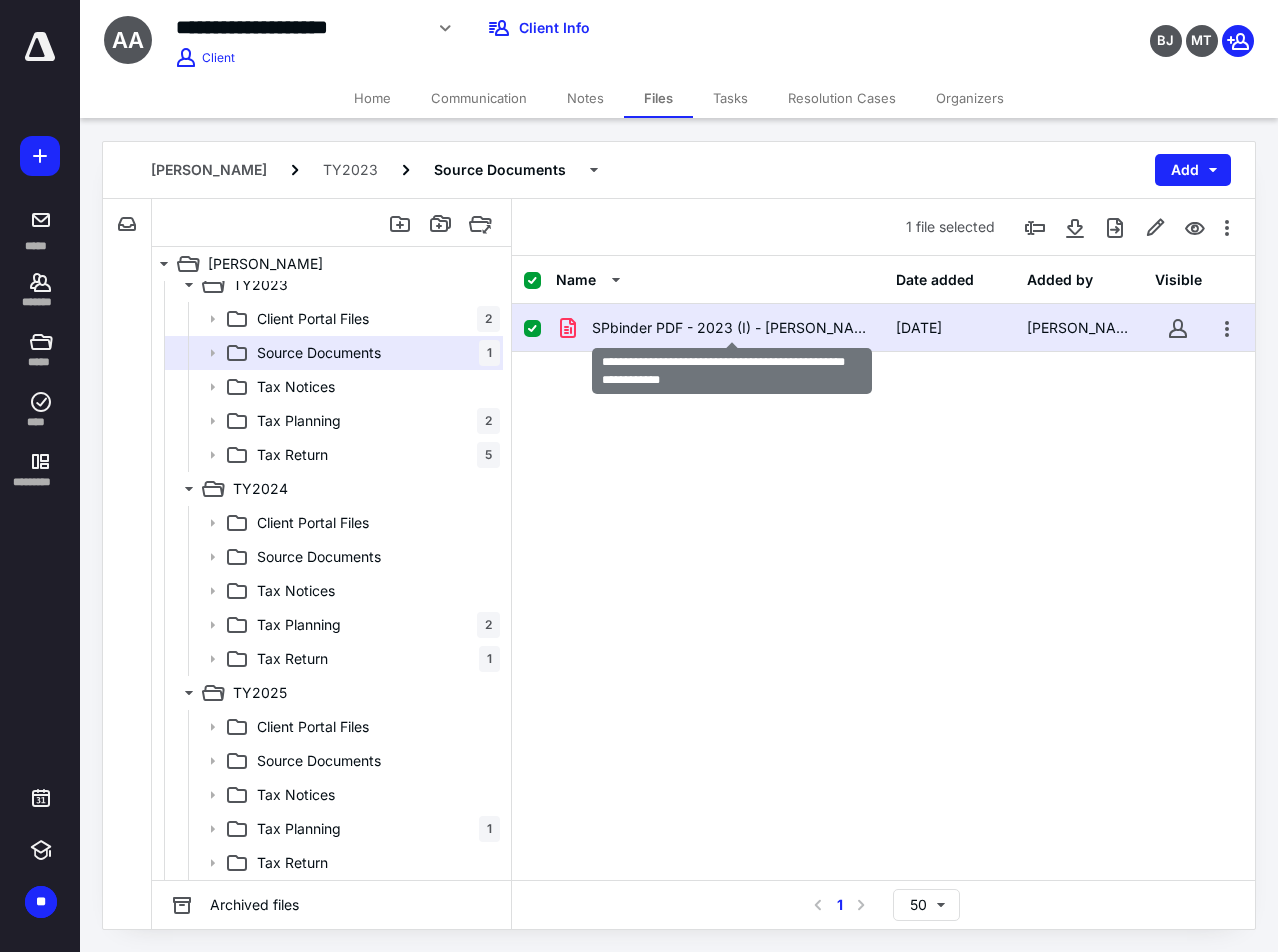 click on "SPbinder PDF - 2023 (I) - [PERSON_NAME], ANNADEETTE_0101D_31741.pdf" at bounding box center [732, 328] 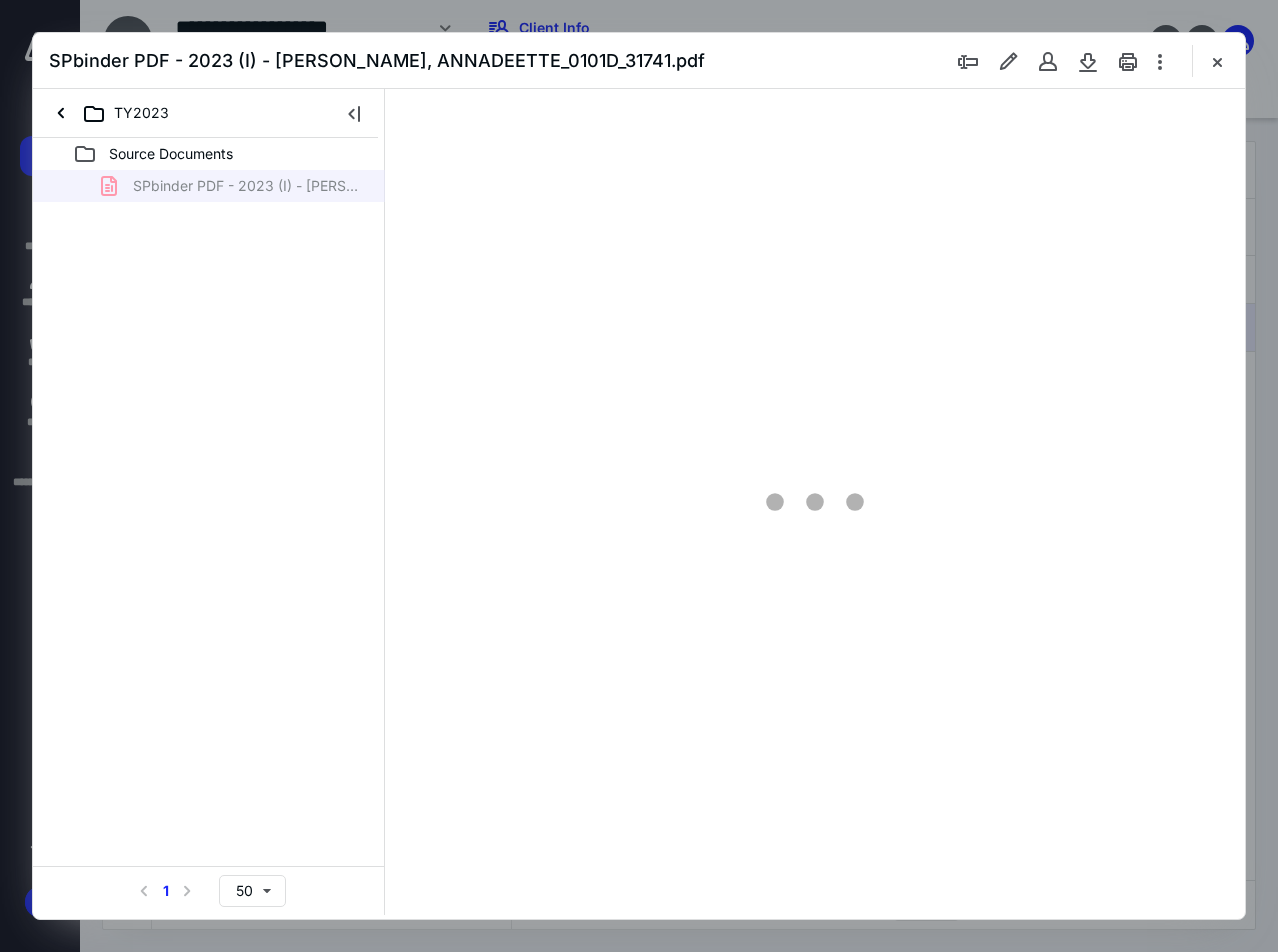 scroll, scrollTop: 0, scrollLeft: 0, axis: both 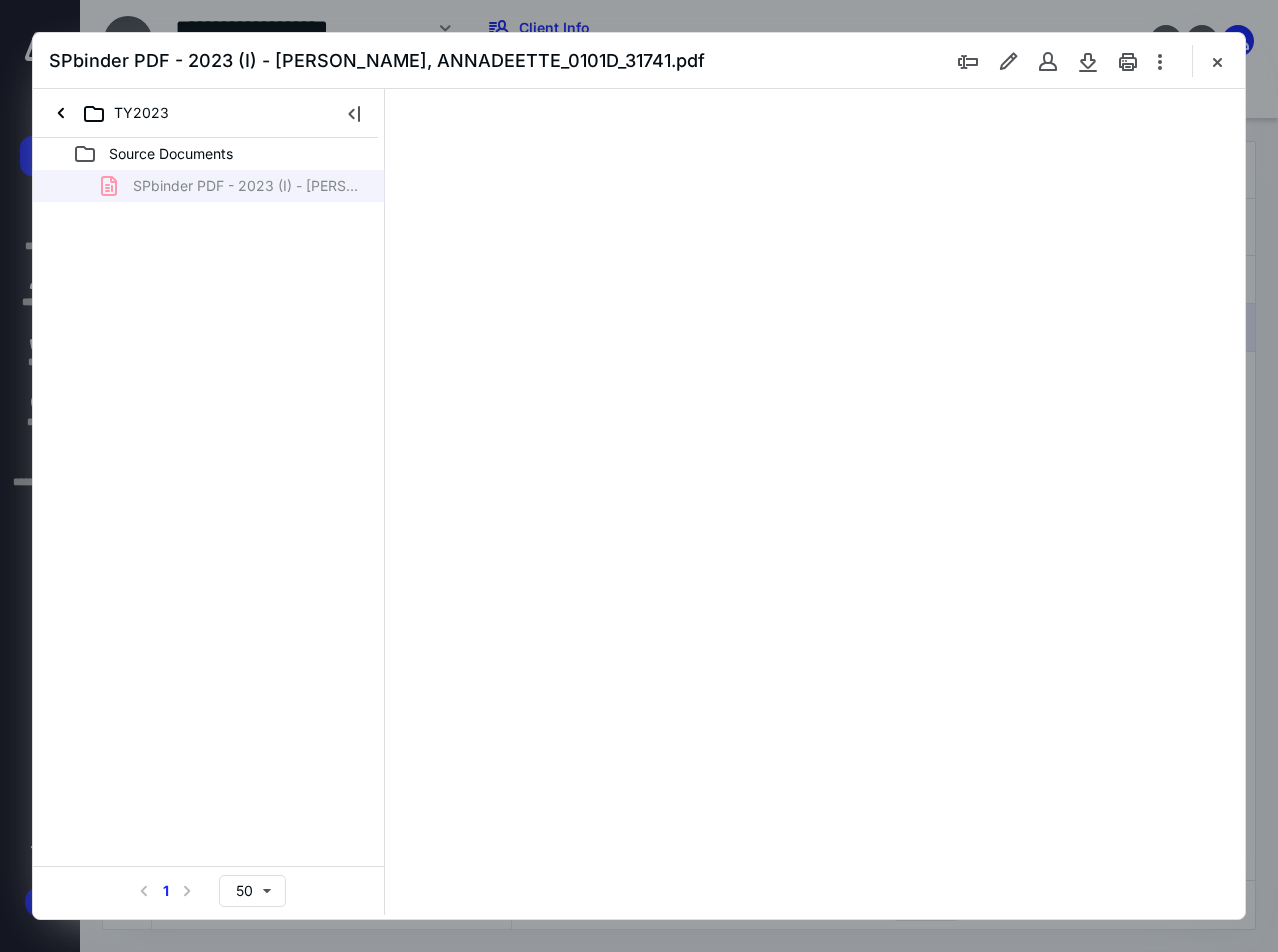 type on "137" 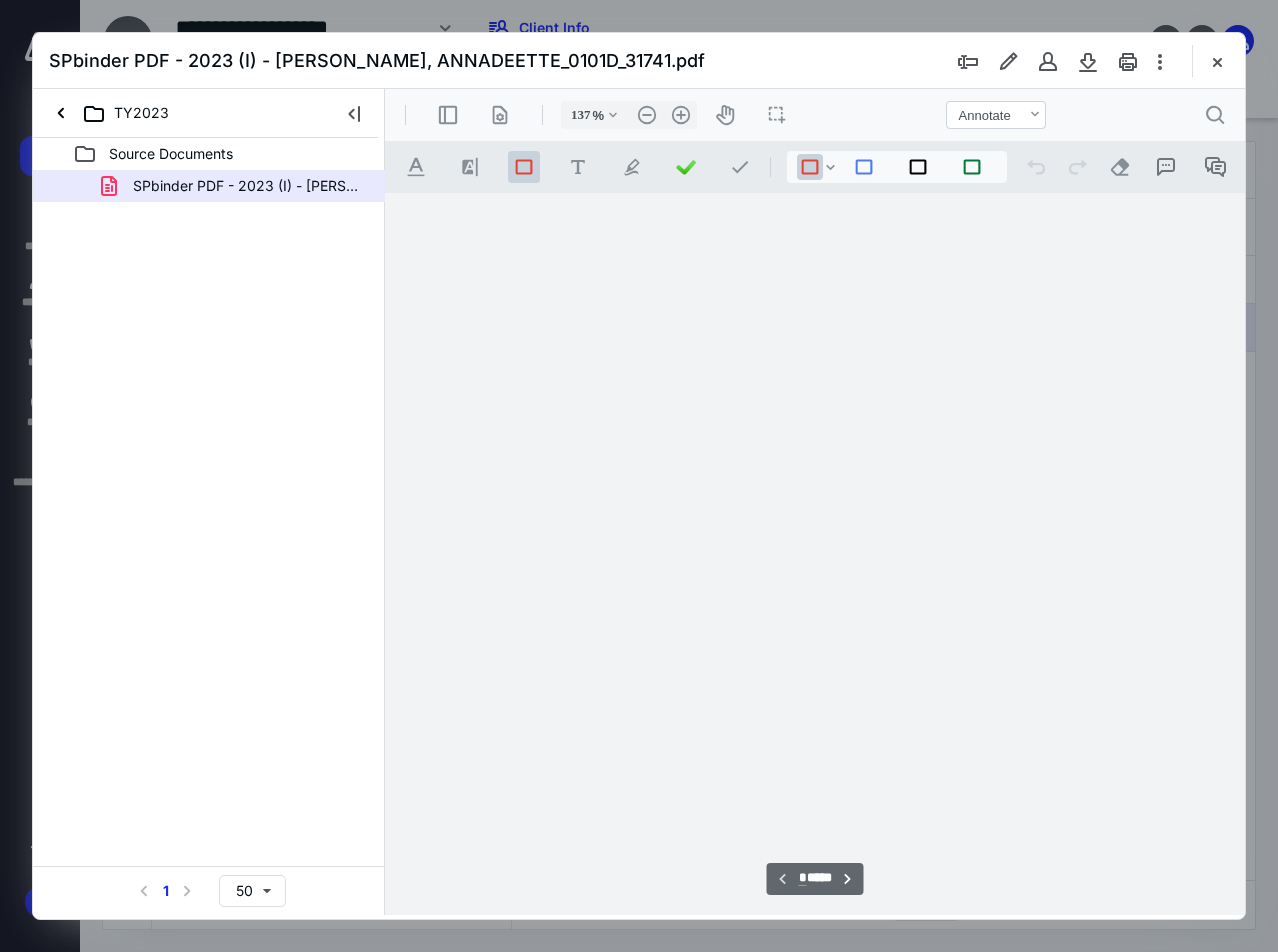 scroll, scrollTop: 109, scrollLeft: 0, axis: vertical 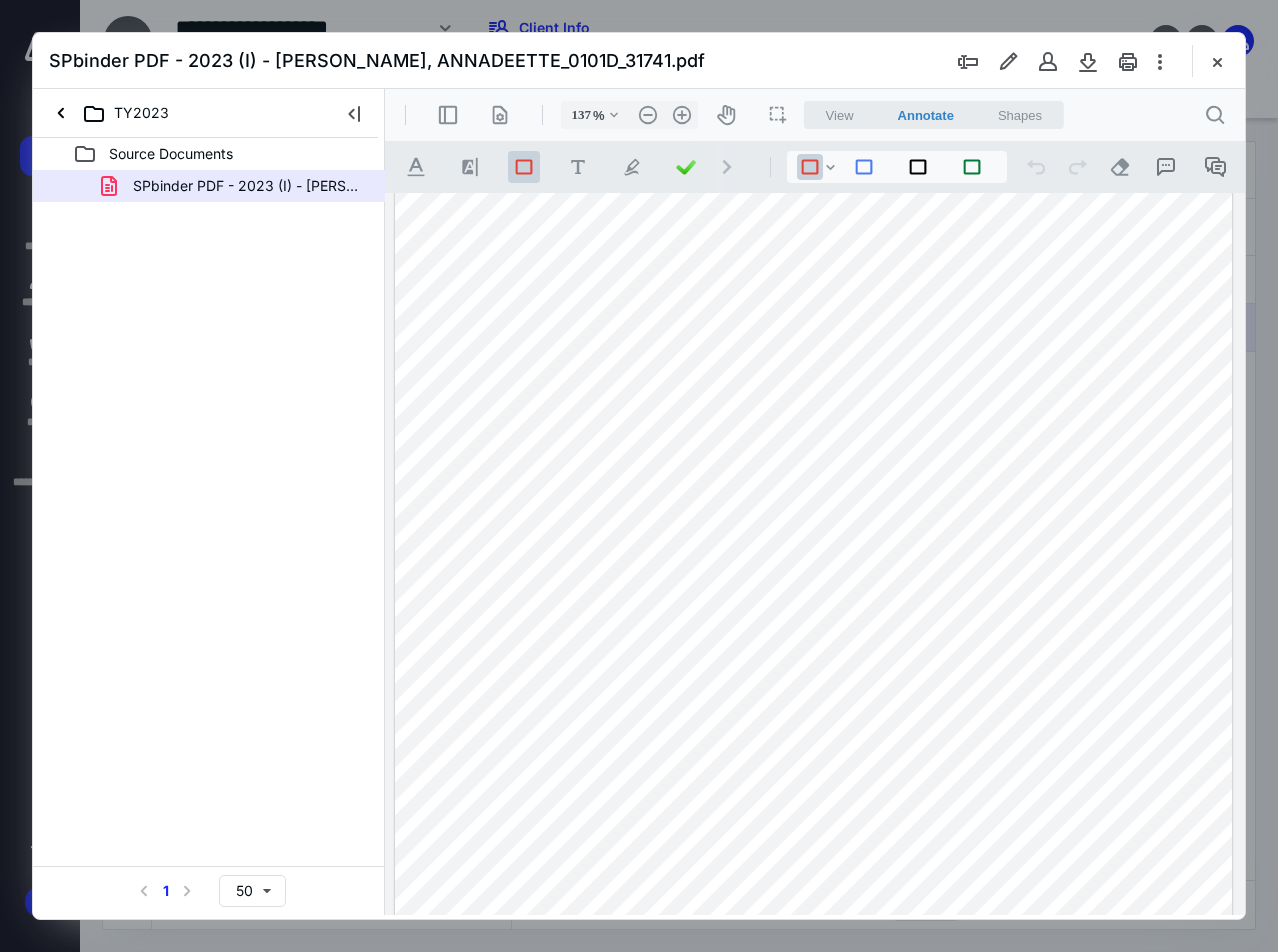 click at bounding box center (814, 631) 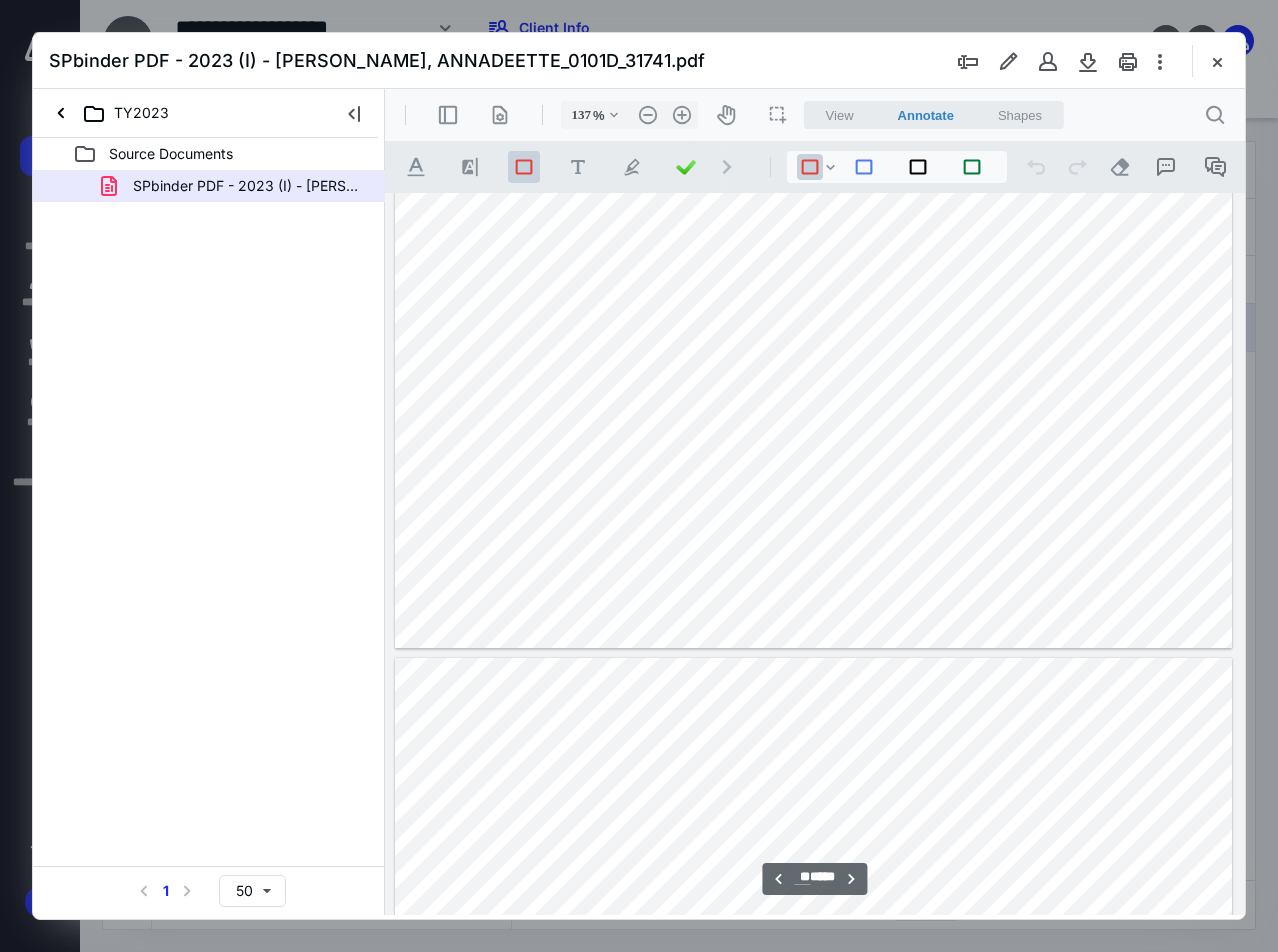 drag, startPoint x: 1236, startPoint y: 201, endPoint x: 1657, endPoint y: 903, distance: 818.56274 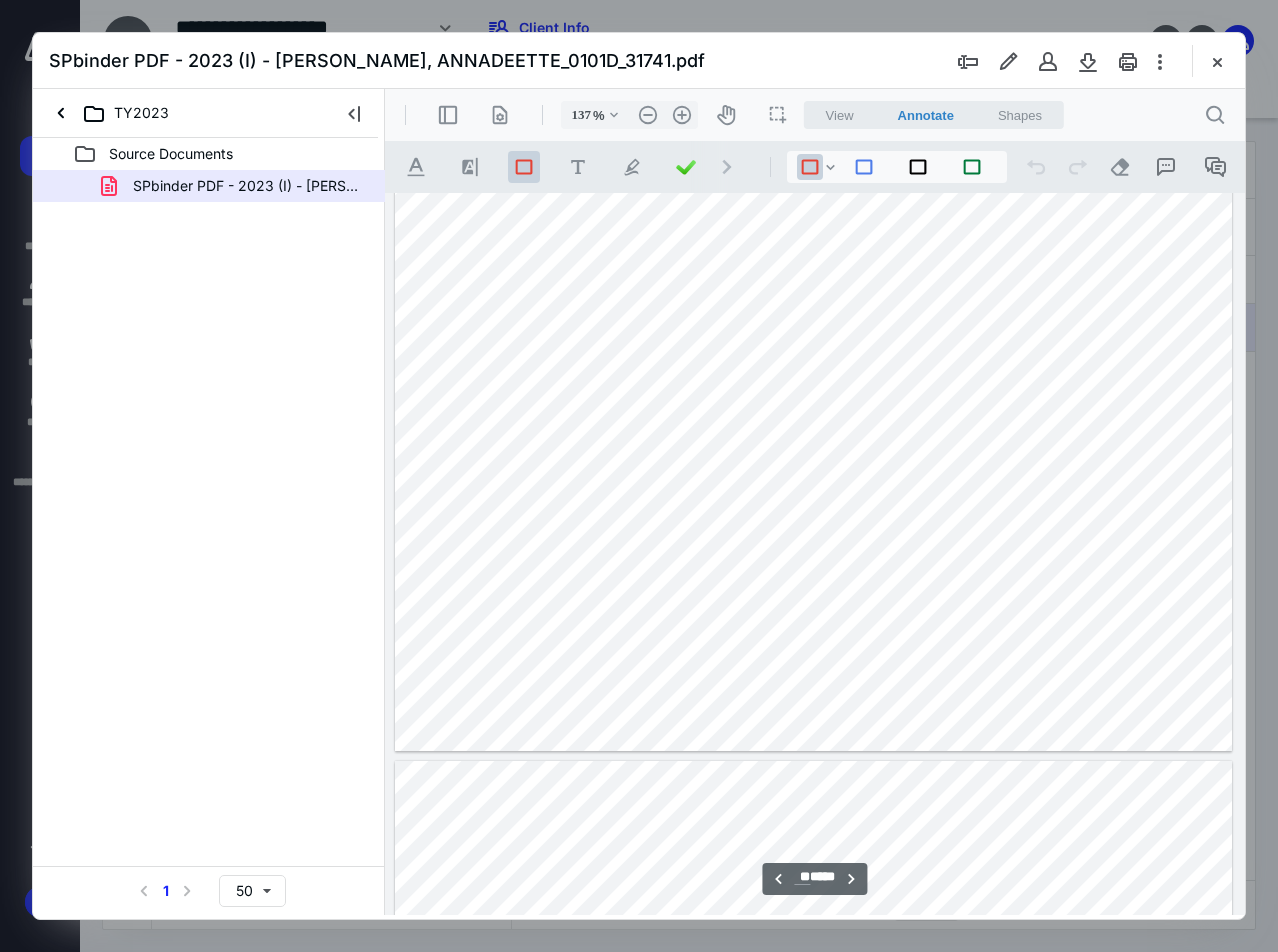 scroll, scrollTop: 67565, scrollLeft: 0, axis: vertical 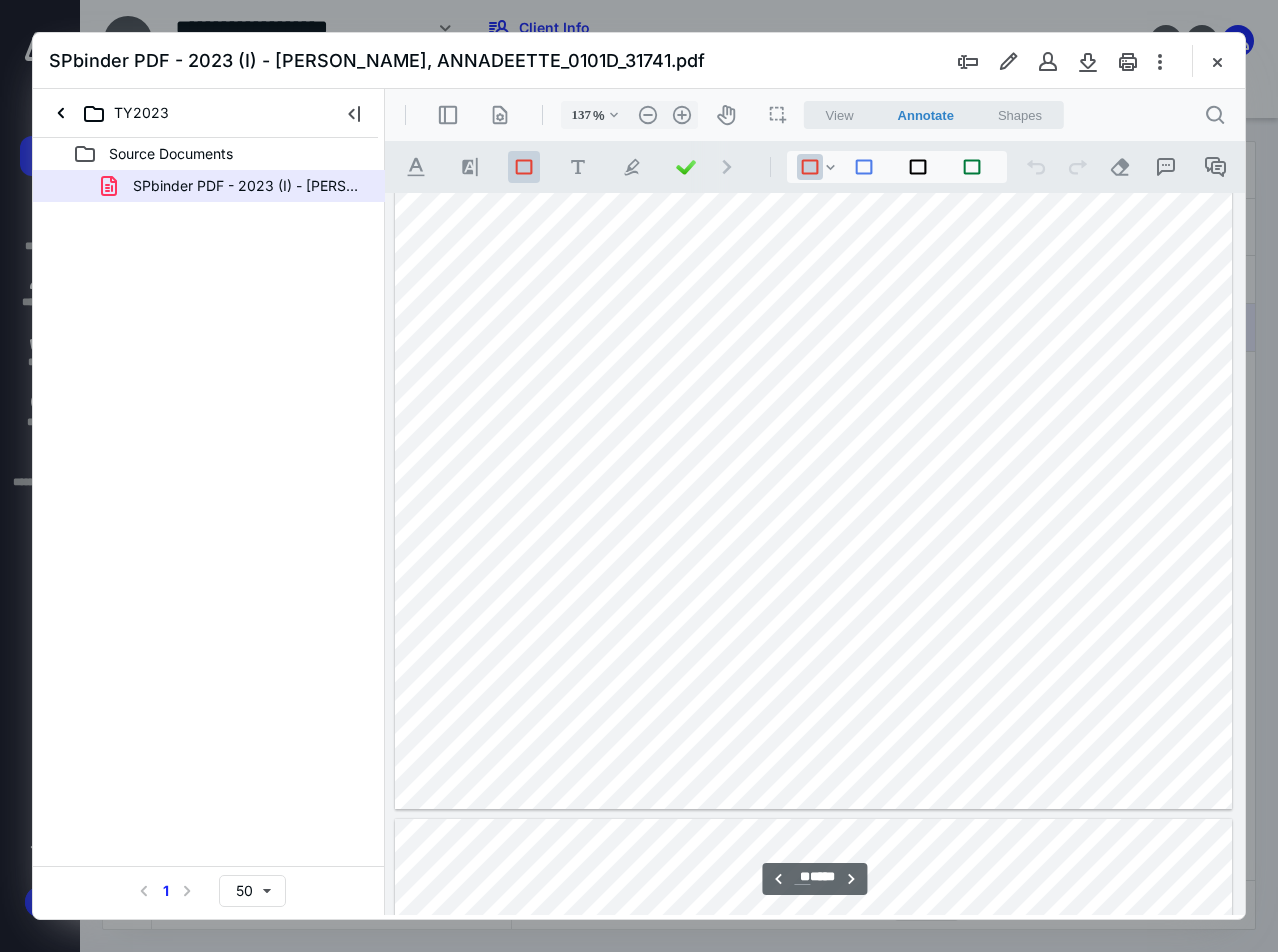 type on "**" 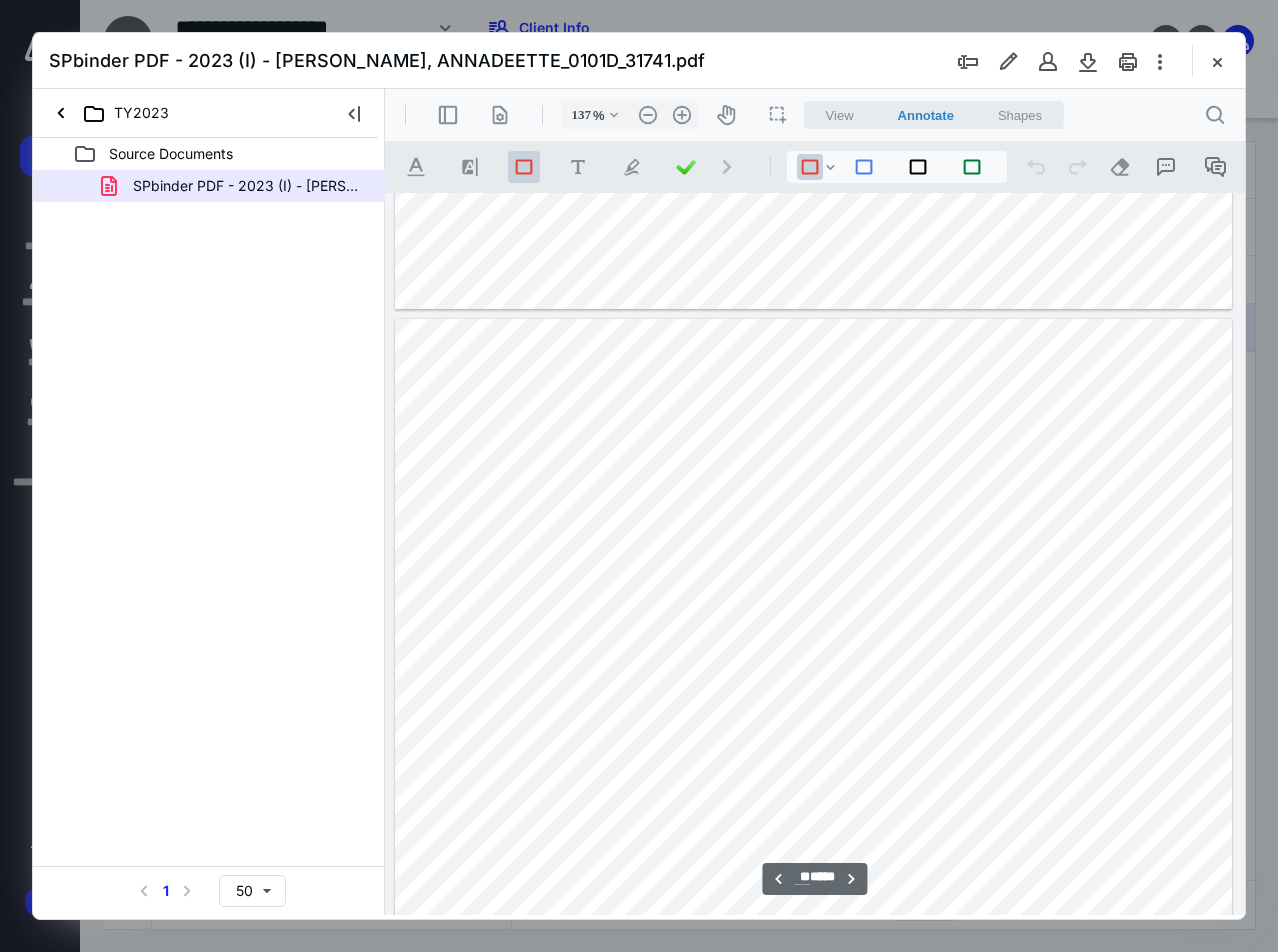scroll, scrollTop: 75265, scrollLeft: 0, axis: vertical 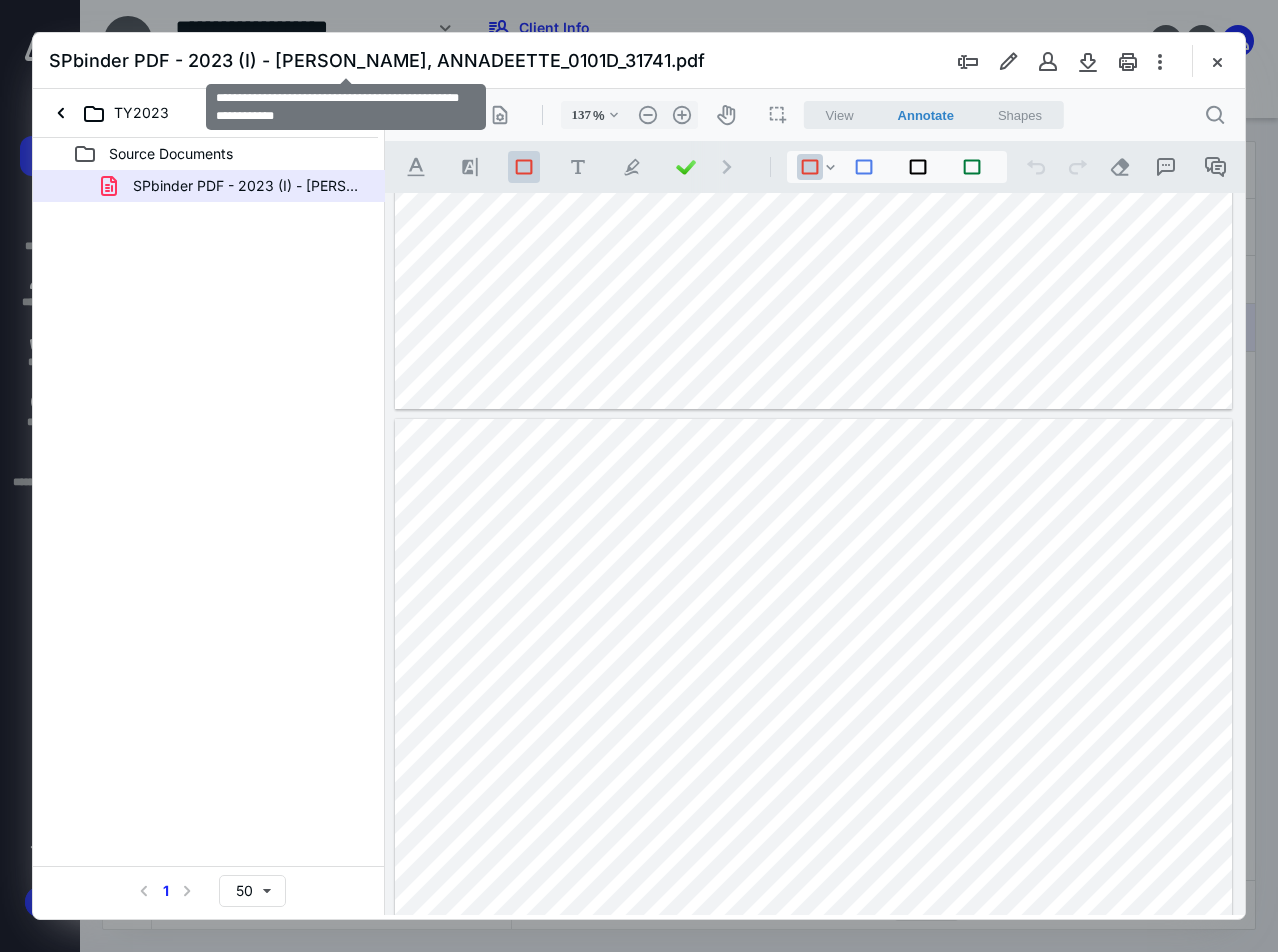 click on "SPbinder PDF - 2023 (I) - [PERSON_NAME], ANNADEETTE_0101D_31741.pdf" at bounding box center (377, 60) 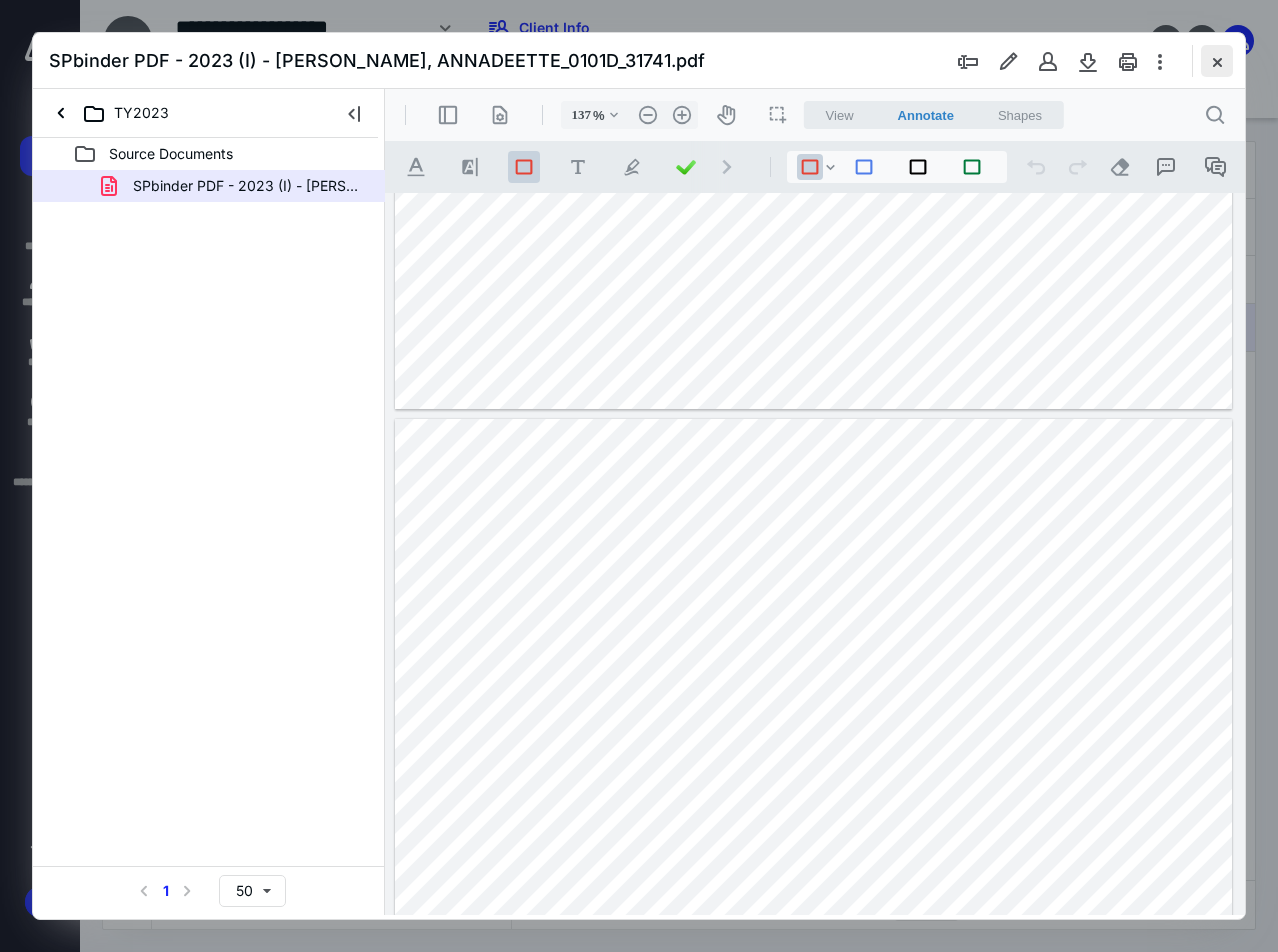 click at bounding box center (1217, 61) 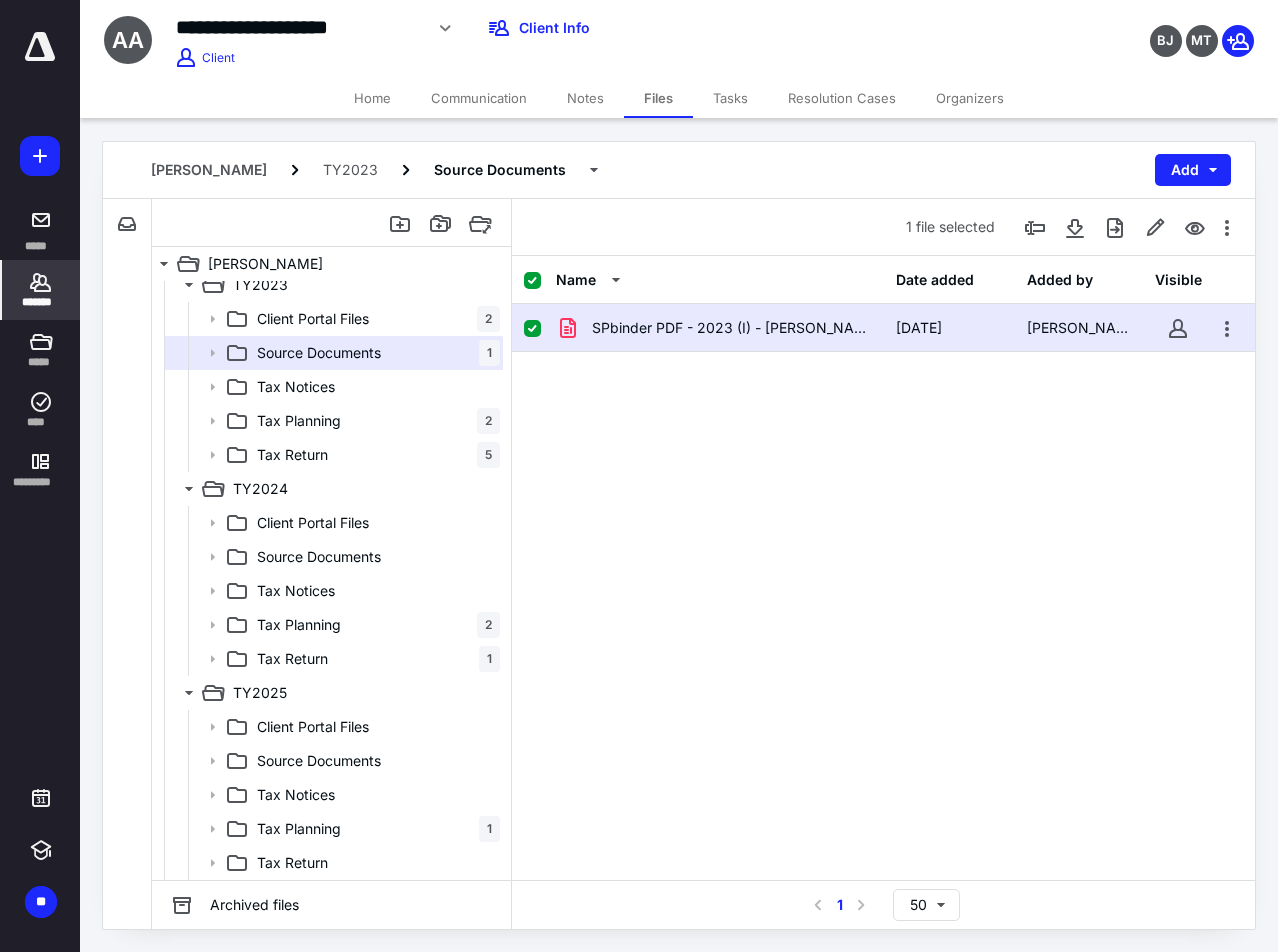 click on "*******" at bounding box center (41, 290) 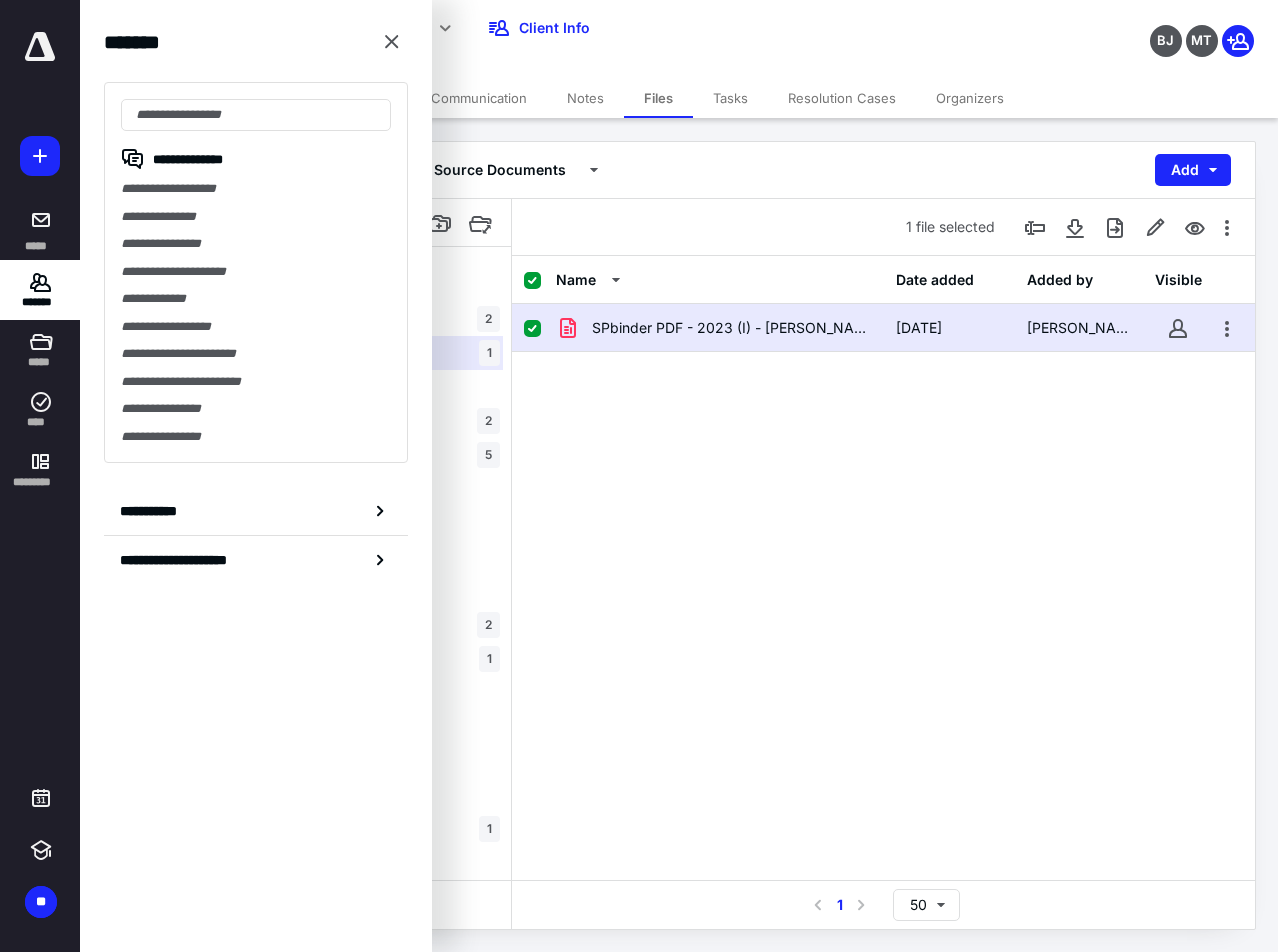 click on "[PERSON_NAME] TY2023 Source Documents   Add" at bounding box center (679, 170) 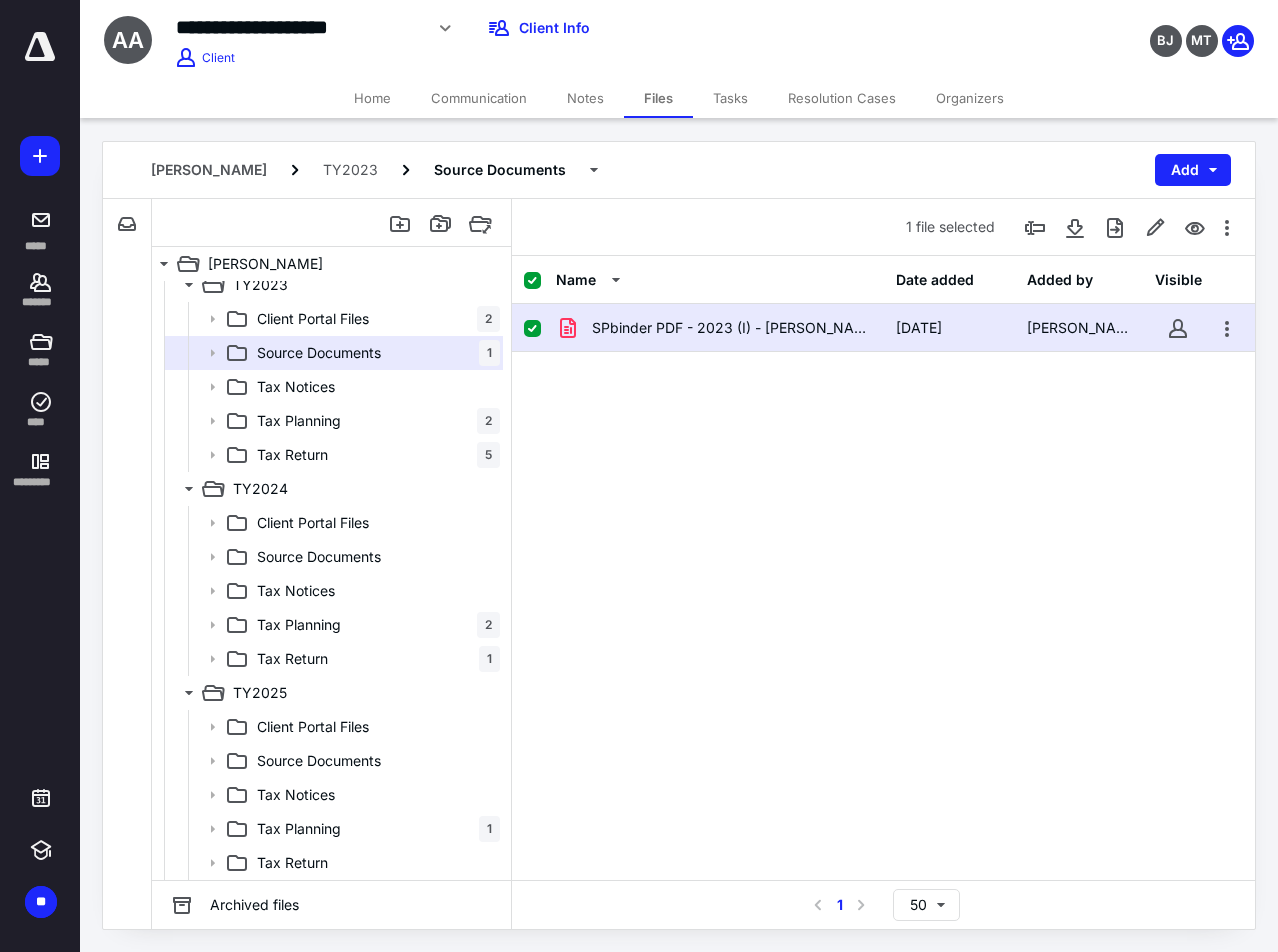 click on "Home" at bounding box center [372, 98] 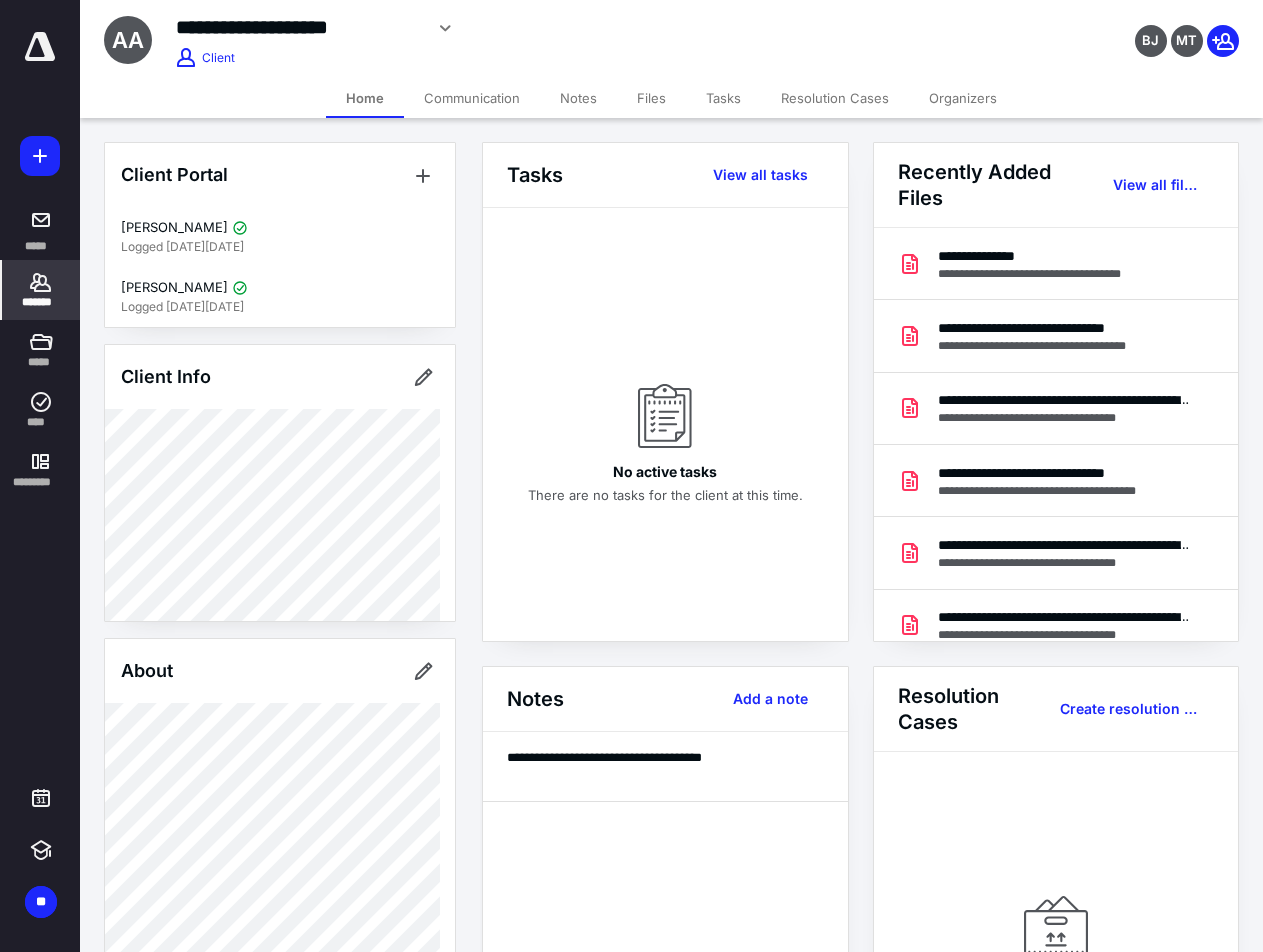 click on "Client Portal [PERSON_NAME] Logged [DATE][DATE] [PERSON_NAME] Logged [DATE][DATE] Client Info About Spouse Dependents Important clients Tags Manage all tags" at bounding box center [280, 942] 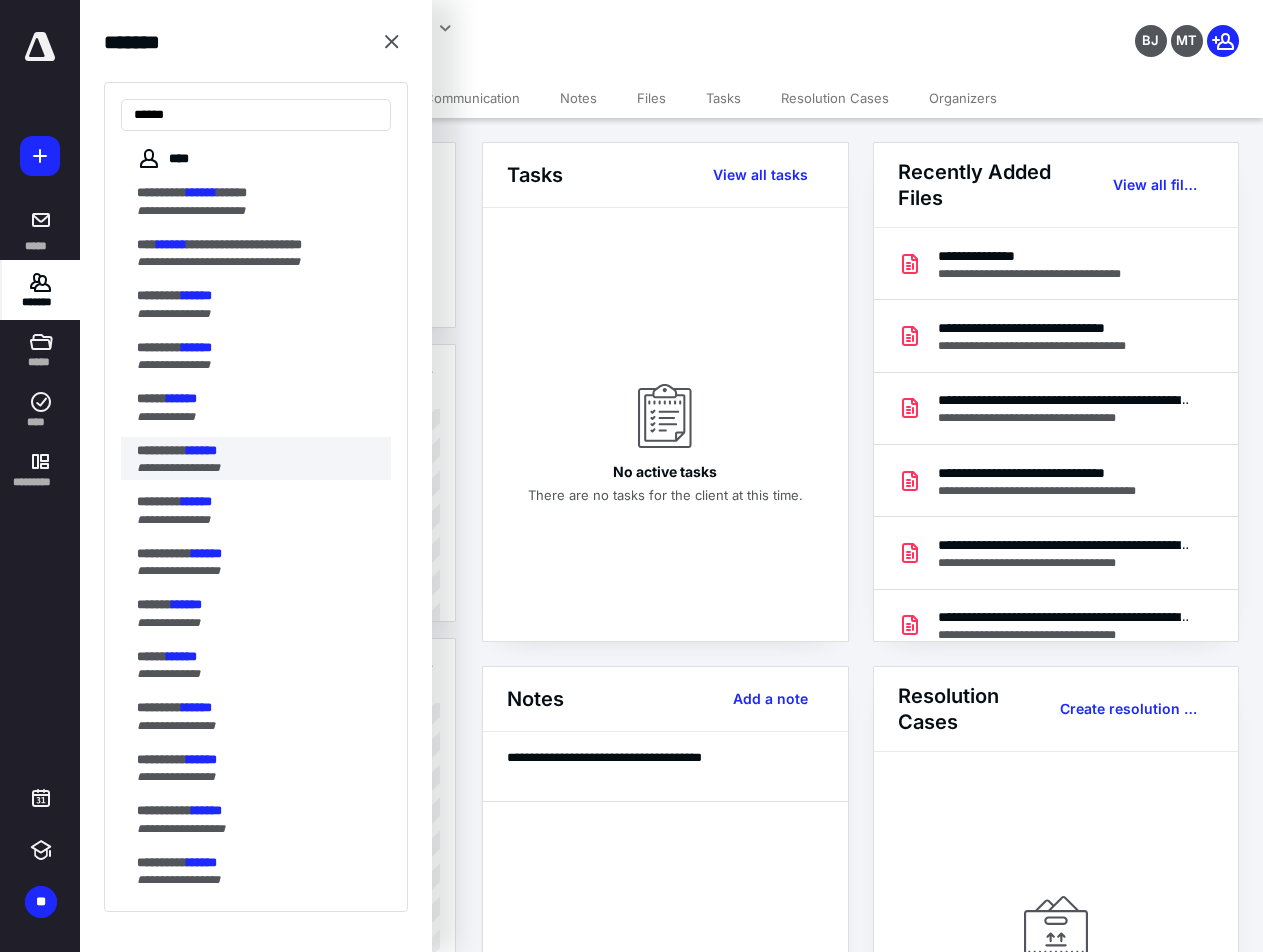 type on "******" 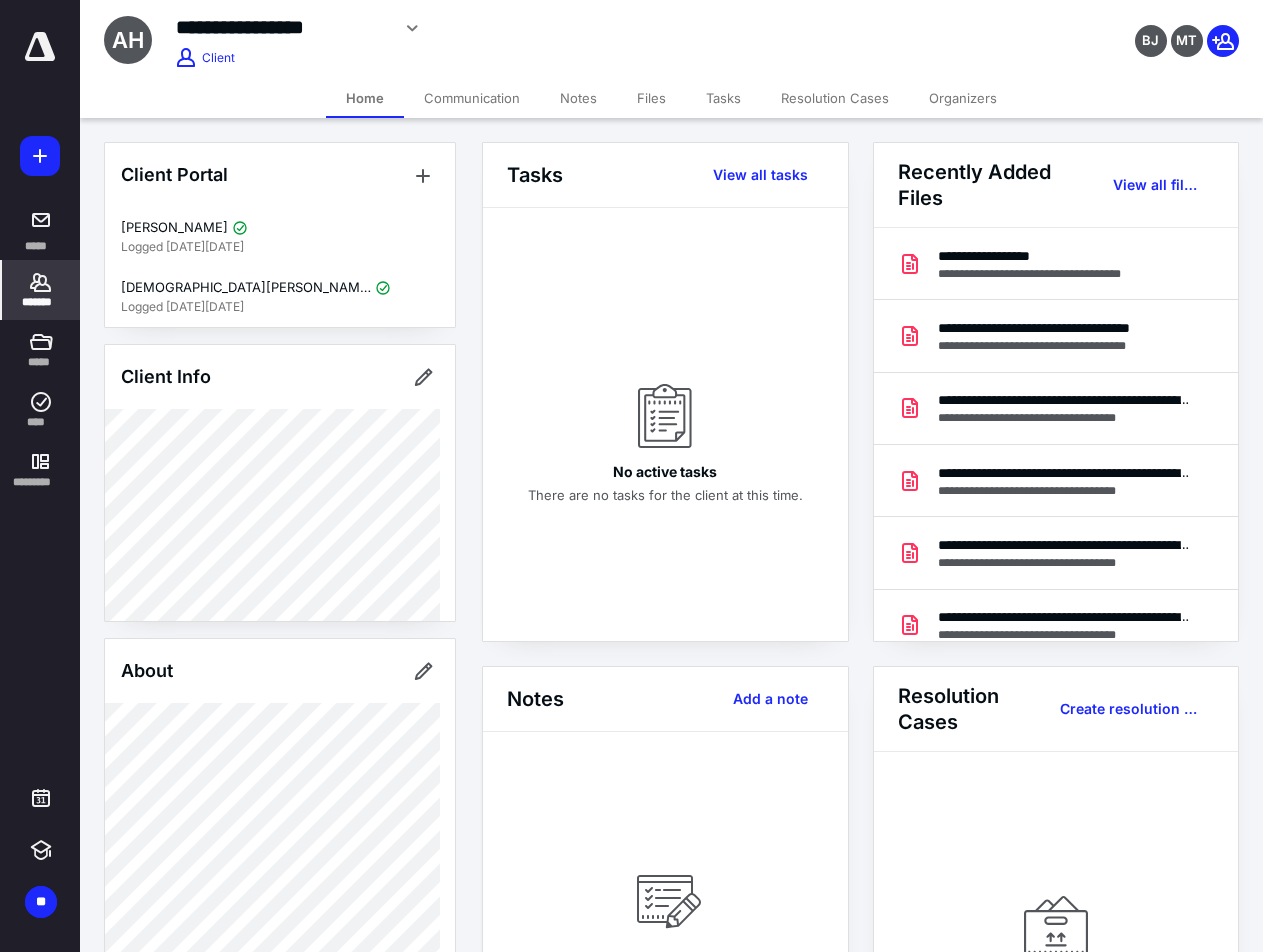 click on "**********" at bounding box center [871, 884] 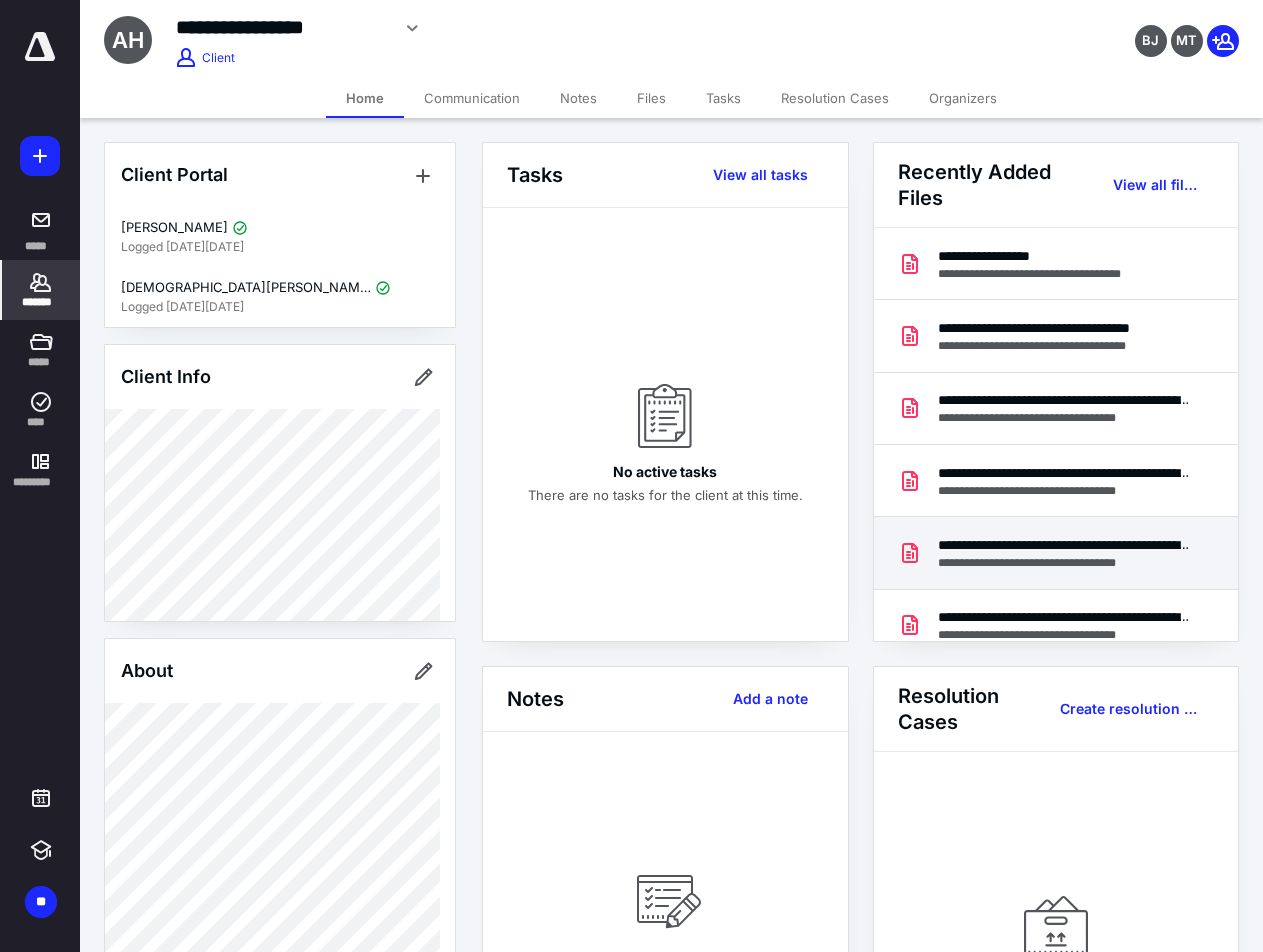 click on "**********" at bounding box center [1064, 545] 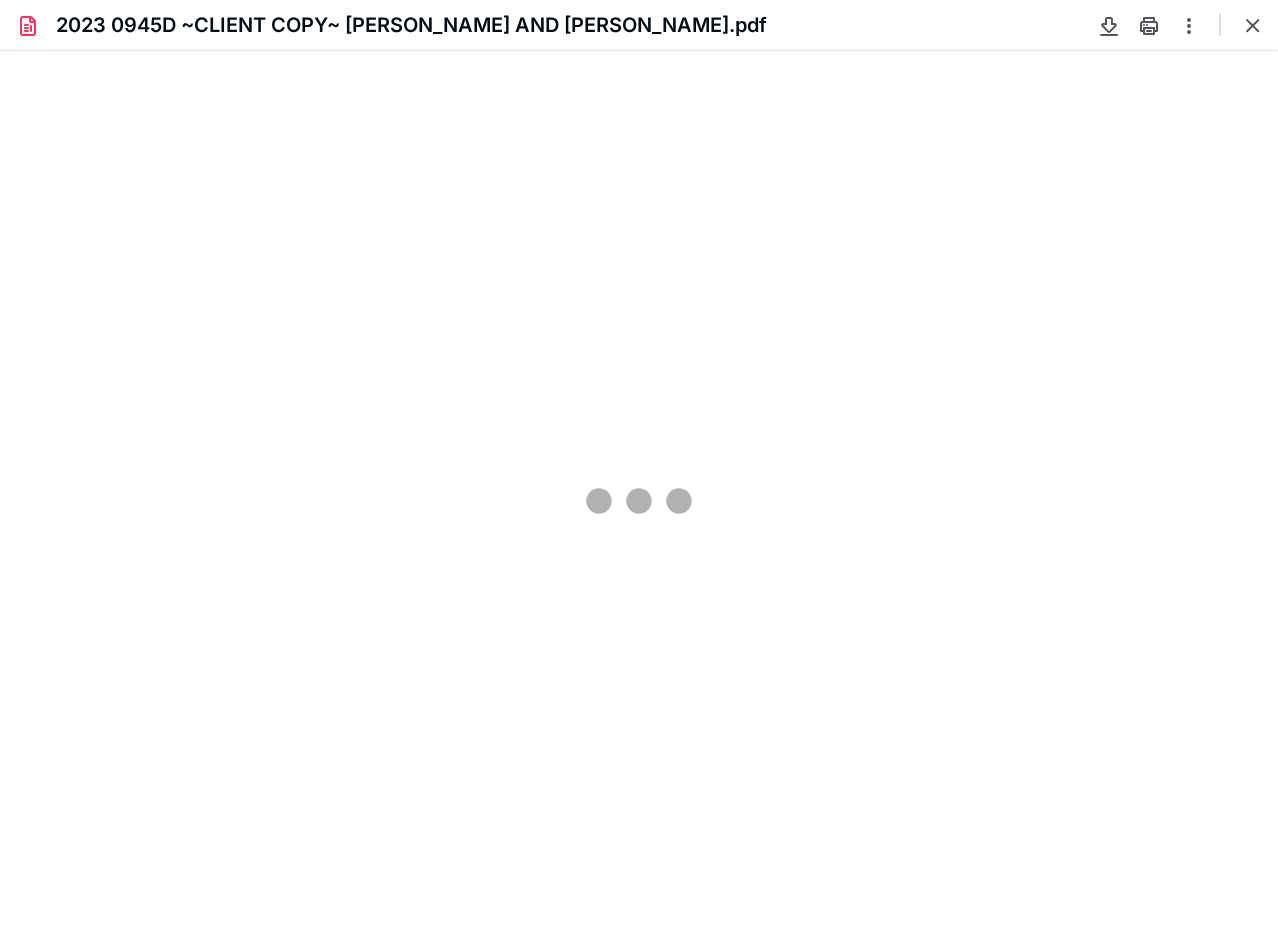scroll, scrollTop: 0, scrollLeft: 0, axis: both 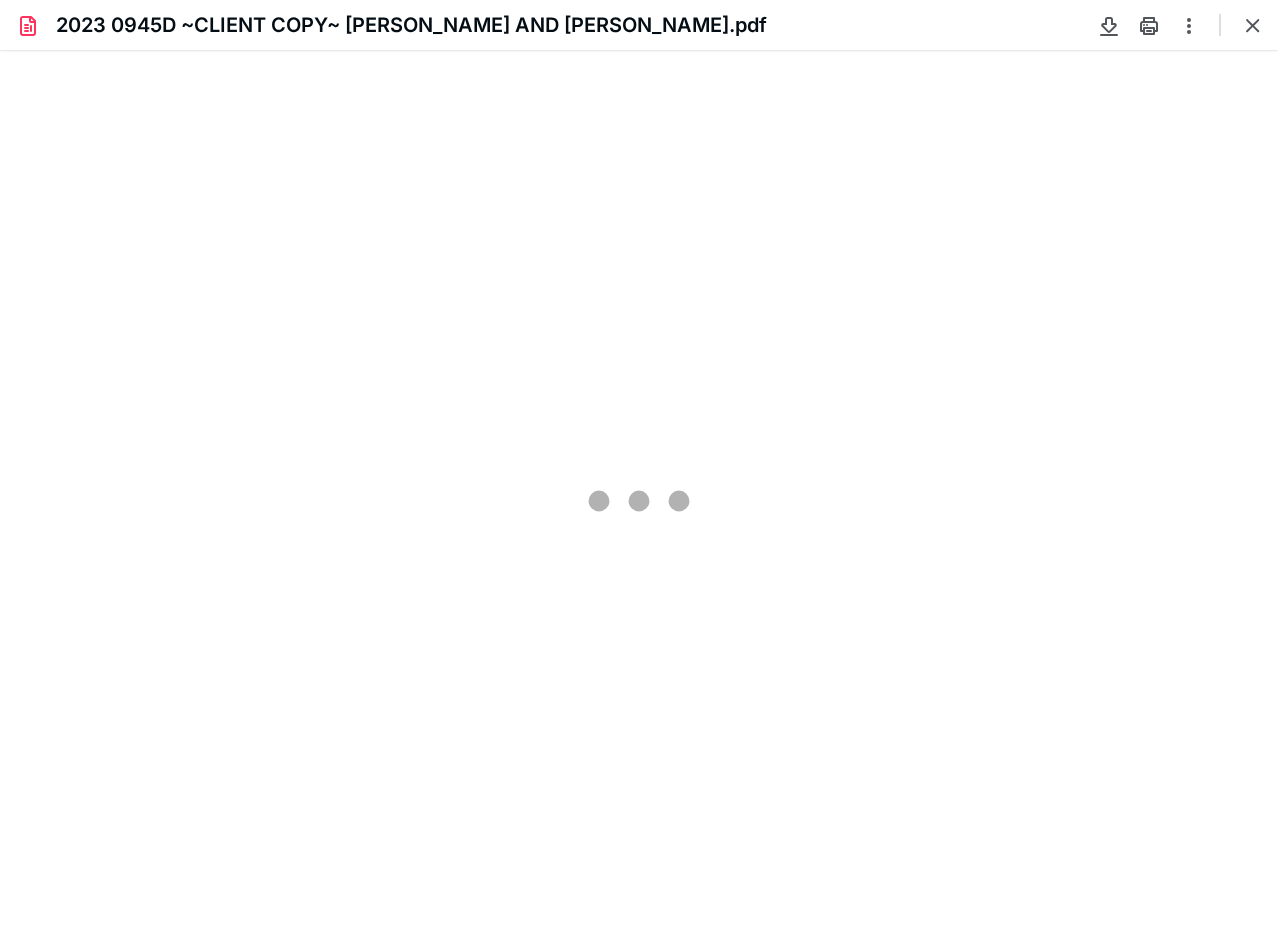 type on "205" 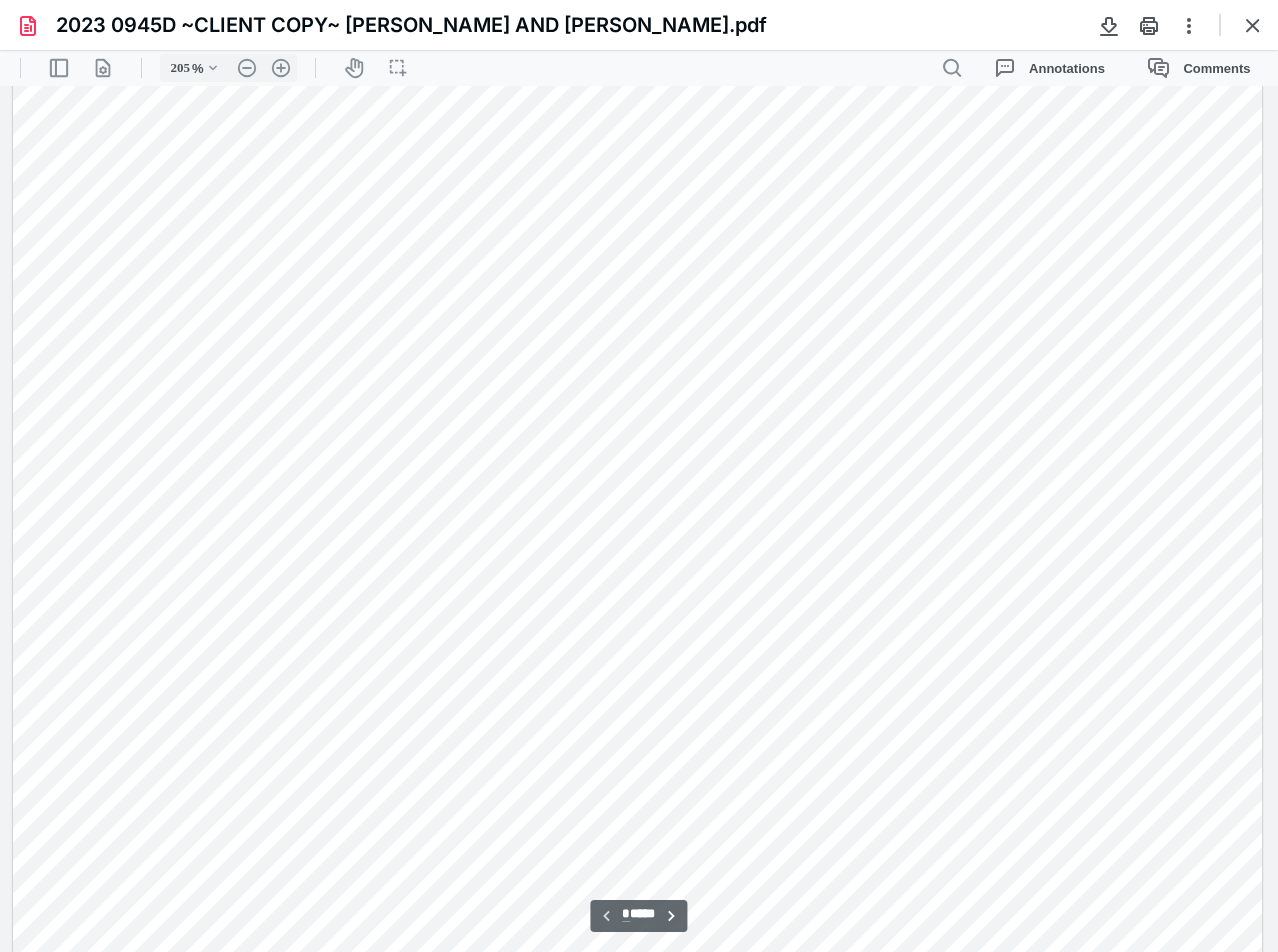 scroll, scrollTop: 244, scrollLeft: 0, axis: vertical 